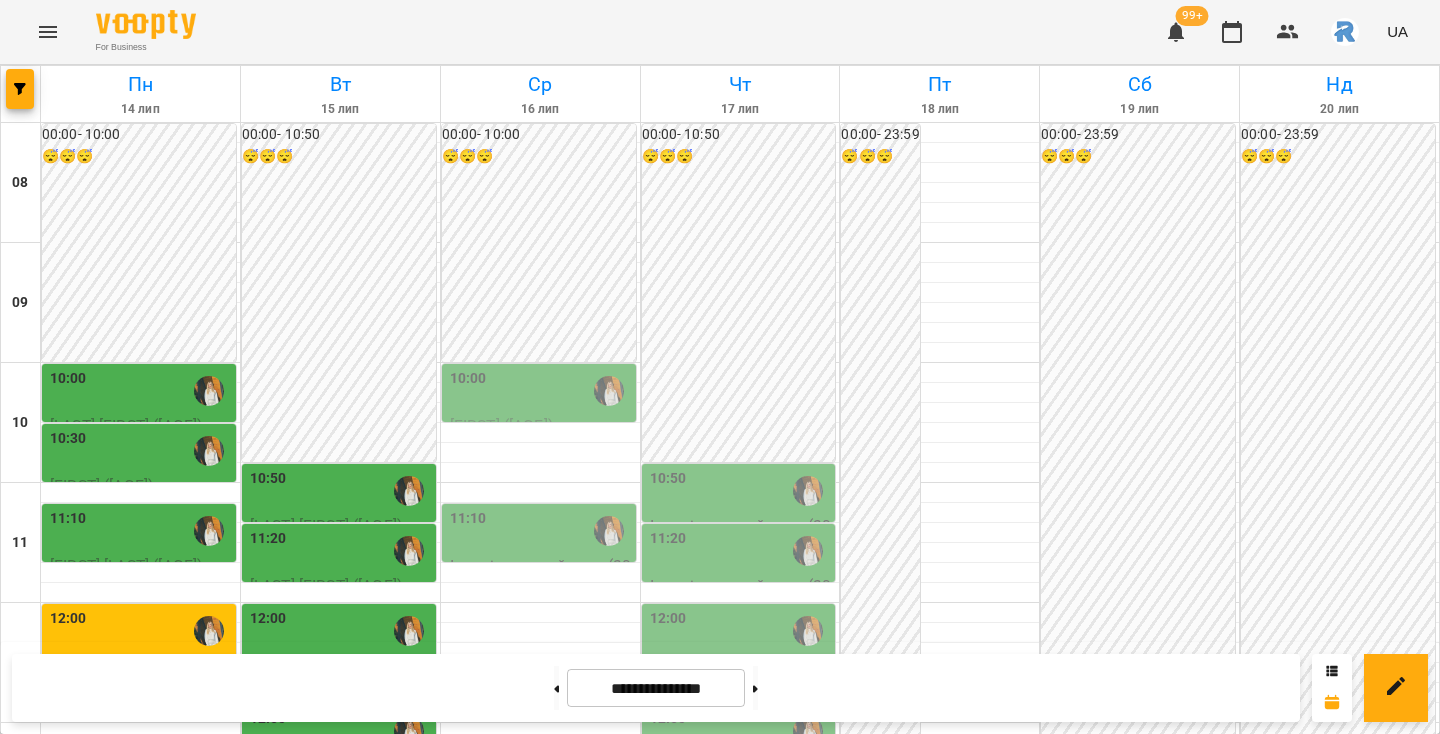 click at bounding box center (48, 32) 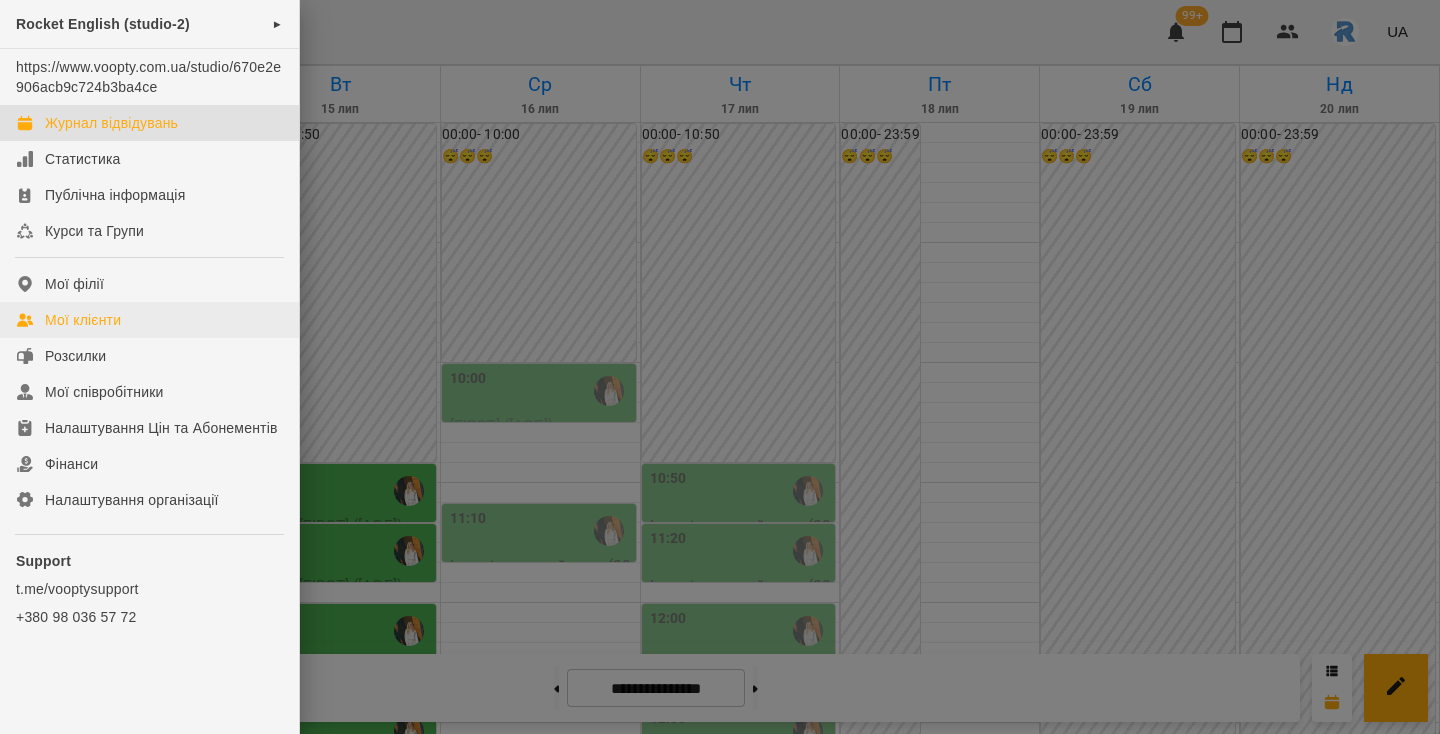 scroll, scrollTop: 272, scrollLeft: 0, axis: vertical 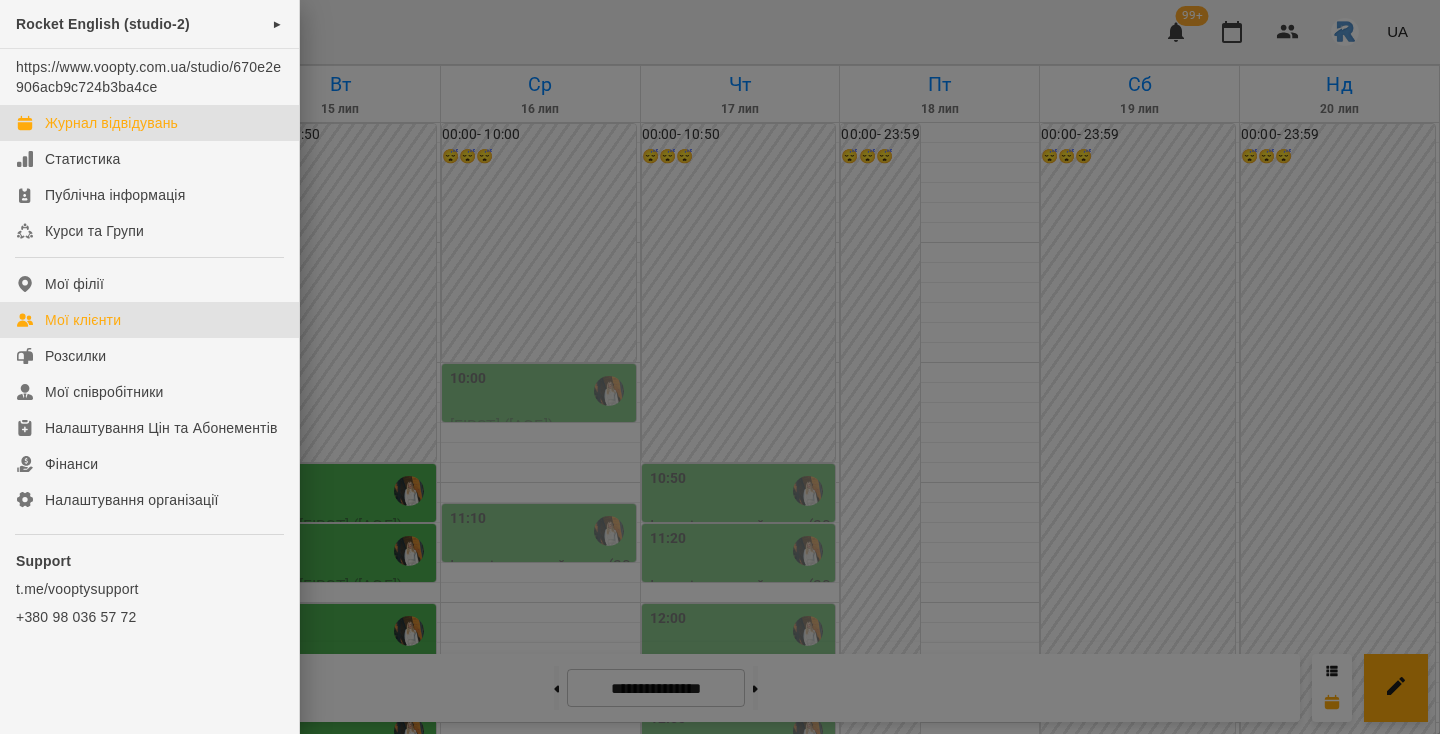 click on "Мої клієнти" at bounding box center (83, 320) 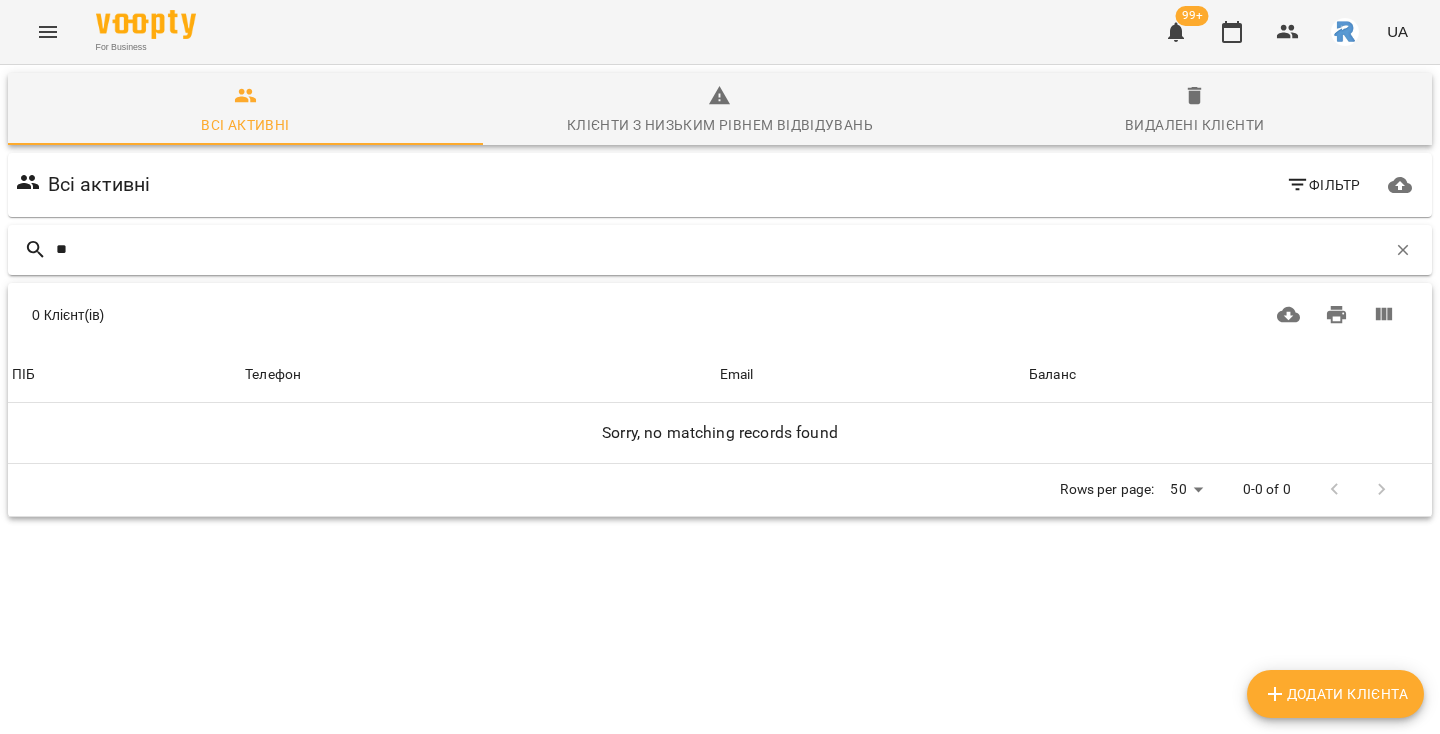 type on "*" 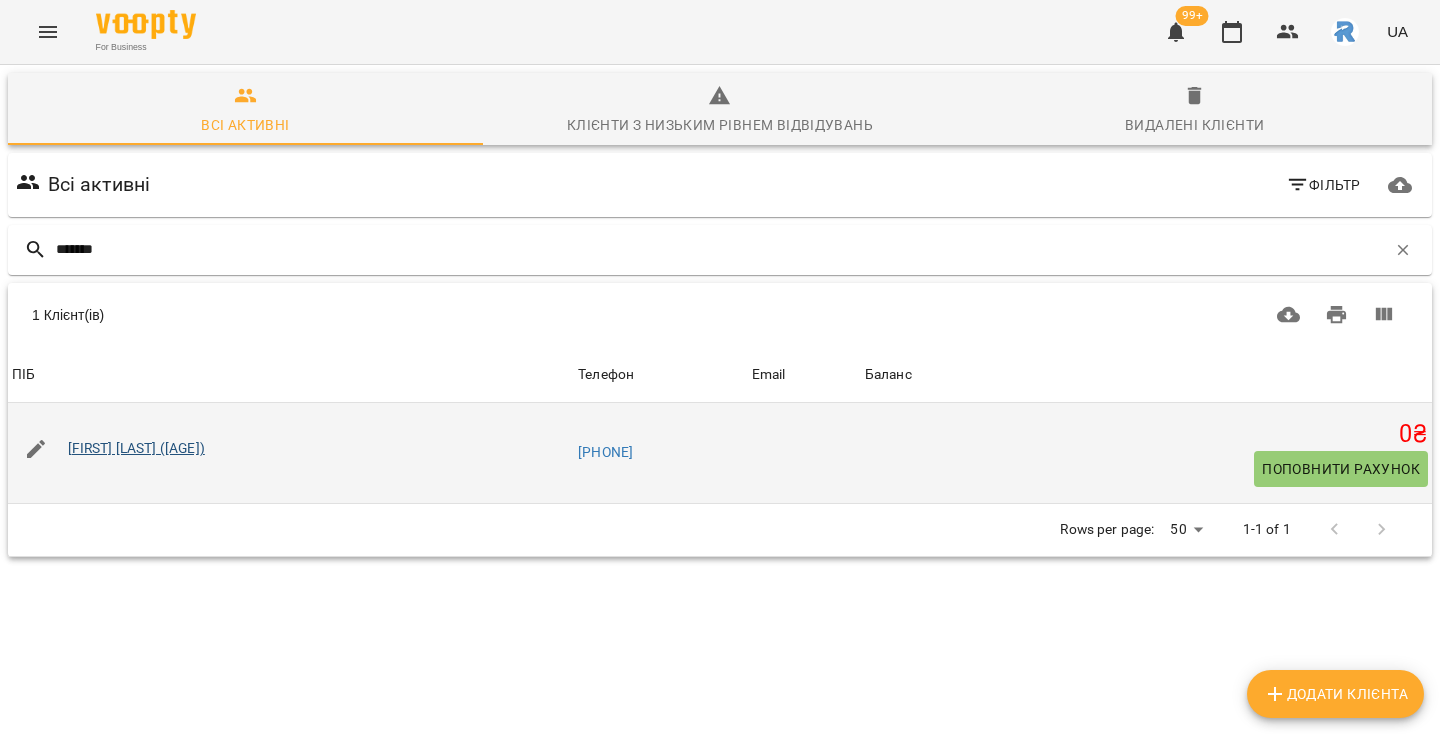 type on "*******" 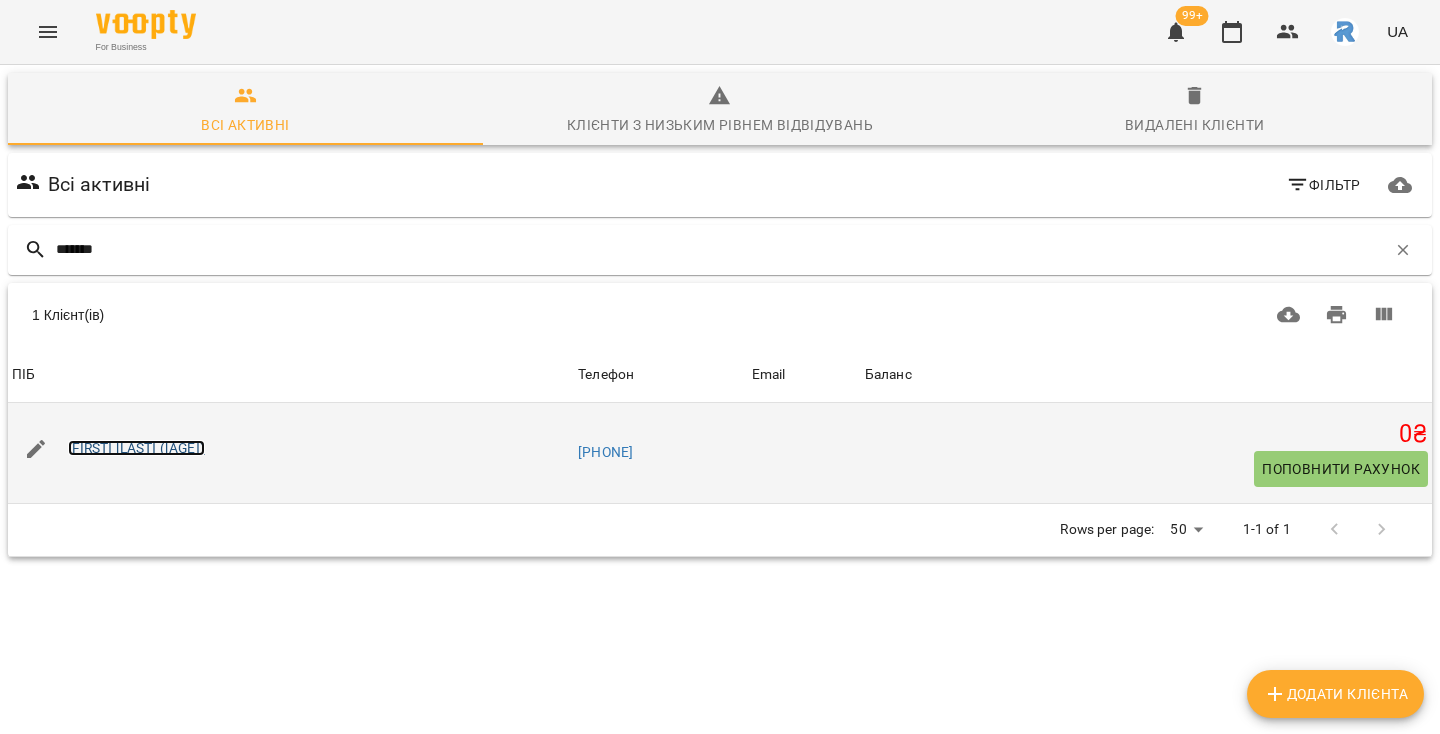 click on "[FIRST] [LAST] ([AGE] років)" at bounding box center [136, 448] 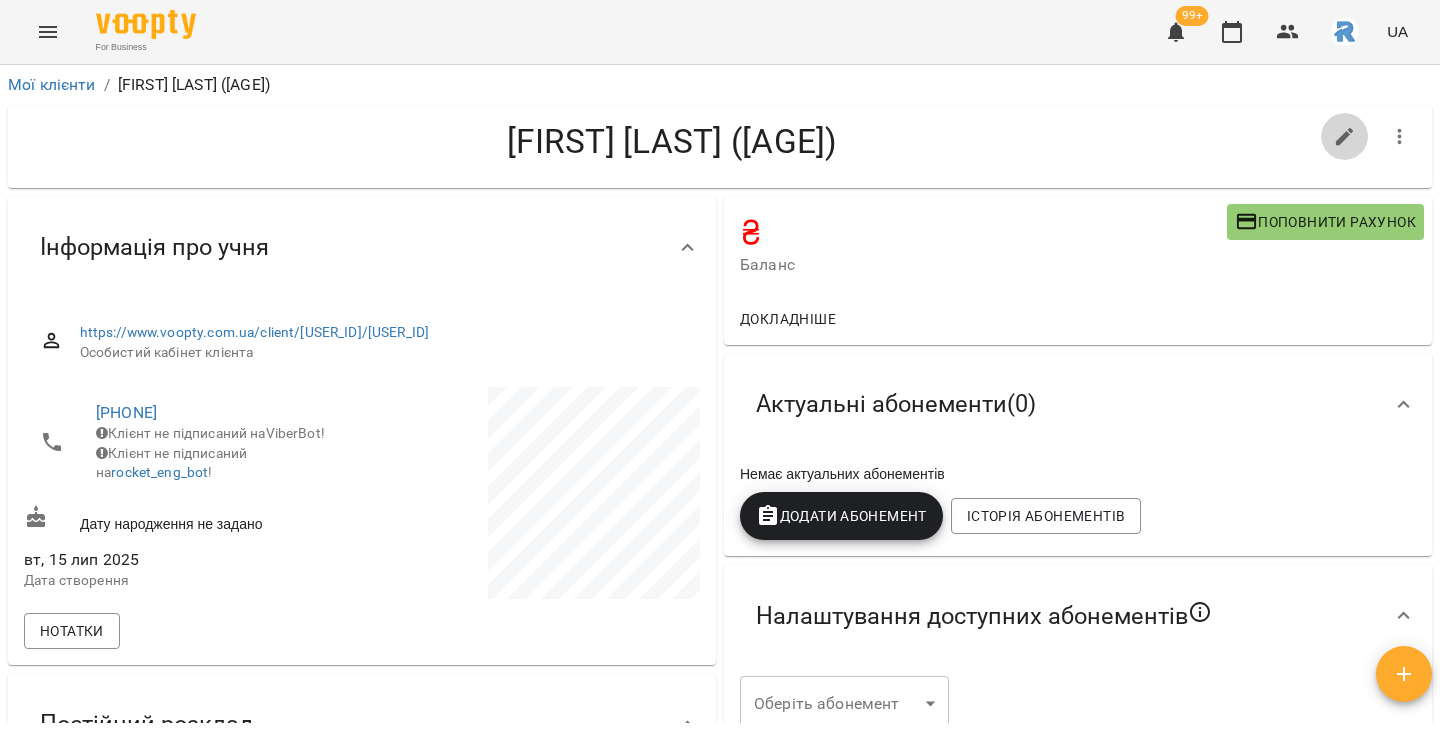 click at bounding box center (1345, 137) 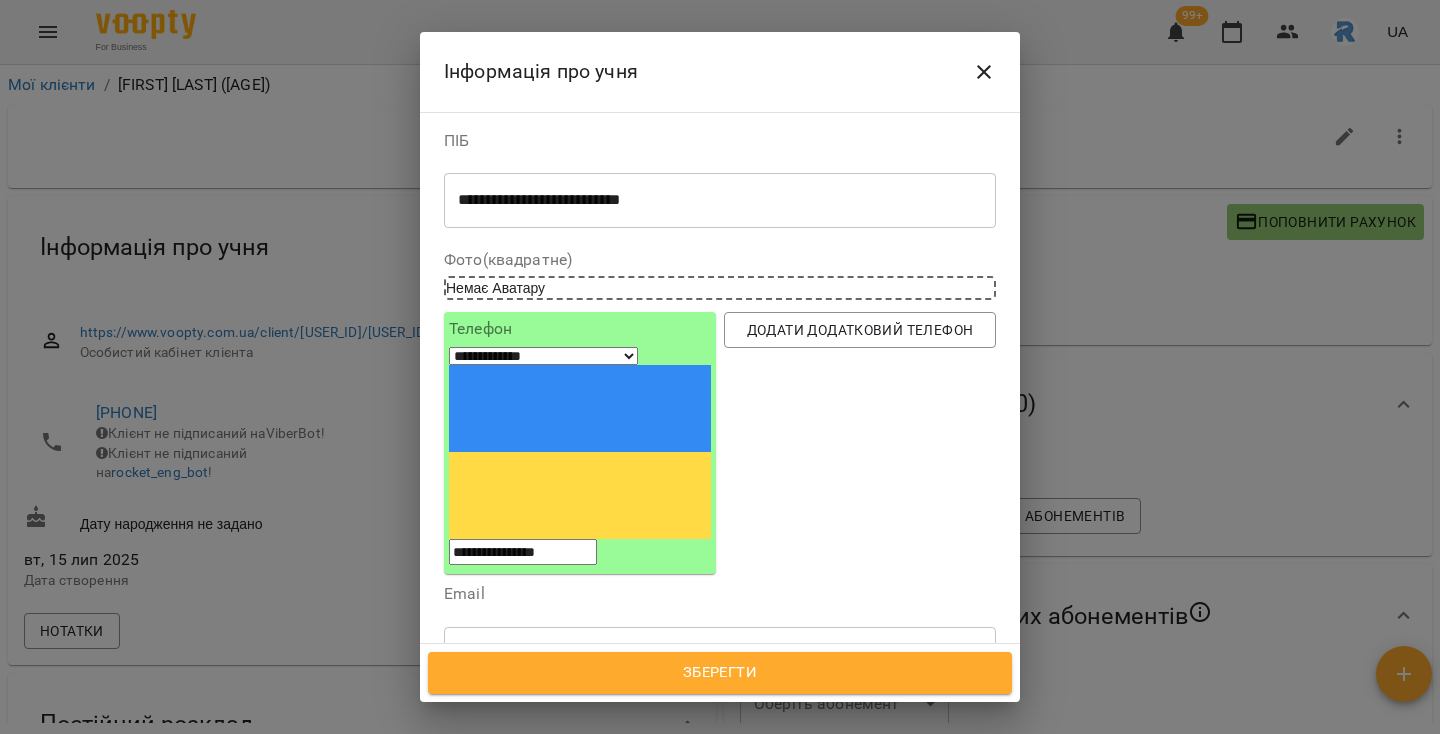 click on "**********" at bounding box center [720, 200] 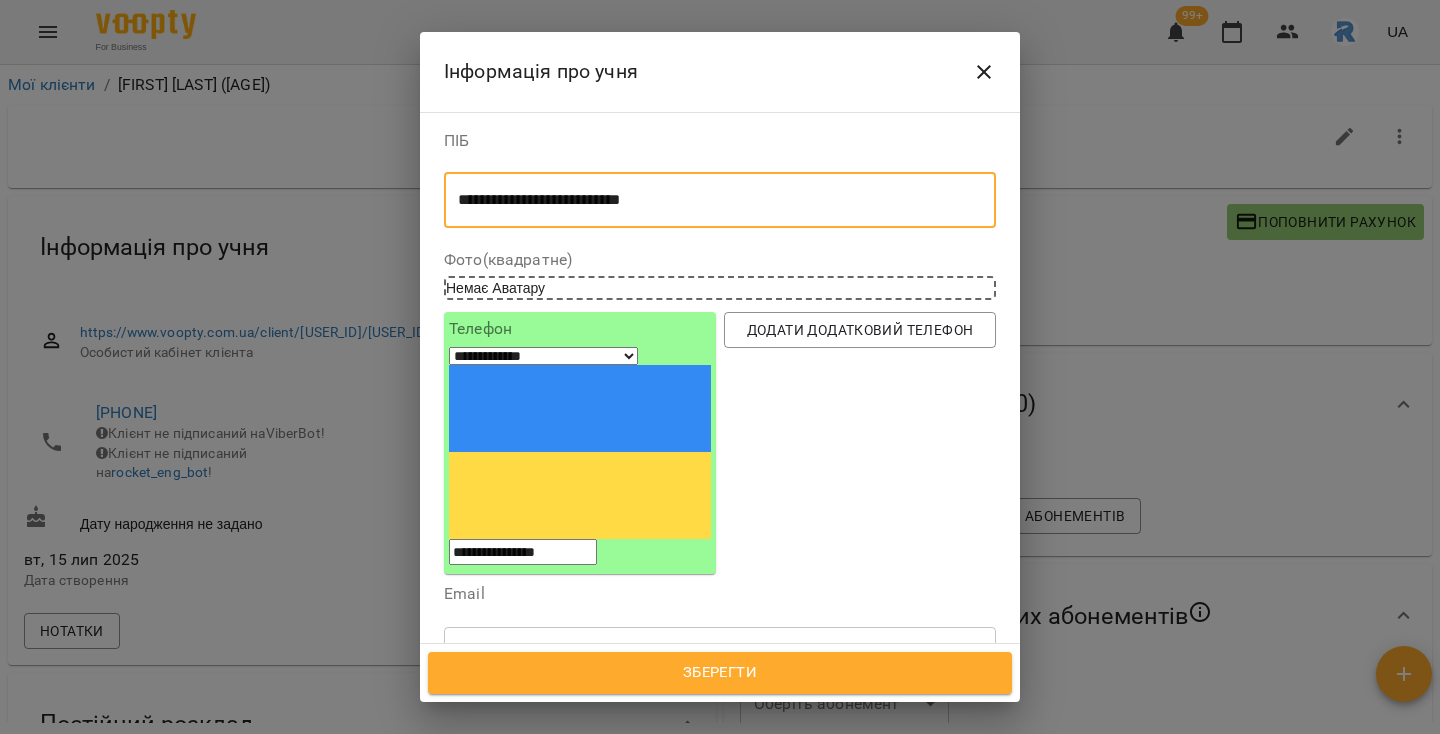 click on "**********" at bounding box center [720, 200] 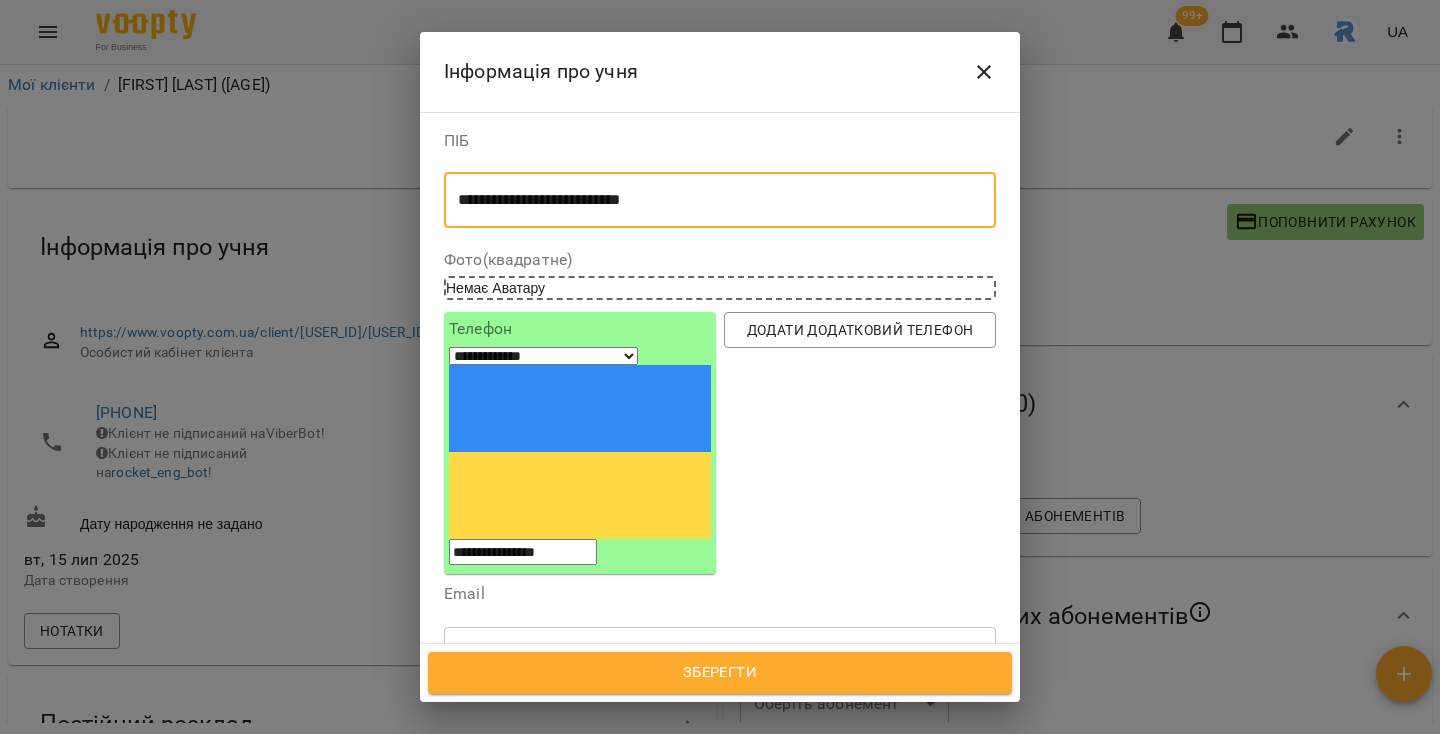 type on "**********" 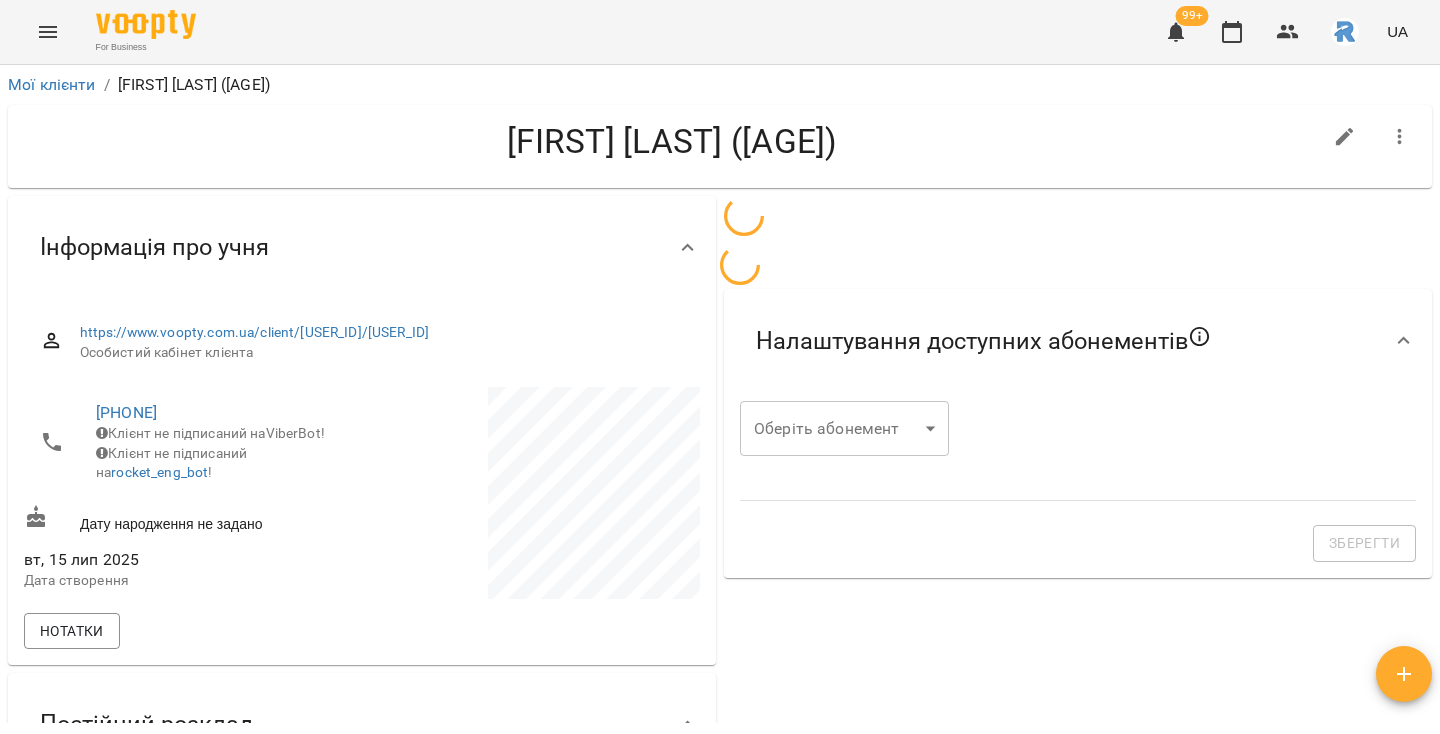 scroll, scrollTop: 32, scrollLeft: 0, axis: vertical 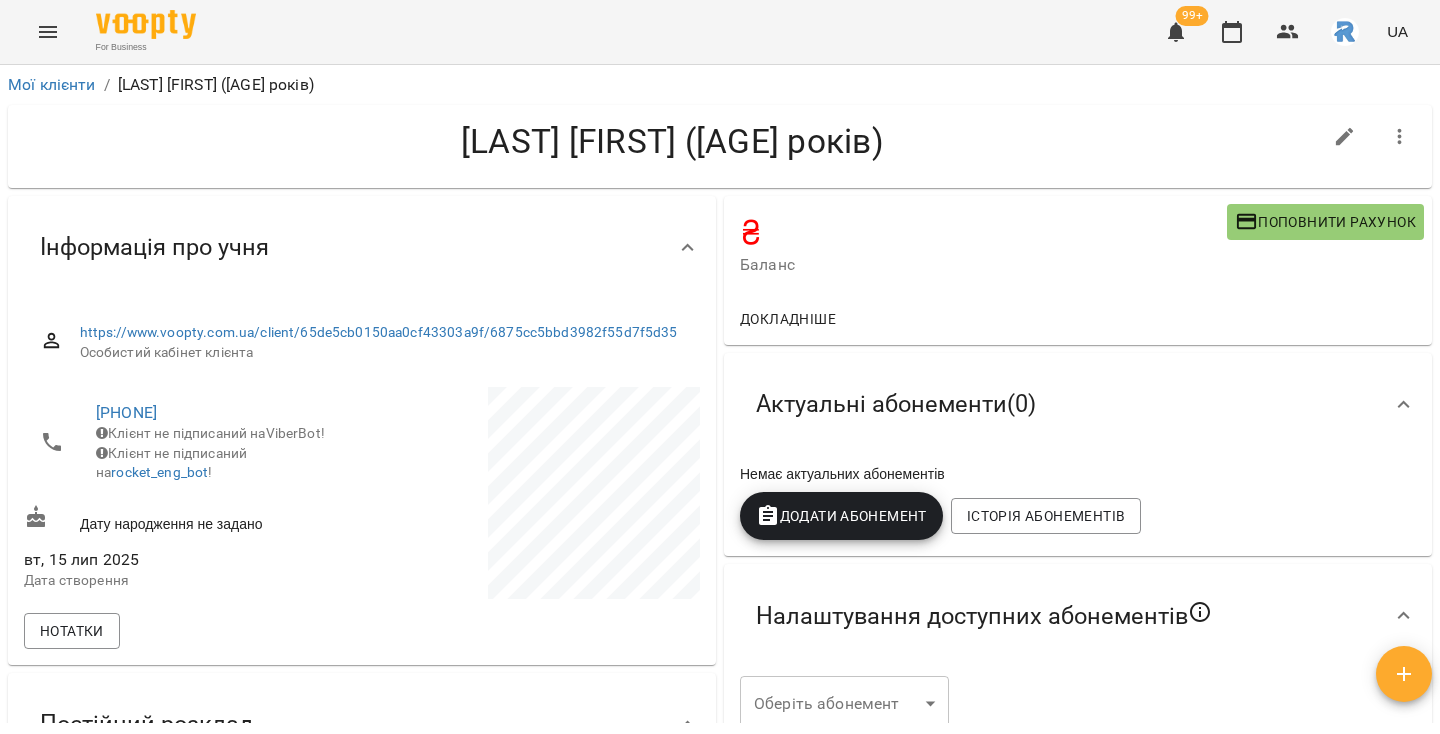 click on "Додати Абонемент" at bounding box center [841, 516] 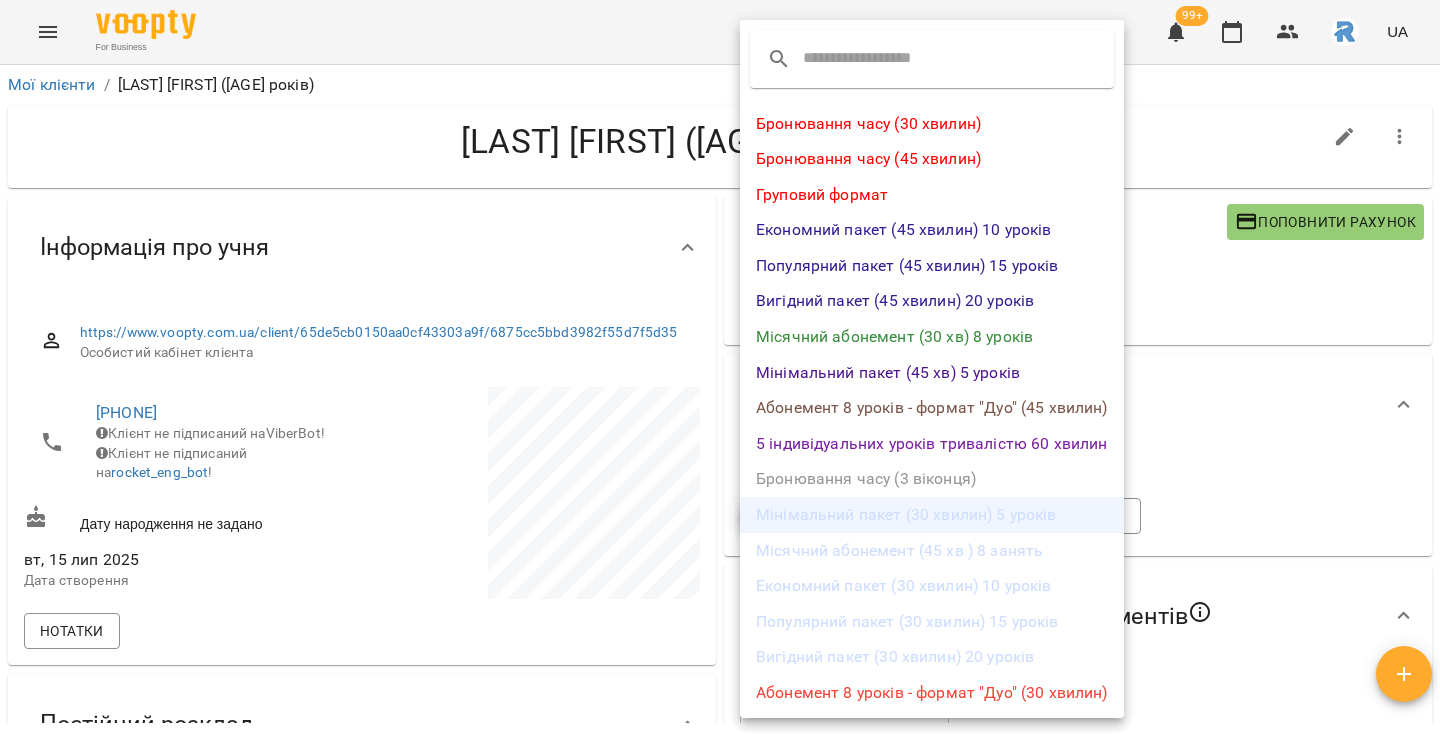 click on "Мінімальний пакет (30 хвилин) 5 уроків" at bounding box center (932, 515) 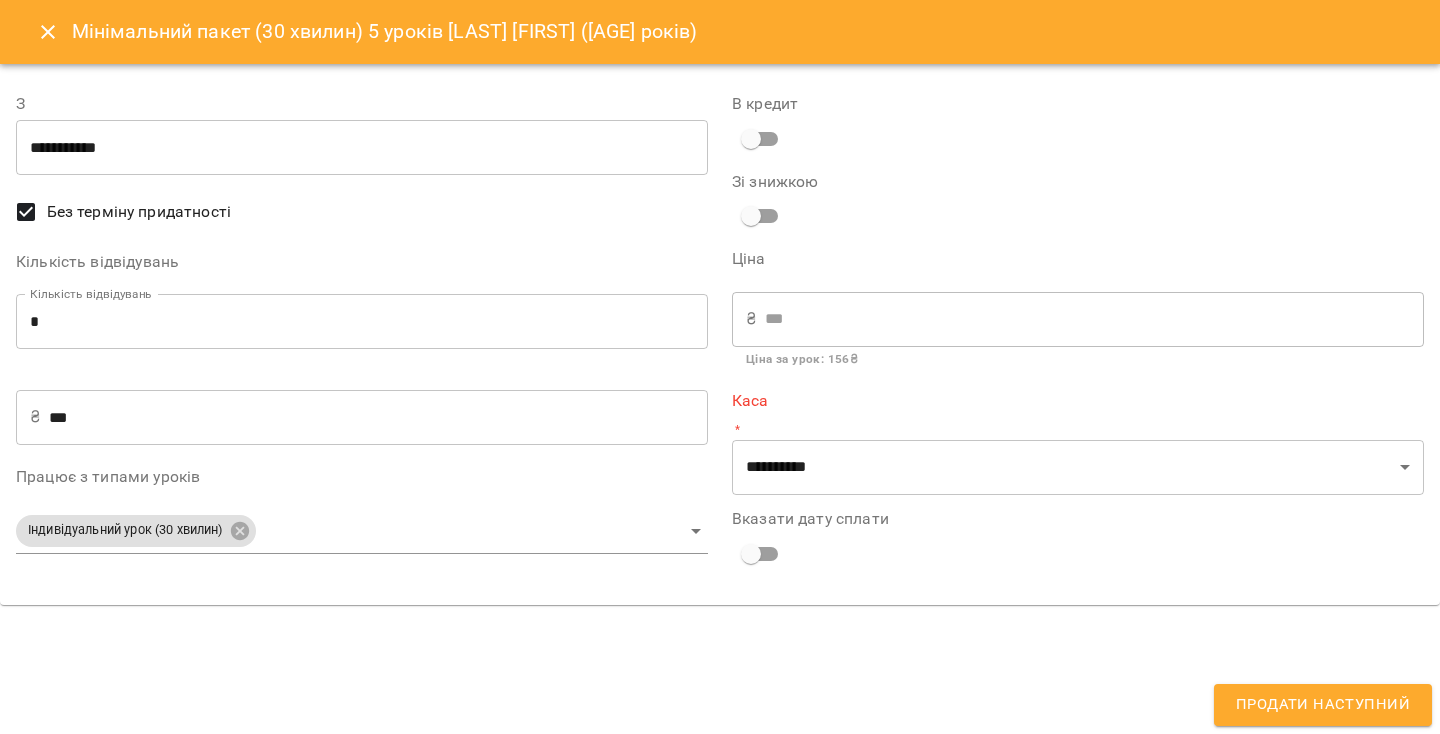 click on "*" at bounding box center (362, 322) 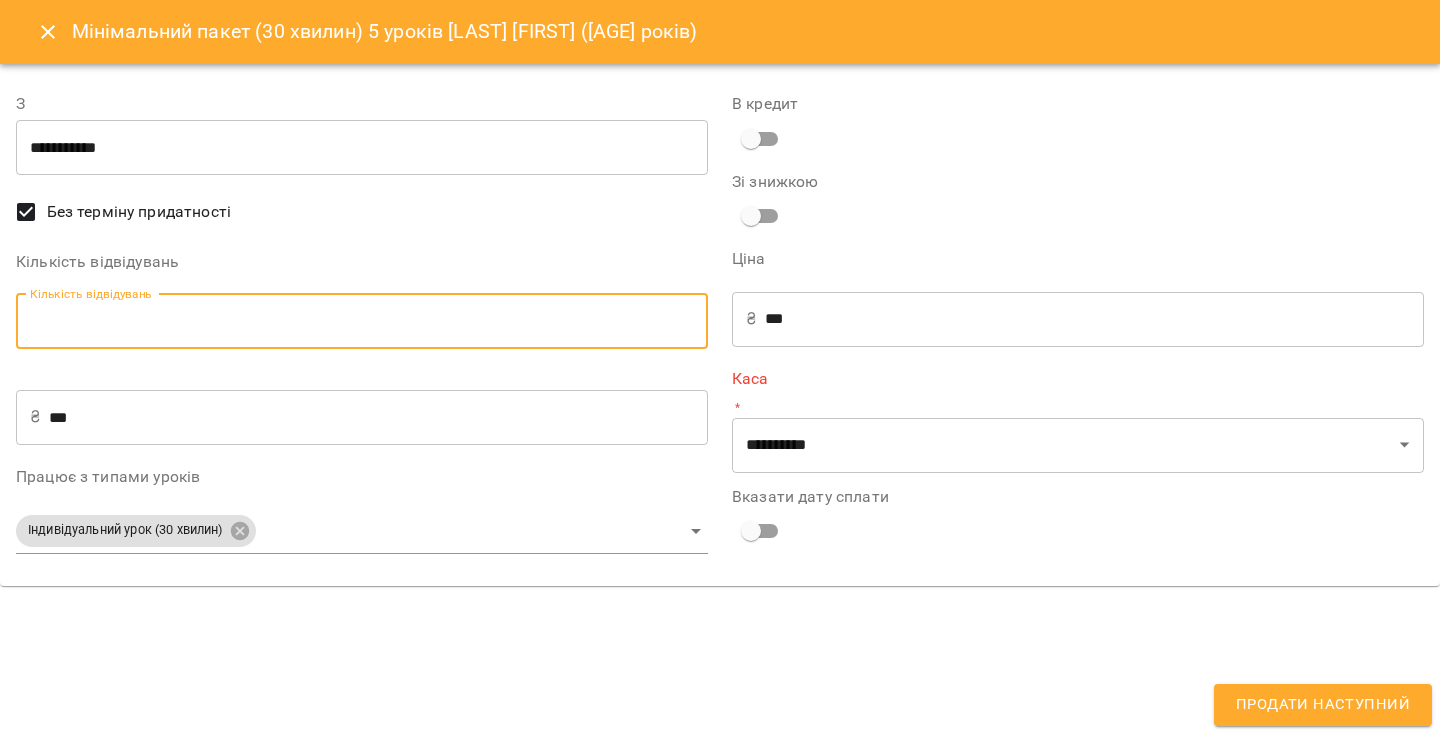 type on "*" 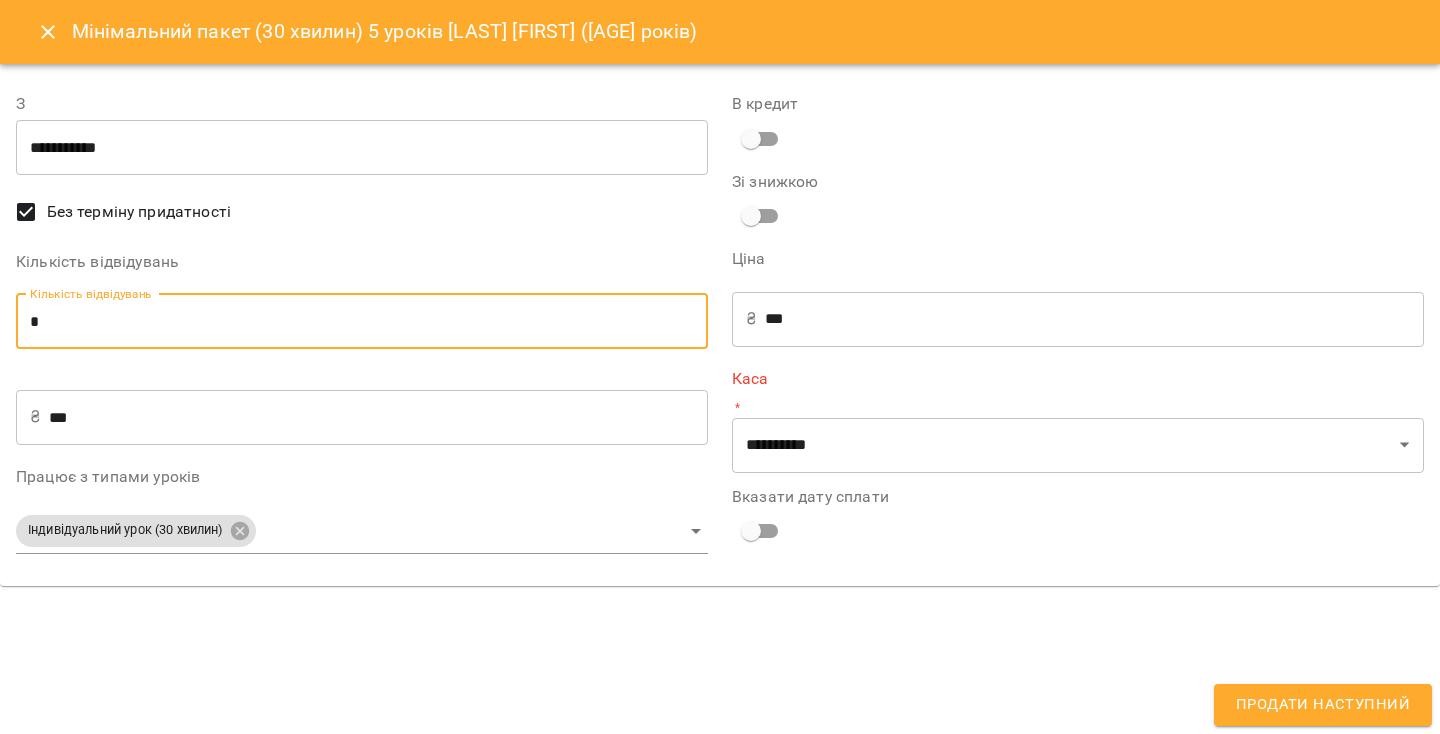 type on "**" 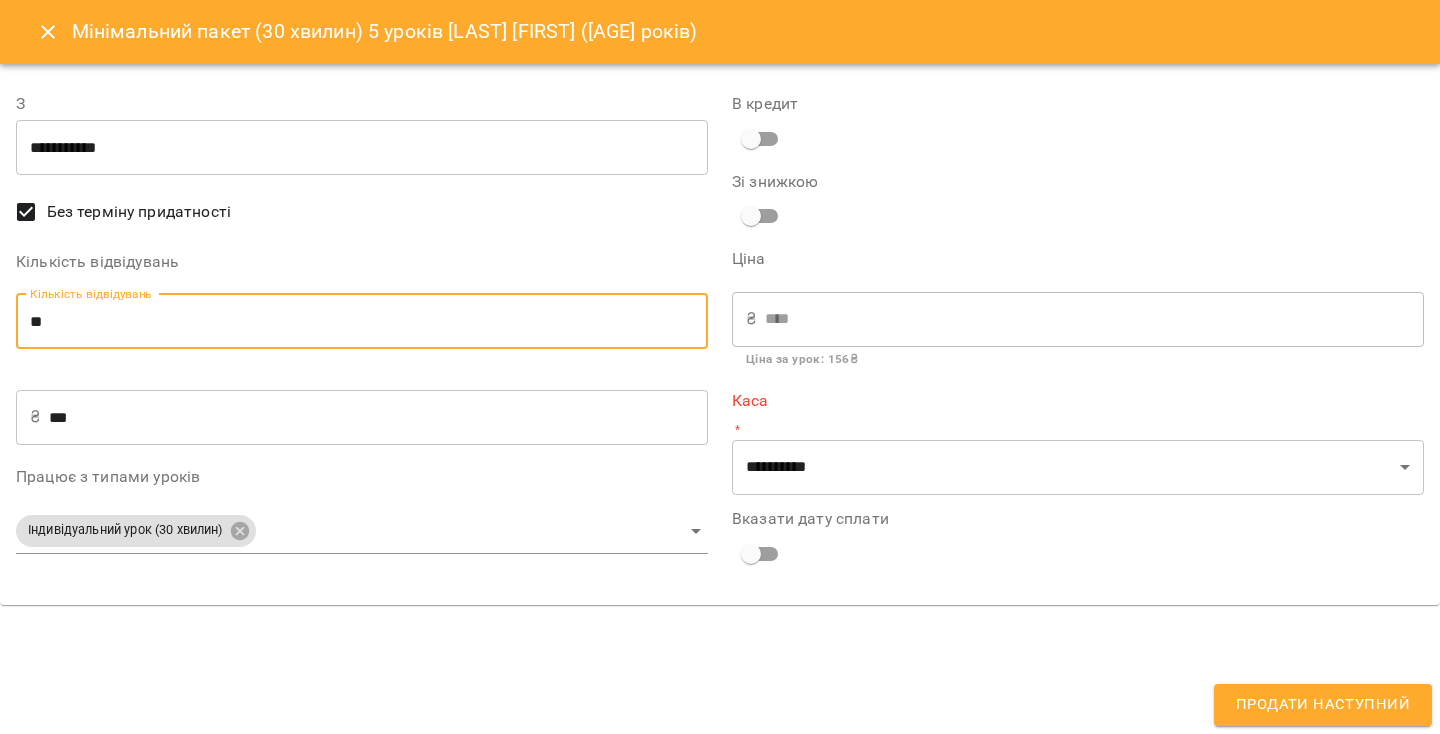 type on "**" 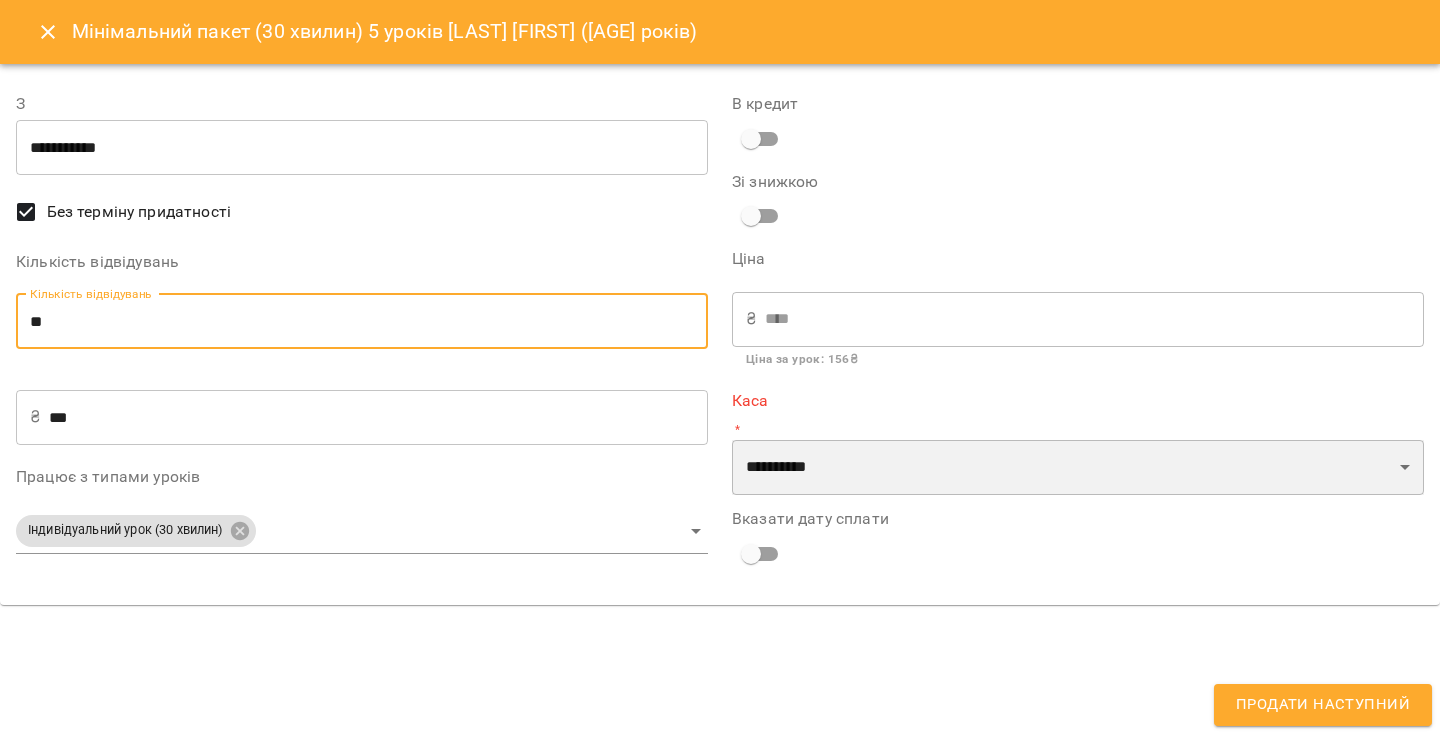 click on "**********" at bounding box center (1078, 468) 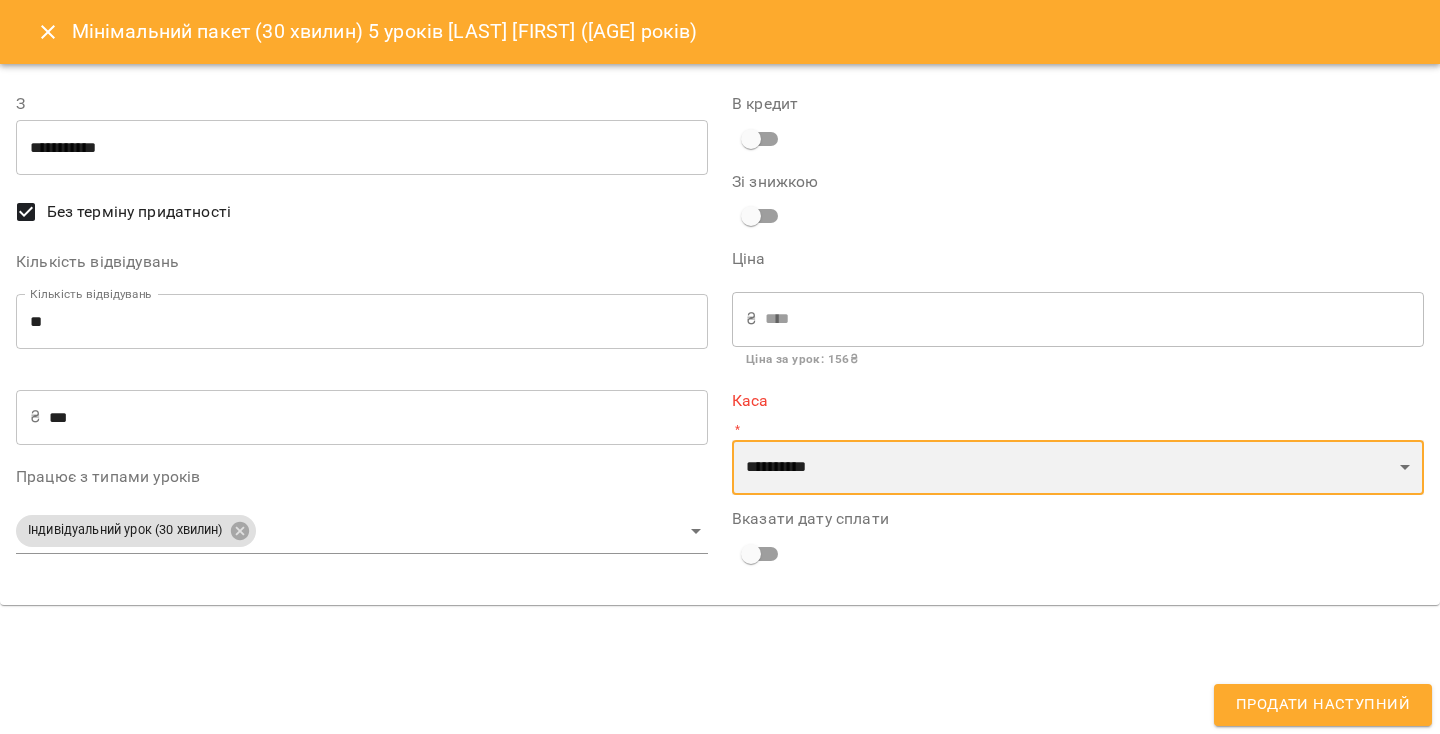 select on "**********" 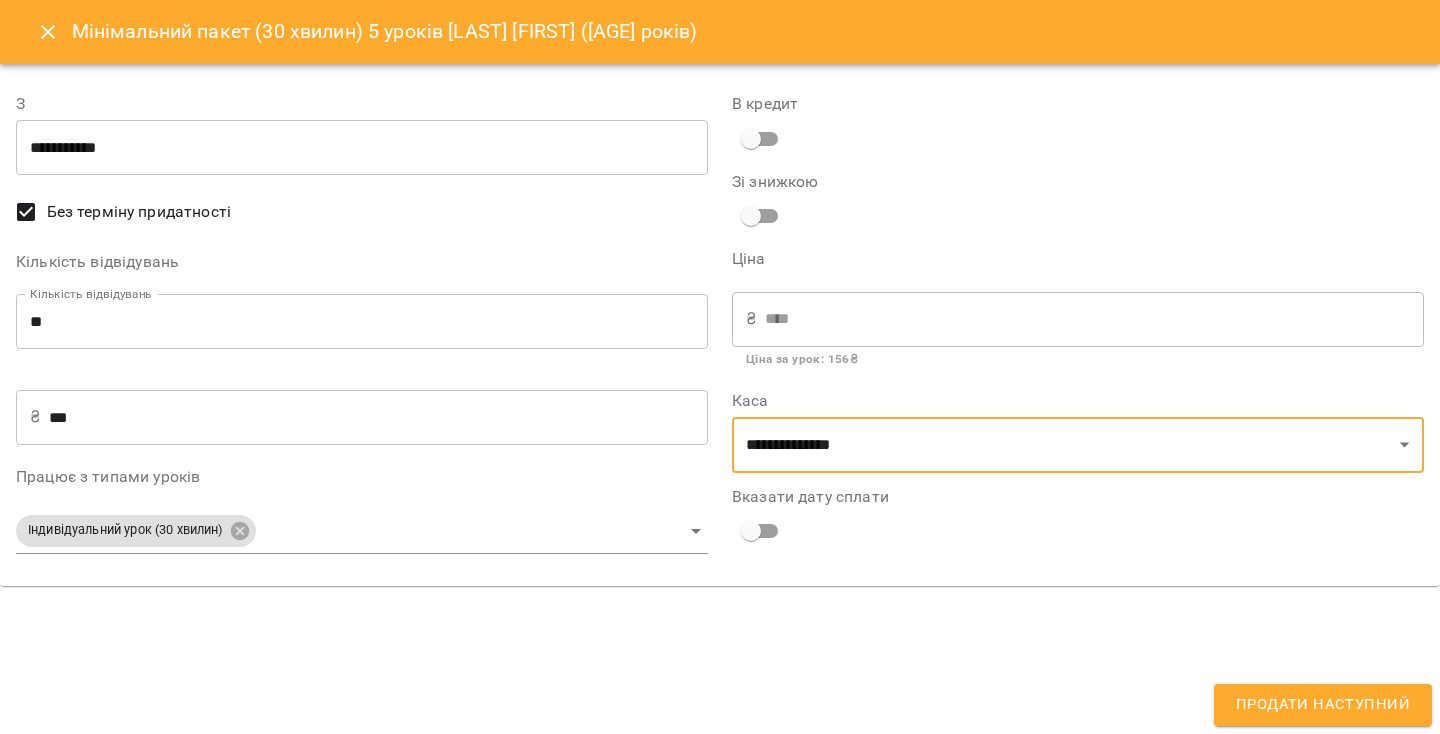 click on "**********" at bounding box center [720, 367] 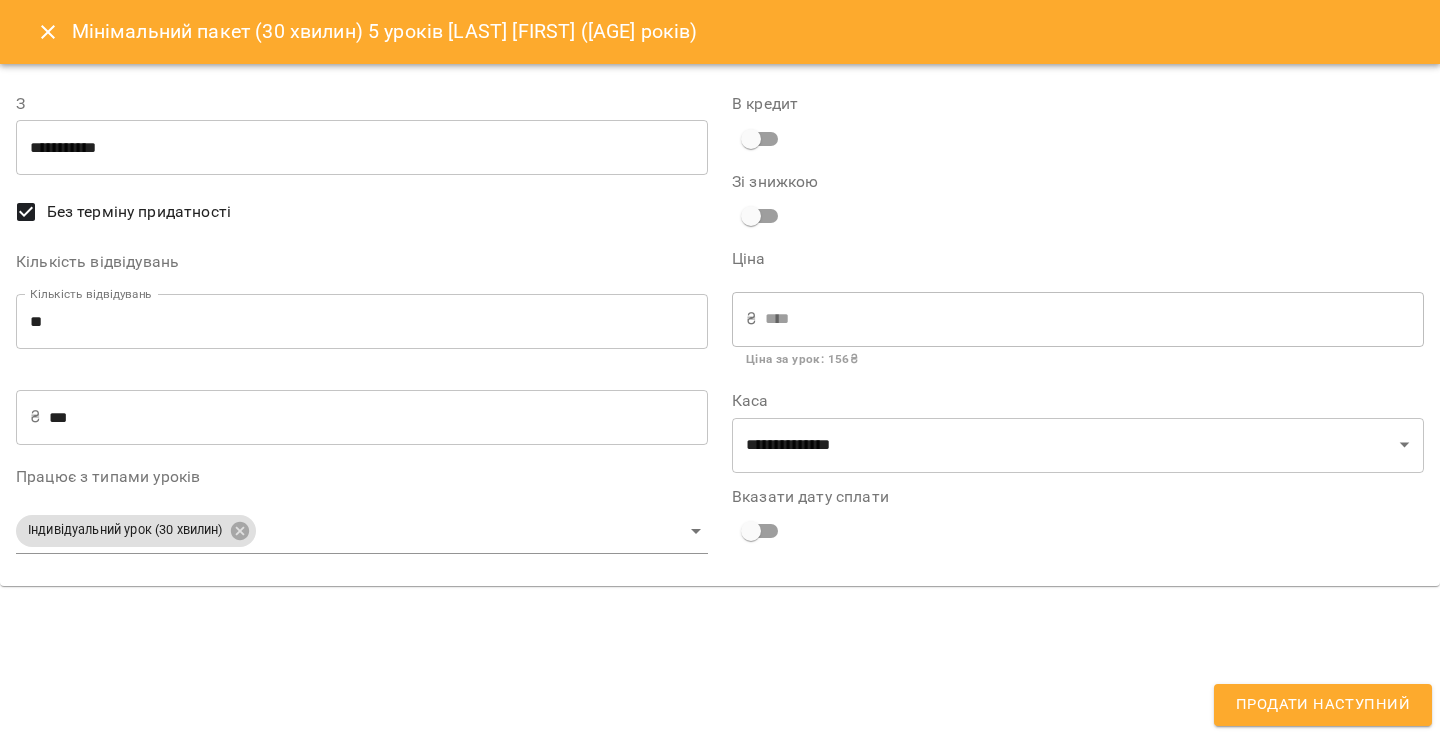 click on "Продати наступний" at bounding box center (1323, 705) 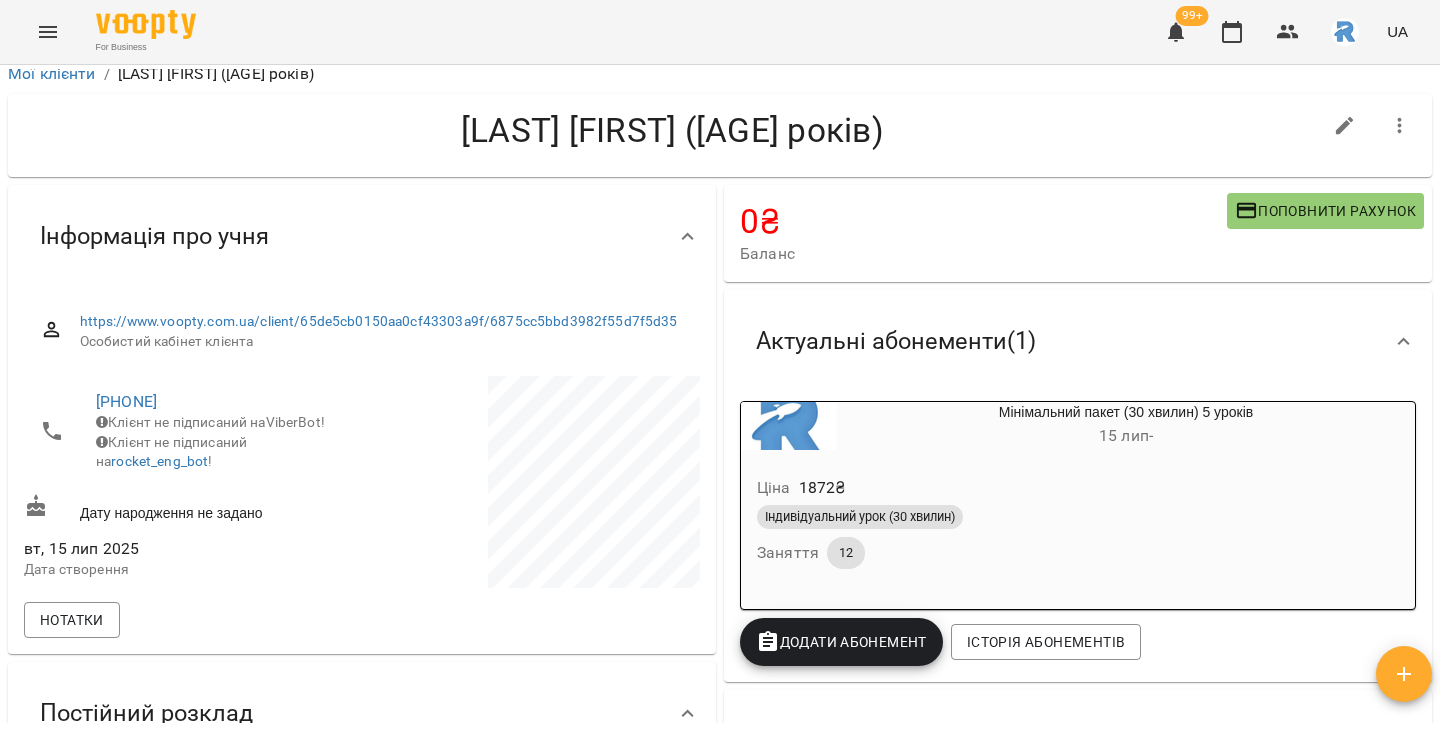 scroll, scrollTop: 254, scrollLeft: 0, axis: vertical 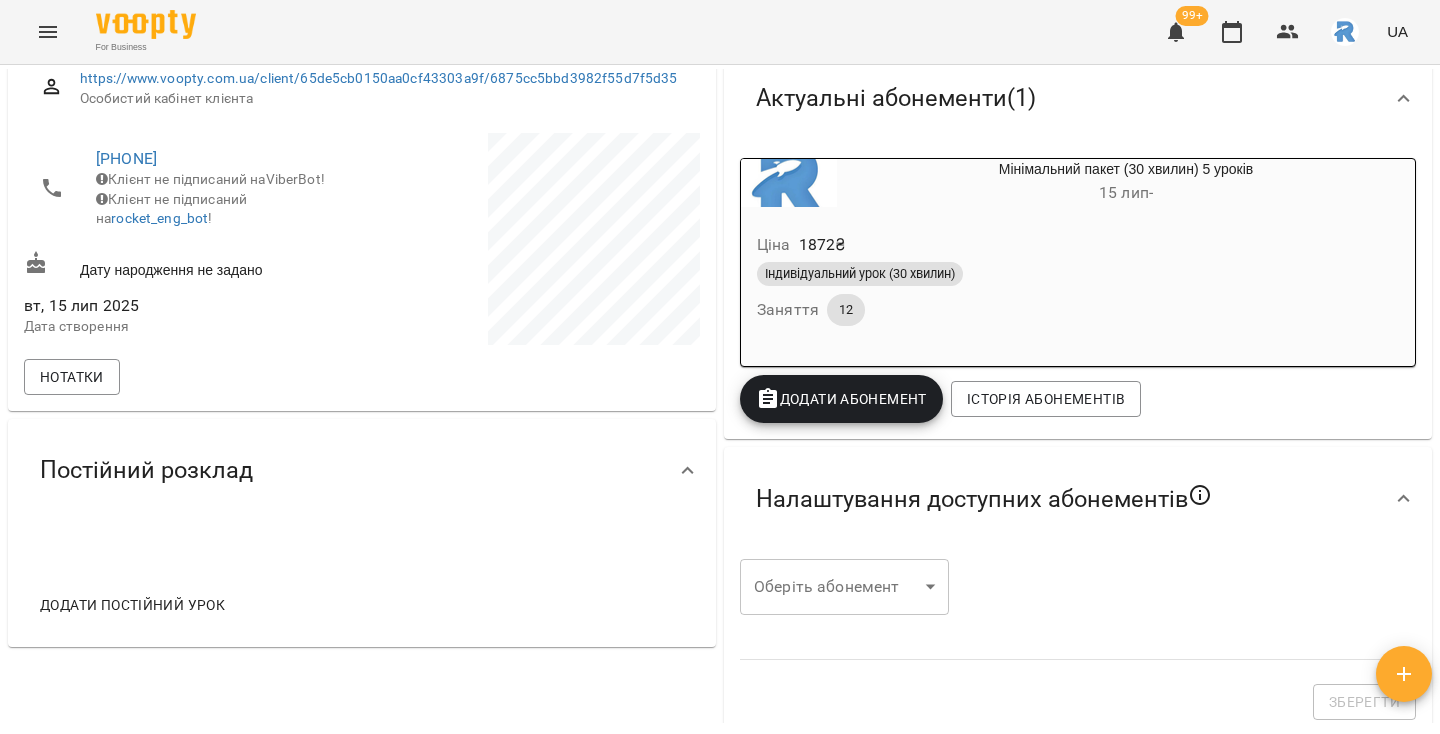 click on "Додати постійний урок" at bounding box center [132, 605] 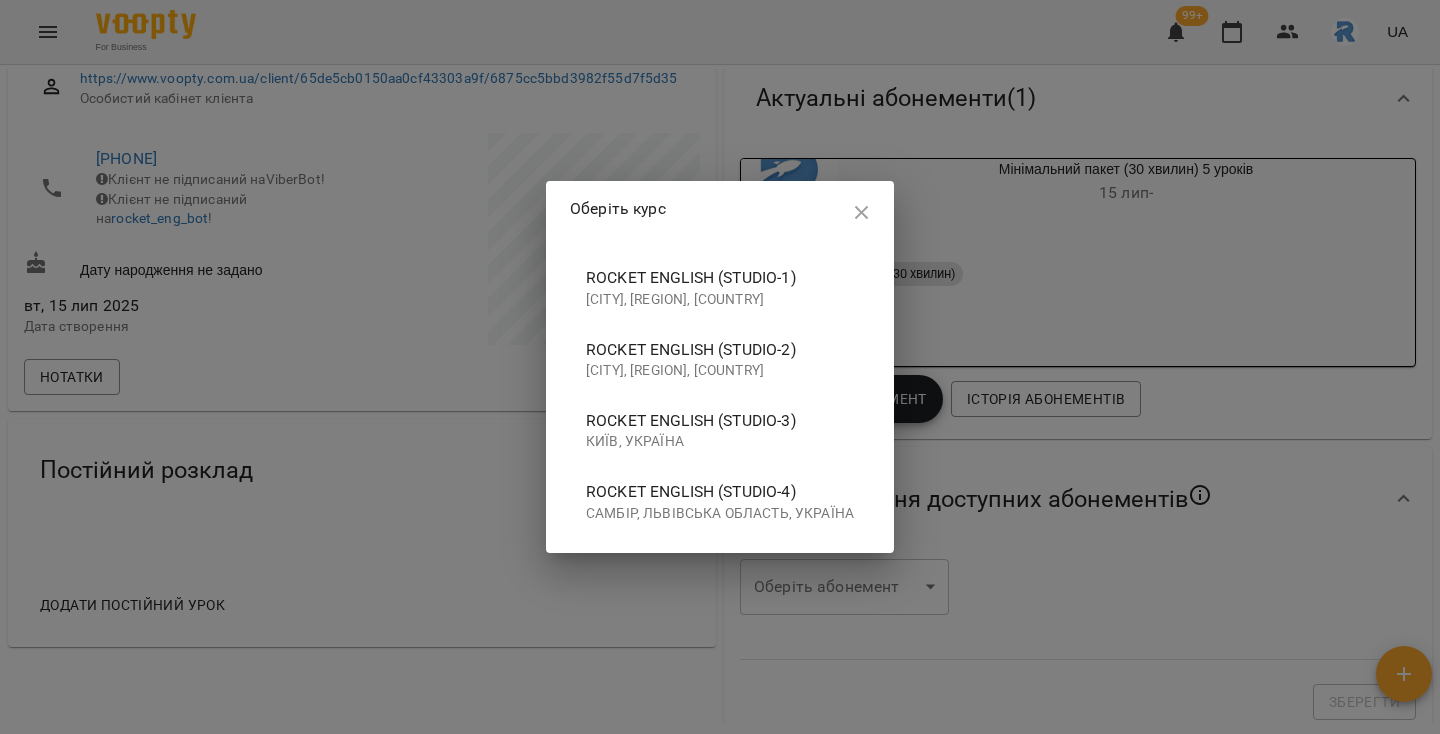 click on "Rocket English (studio-4)" at bounding box center [720, 492] 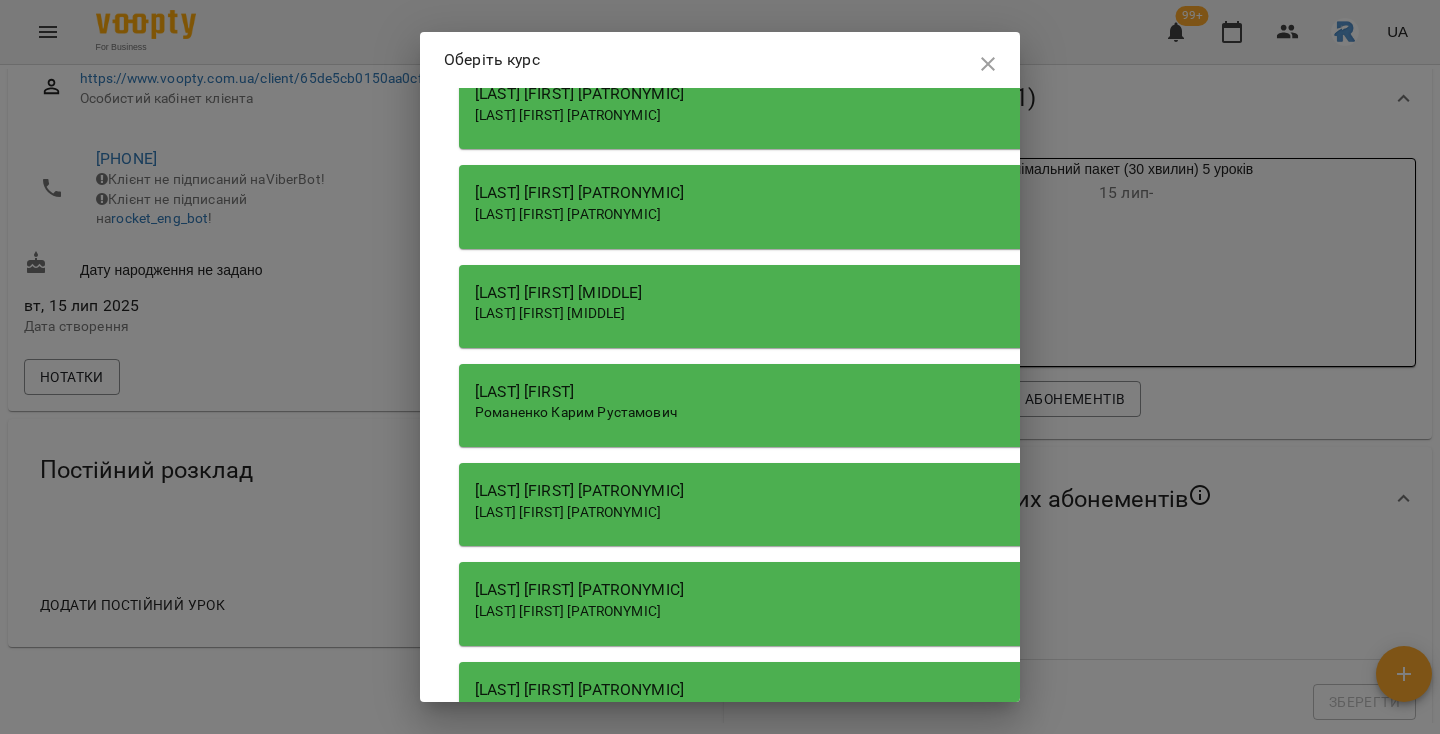 scroll, scrollTop: 710, scrollLeft: 0, axis: vertical 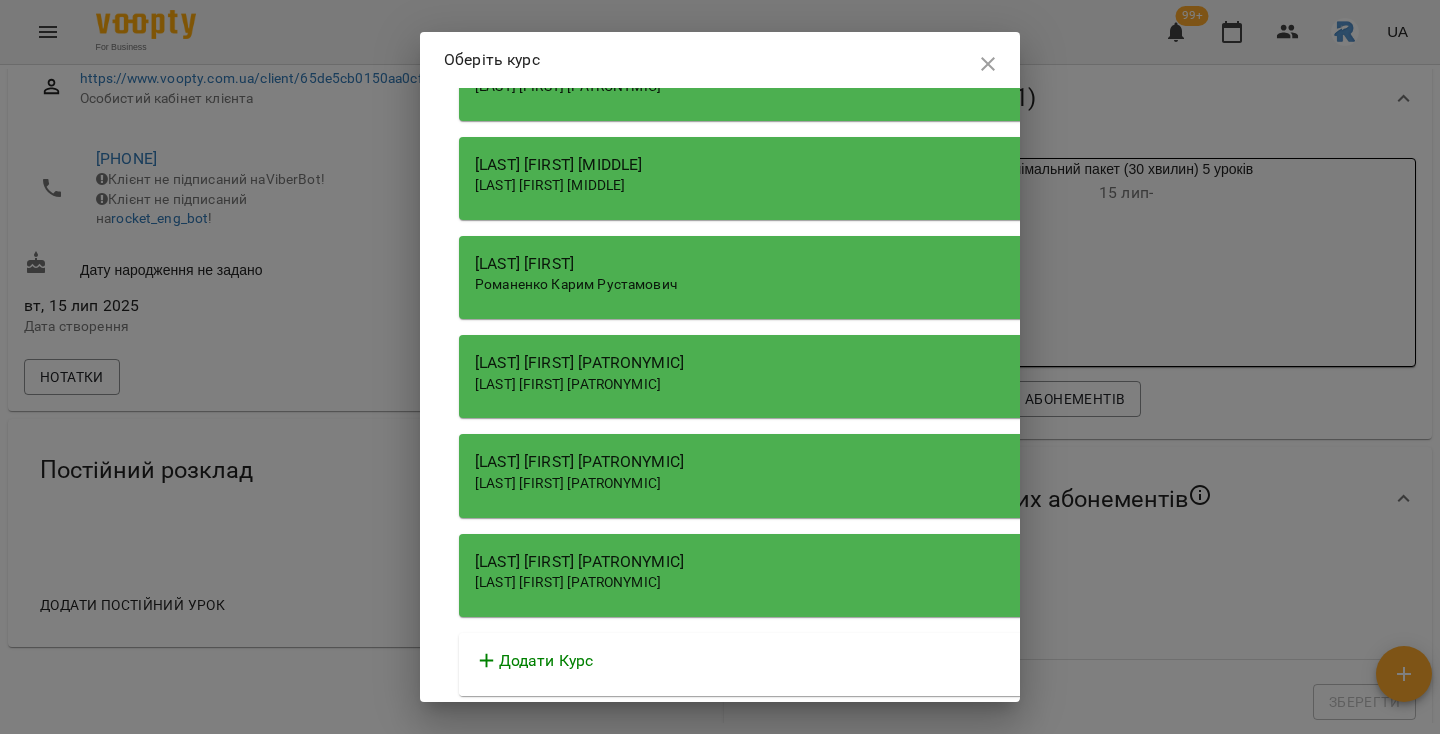 click on "[LAST] [FIRST] [PATRONYMIC]" at bounding box center [1029, 562] 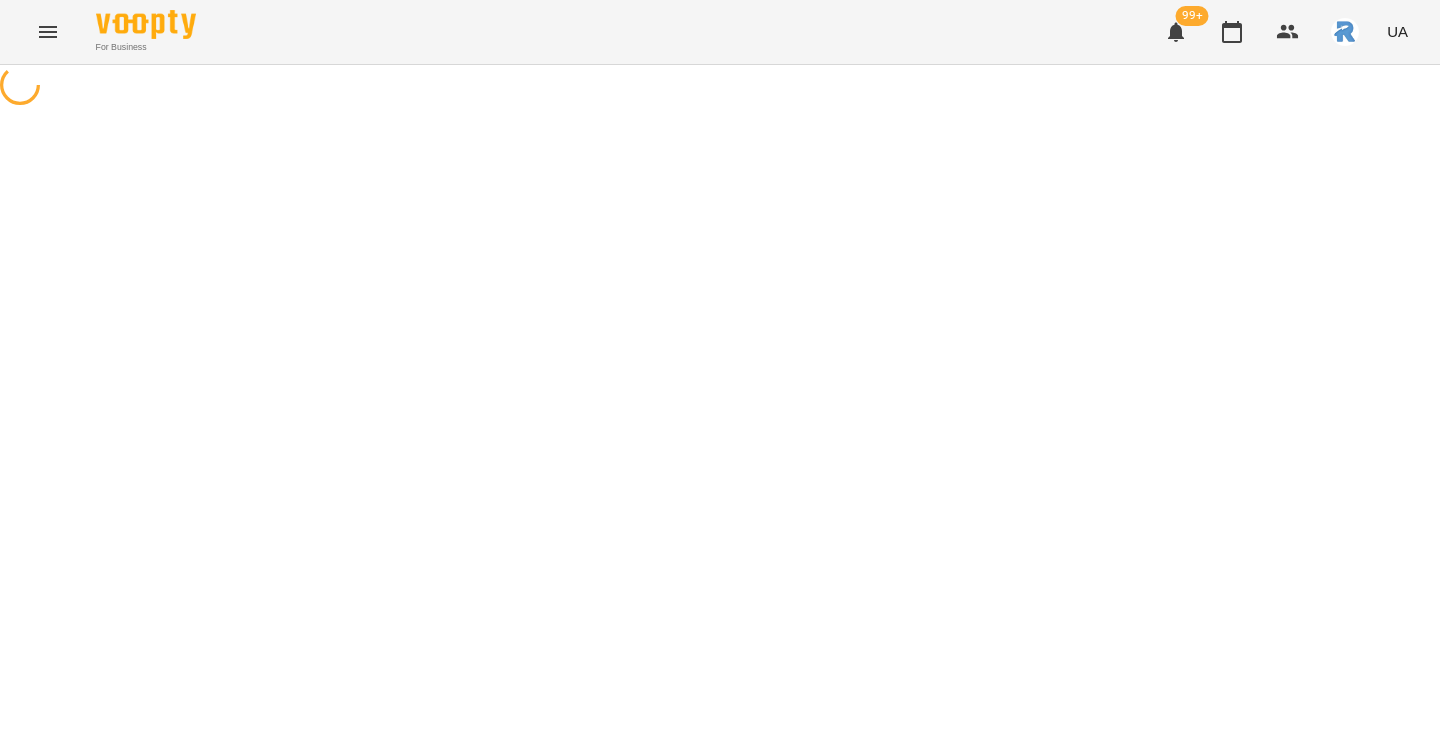 select on "**********" 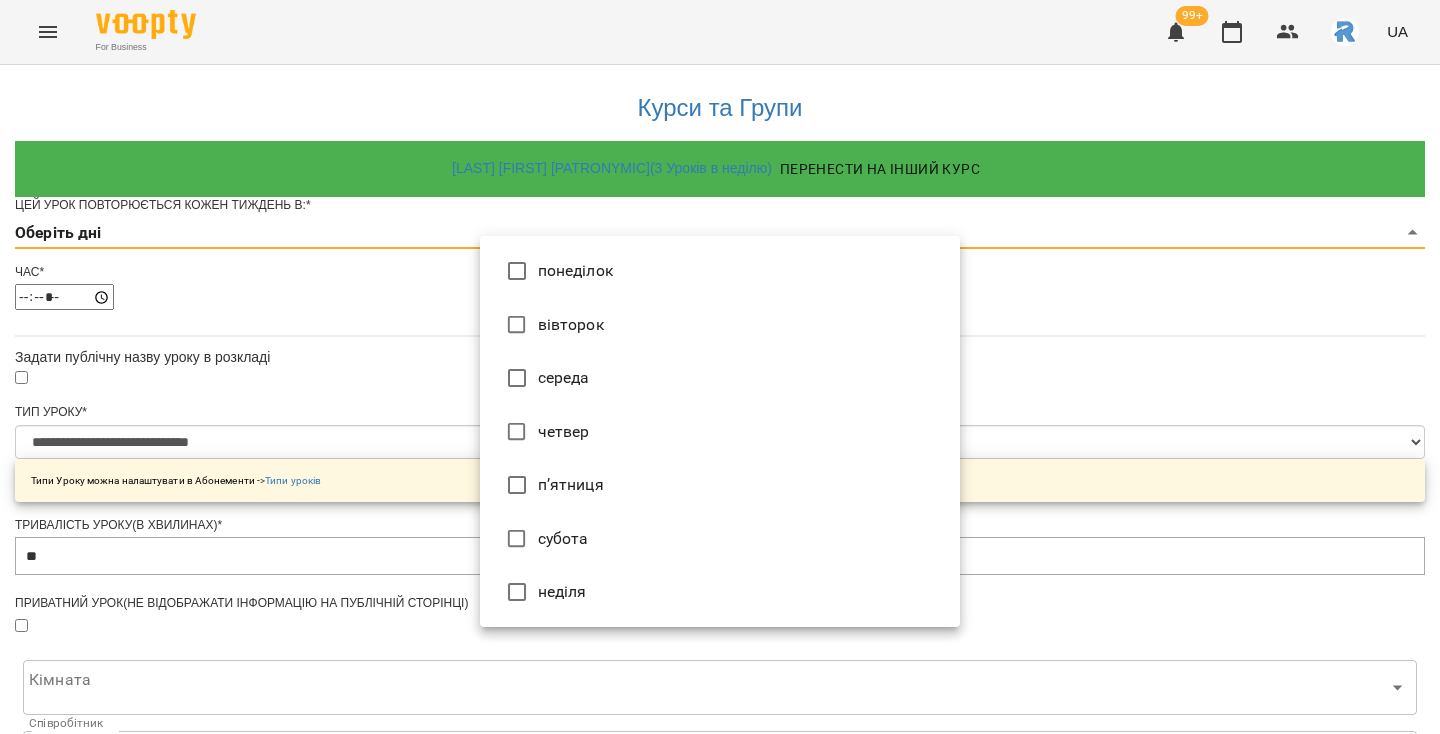 click on "**********" at bounding box center (720, 638) 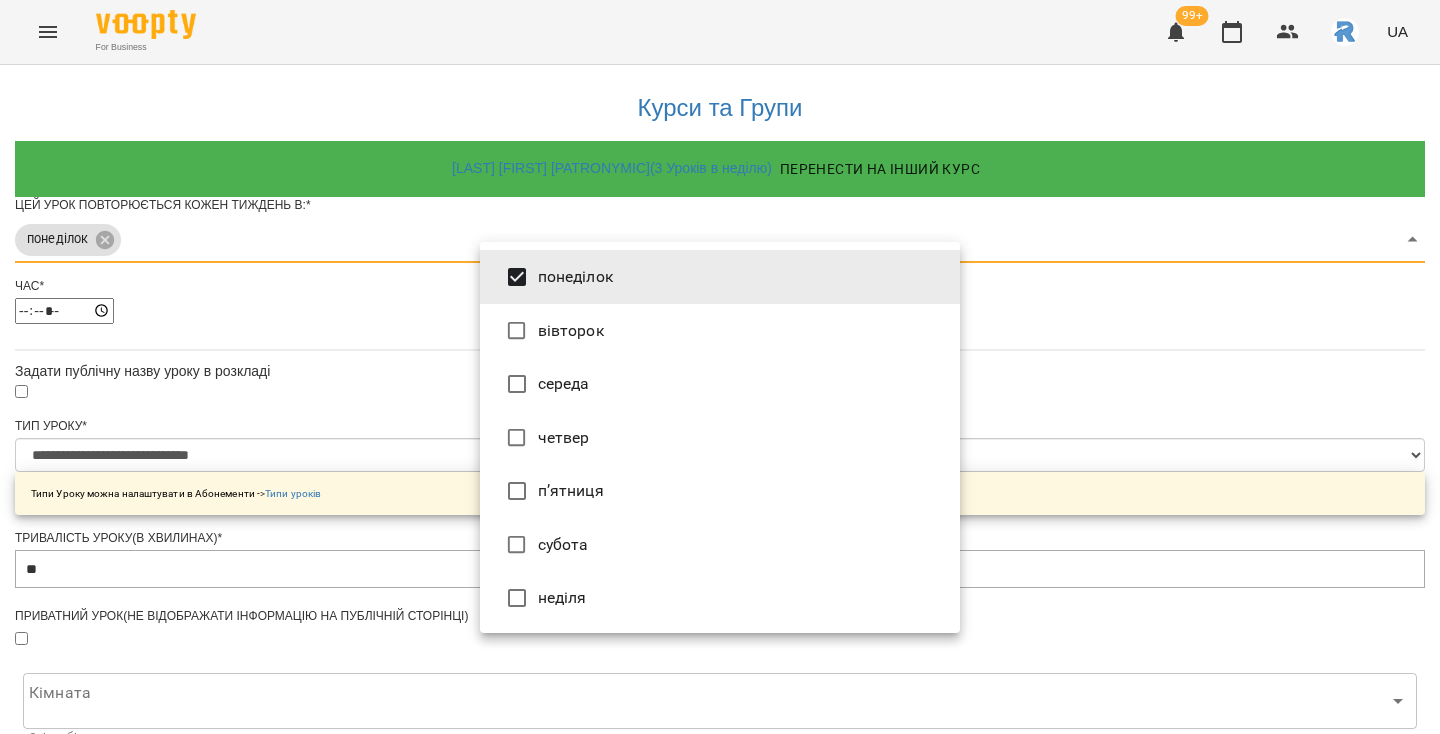 click on "середа" at bounding box center (720, 384) 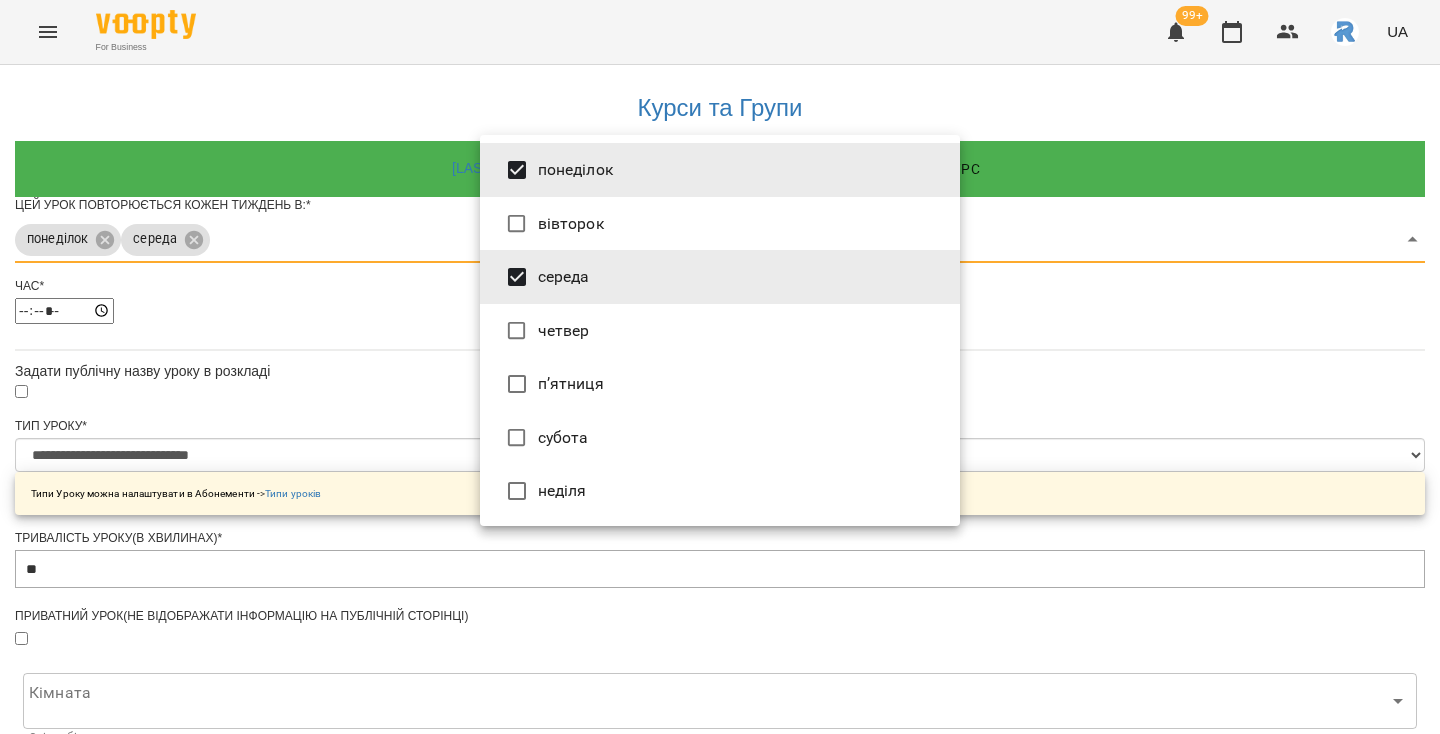 click on "п’ятниця" at bounding box center (720, 384) 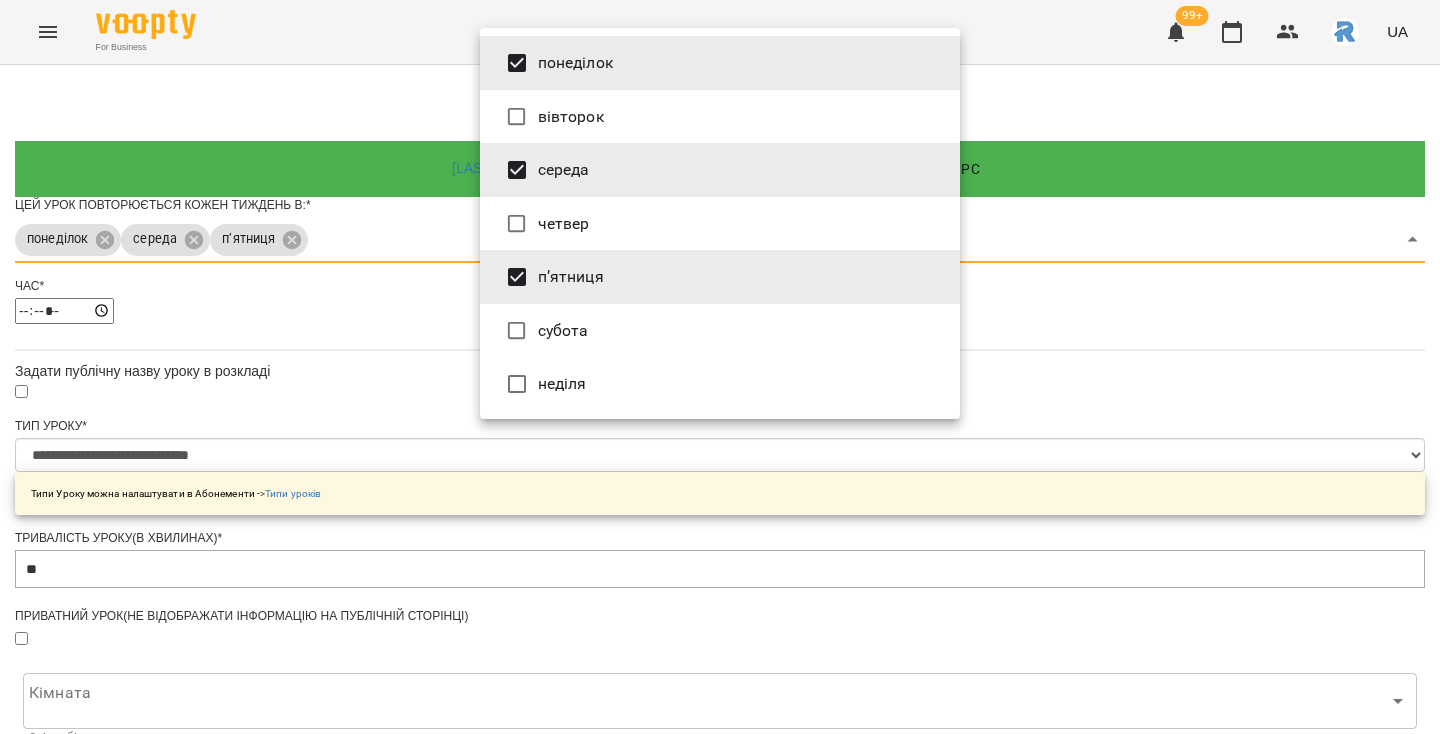 click at bounding box center (720, 367) 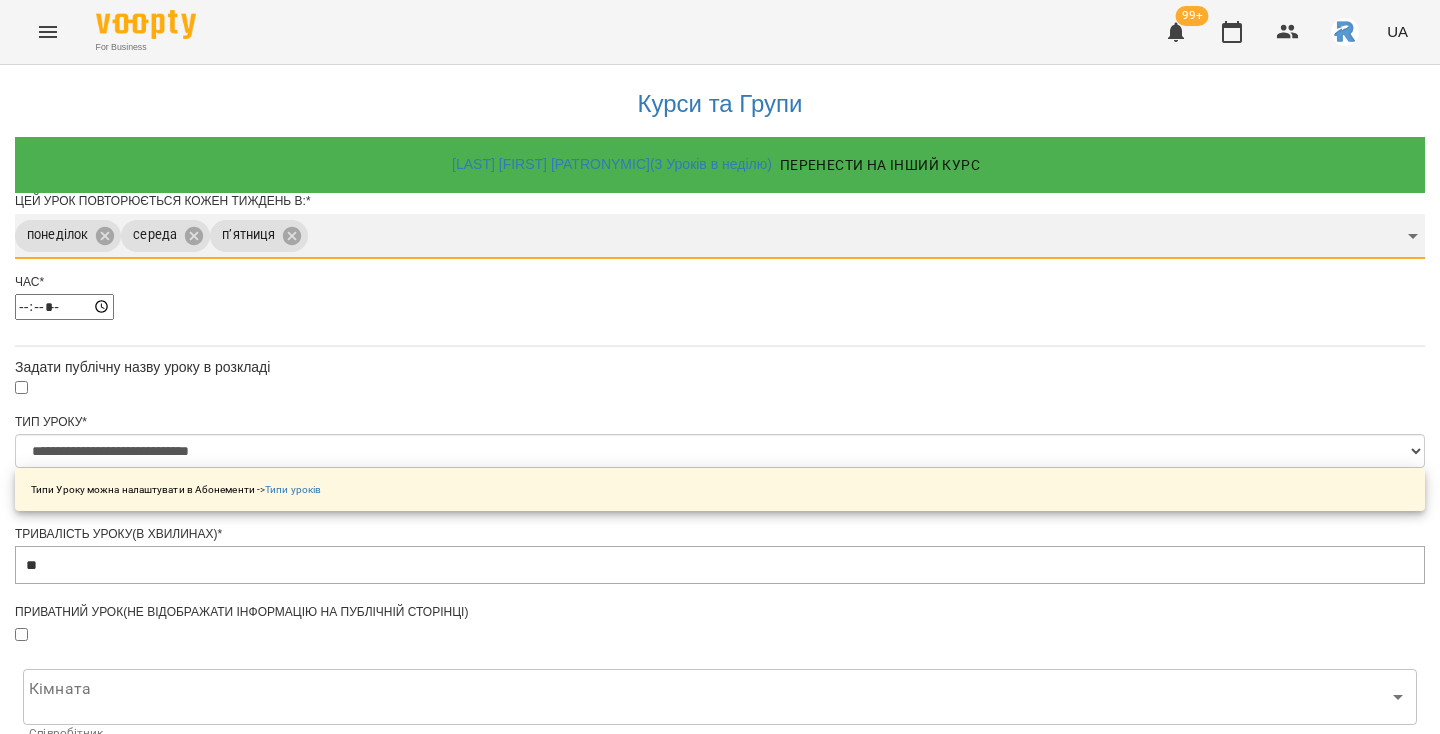 scroll, scrollTop: 701, scrollLeft: 0, axis: vertical 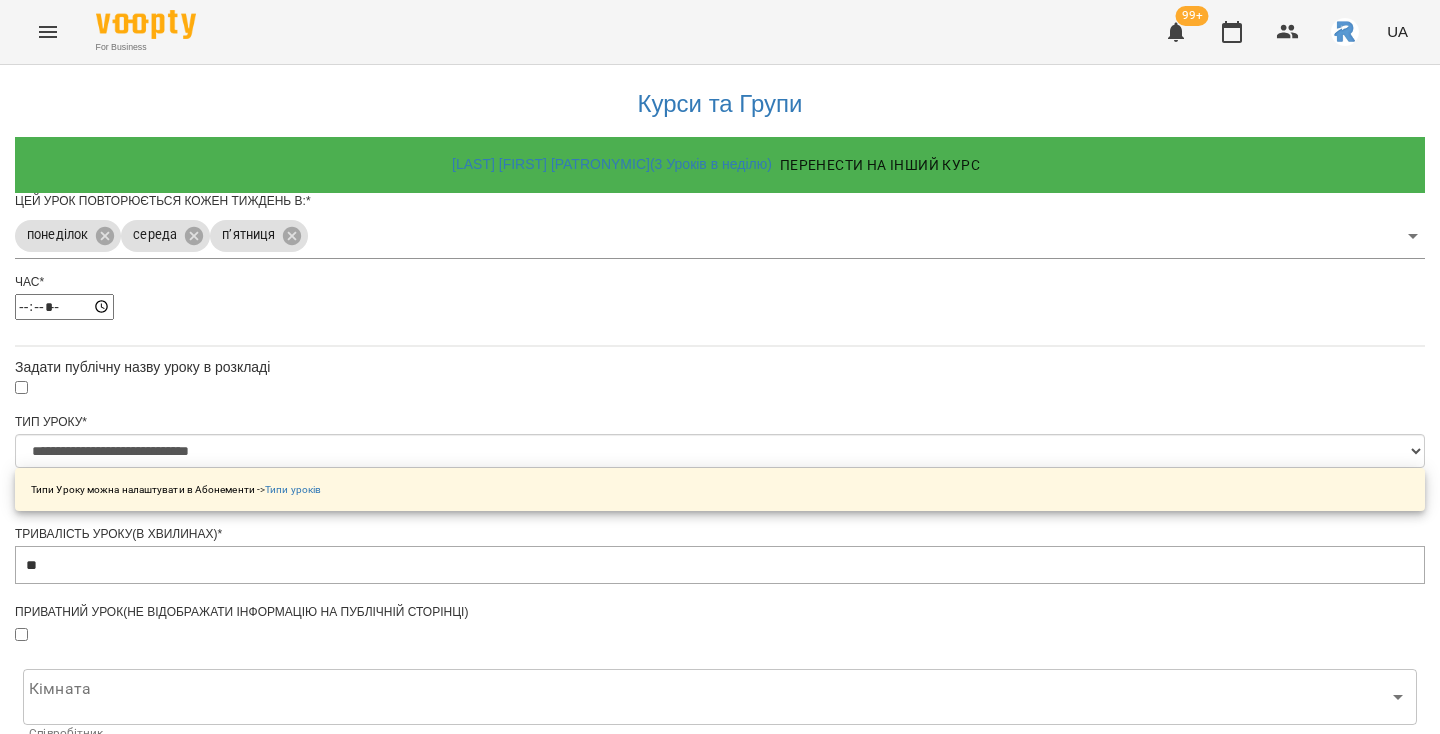 click on "Зберегти" at bounding box center (720, 1314) 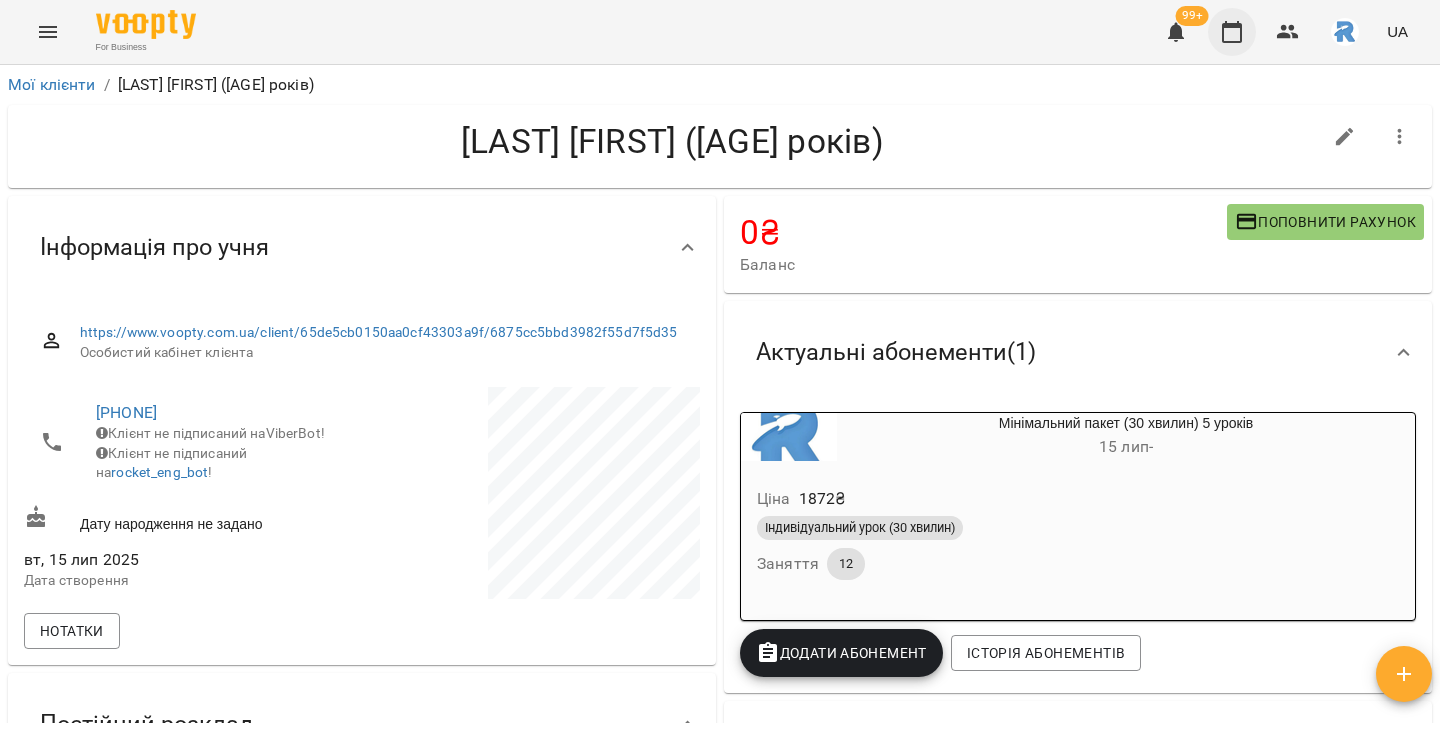 click 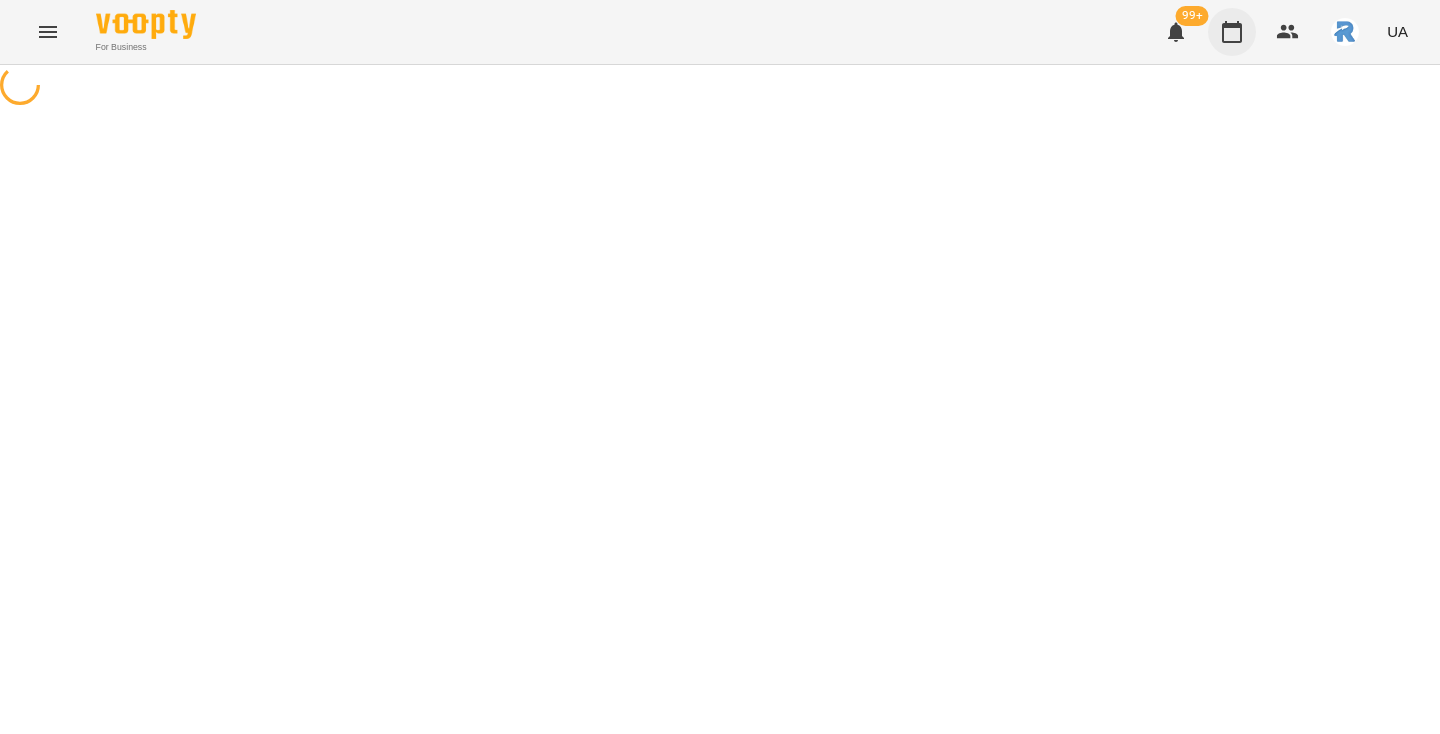 scroll, scrollTop: 0, scrollLeft: 0, axis: both 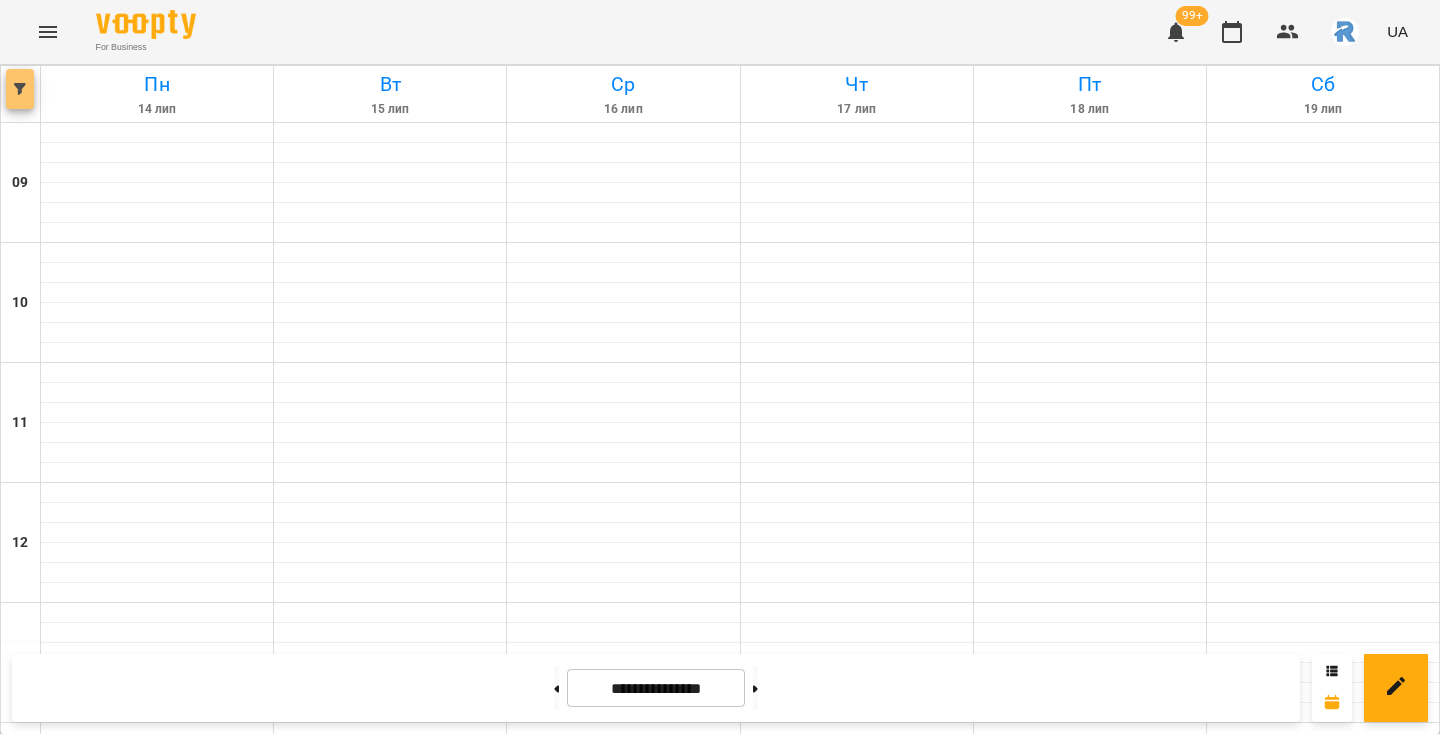 click 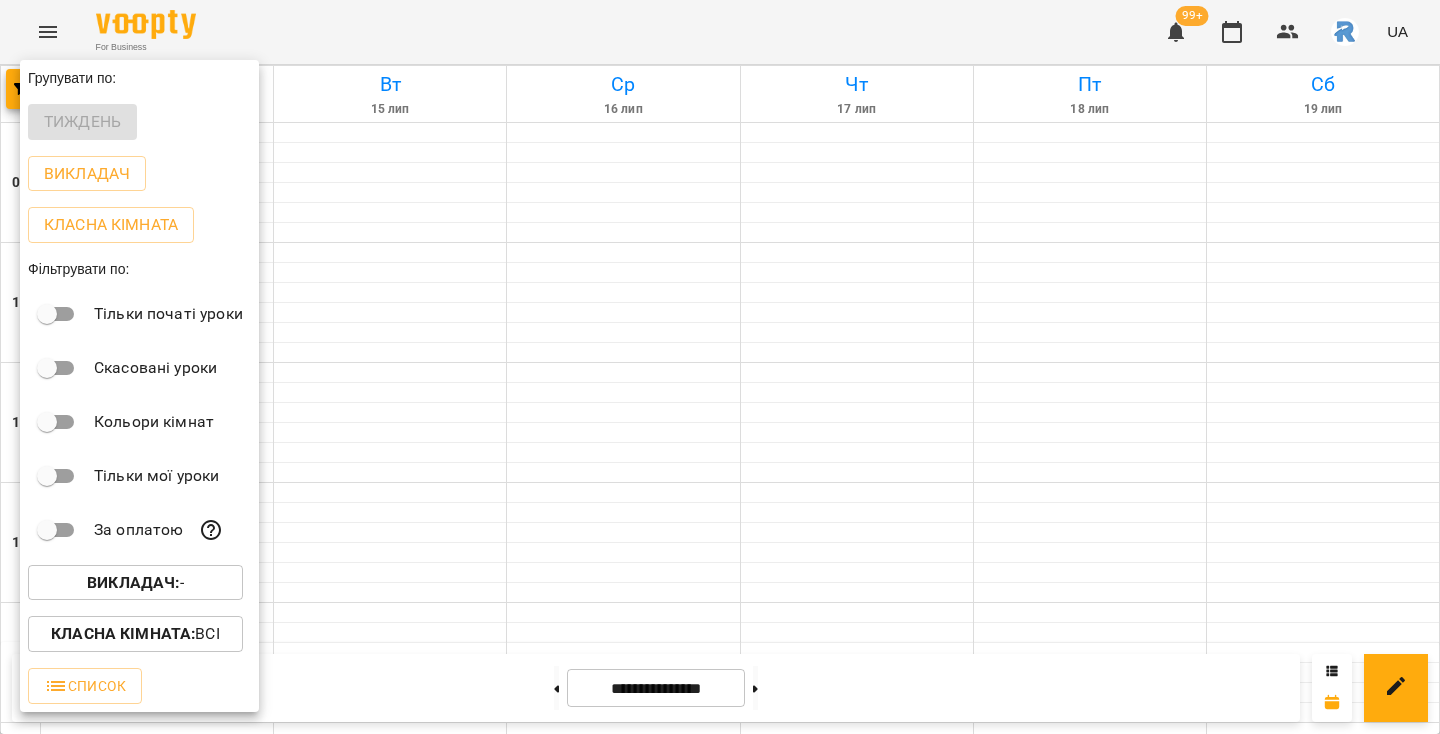 click on "Викладач :  -" at bounding box center (135, 583) 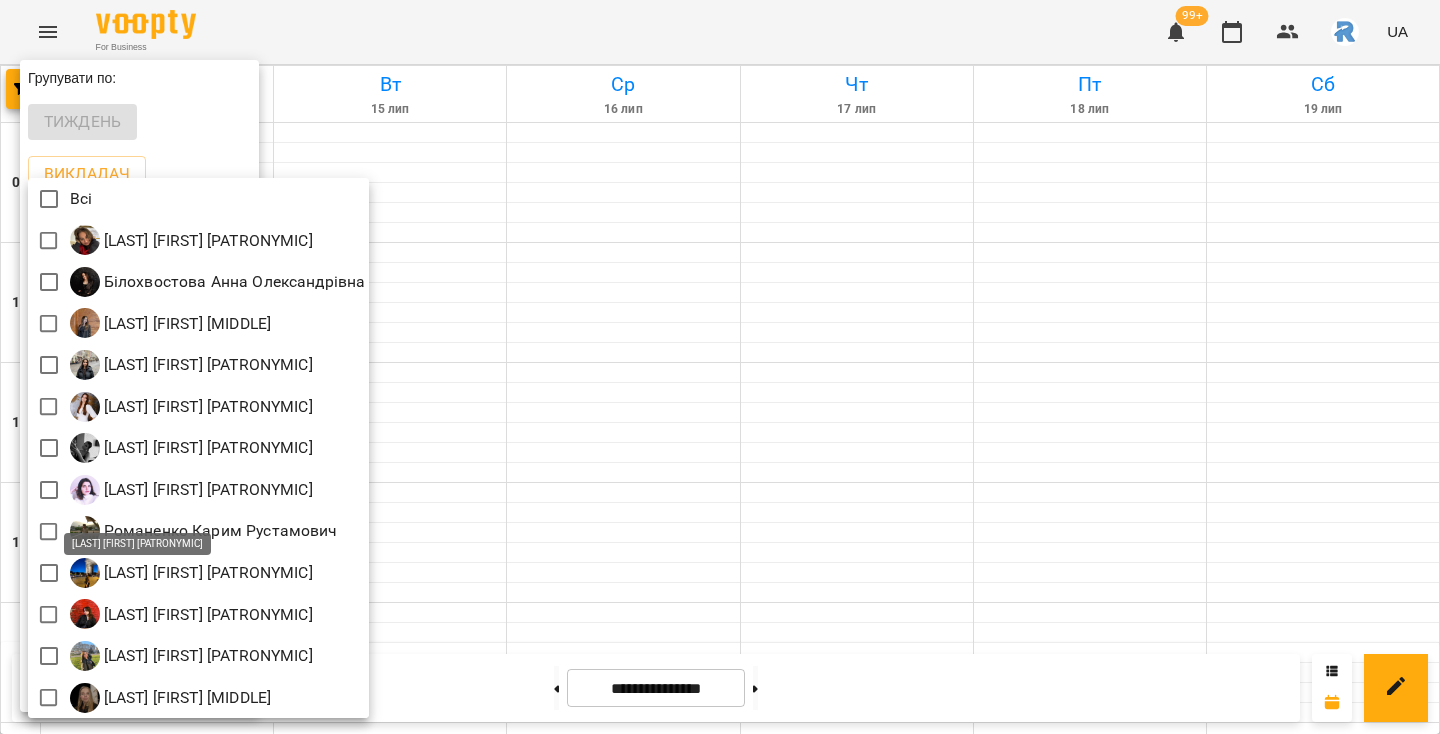 scroll, scrollTop: 4, scrollLeft: 0, axis: vertical 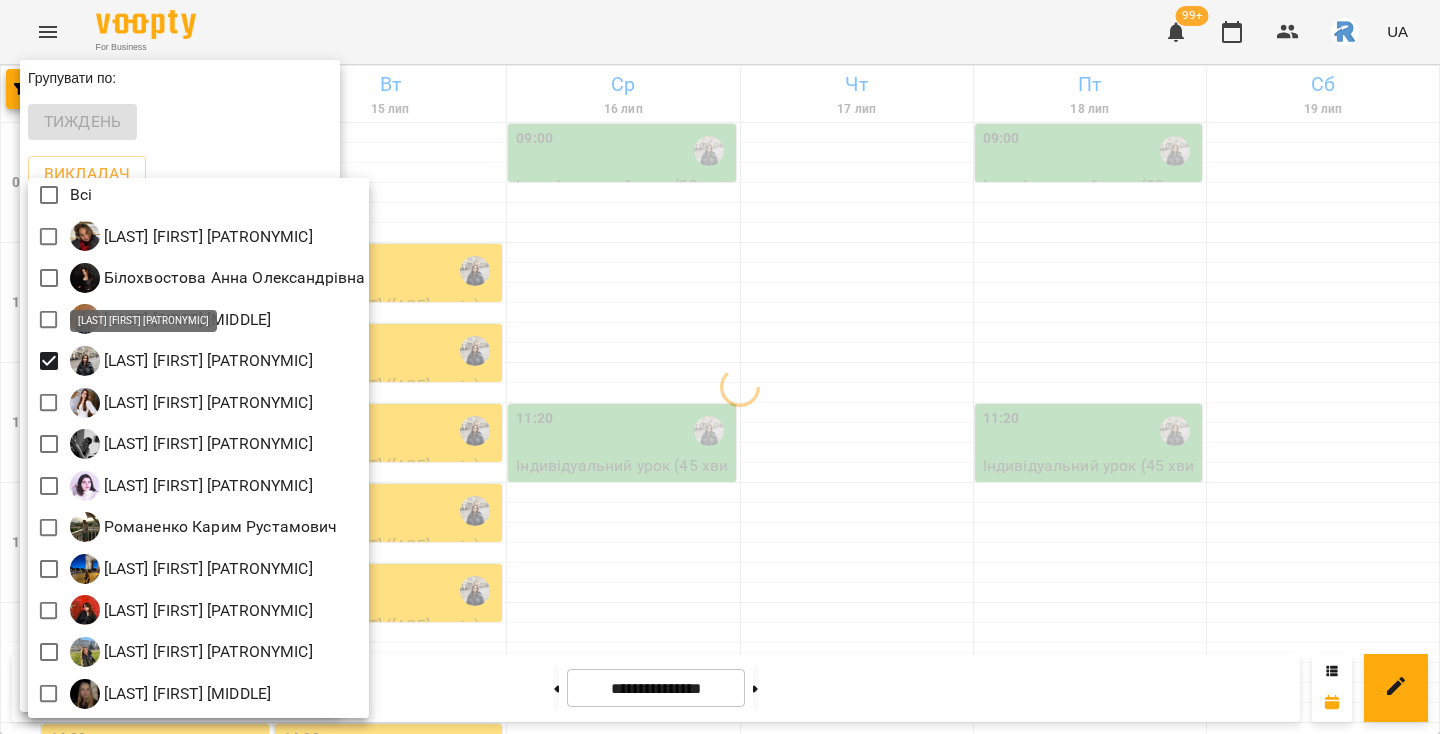 click at bounding box center [720, 367] 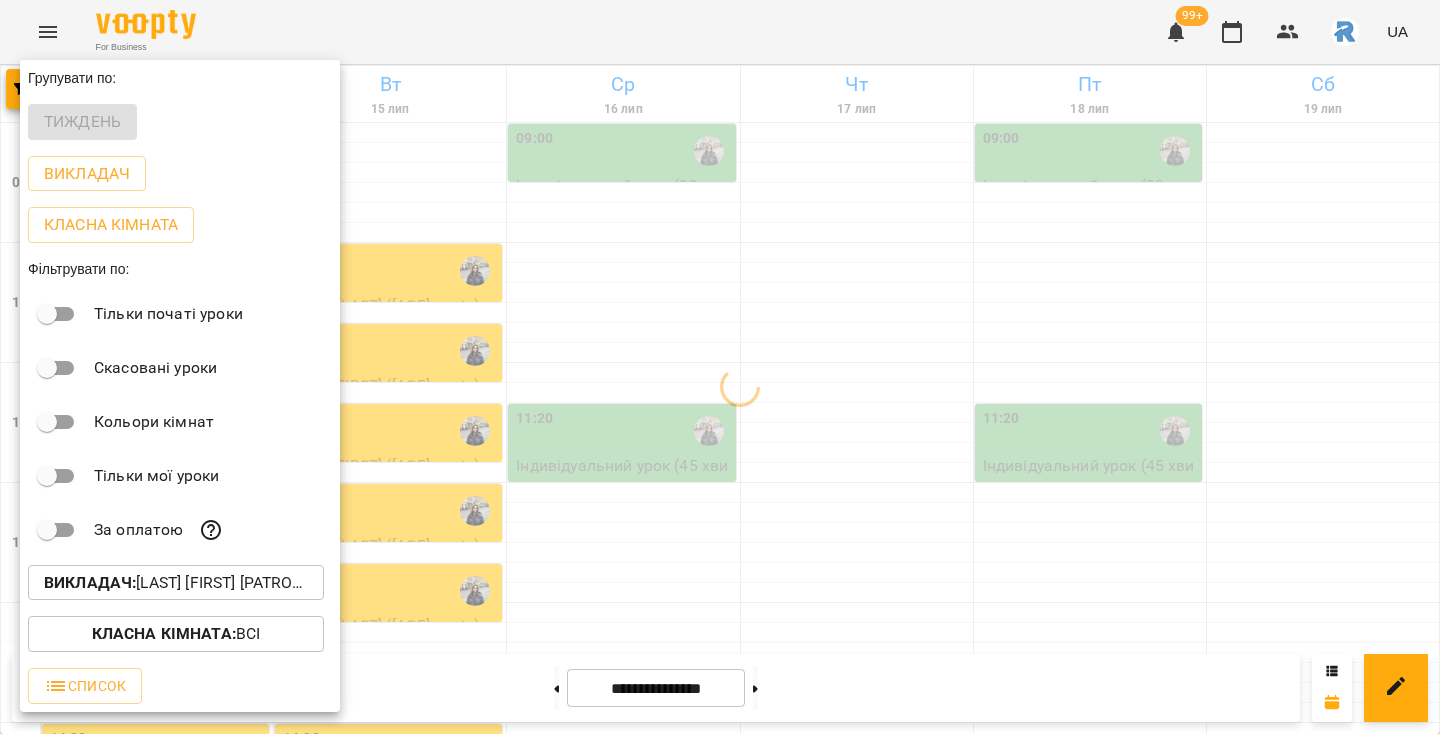 click at bounding box center [720, 367] 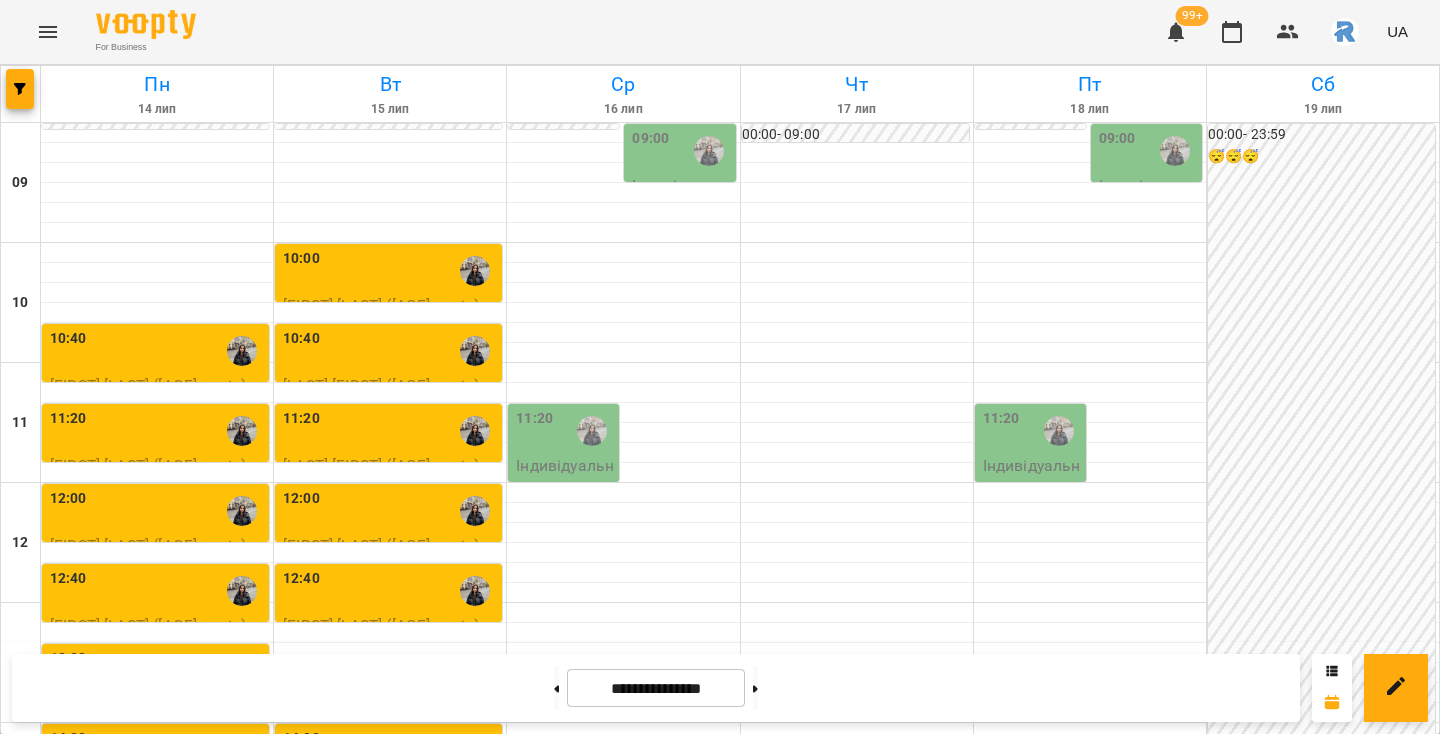 scroll, scrollTop: 0, scrollLeft: 0, axis: both 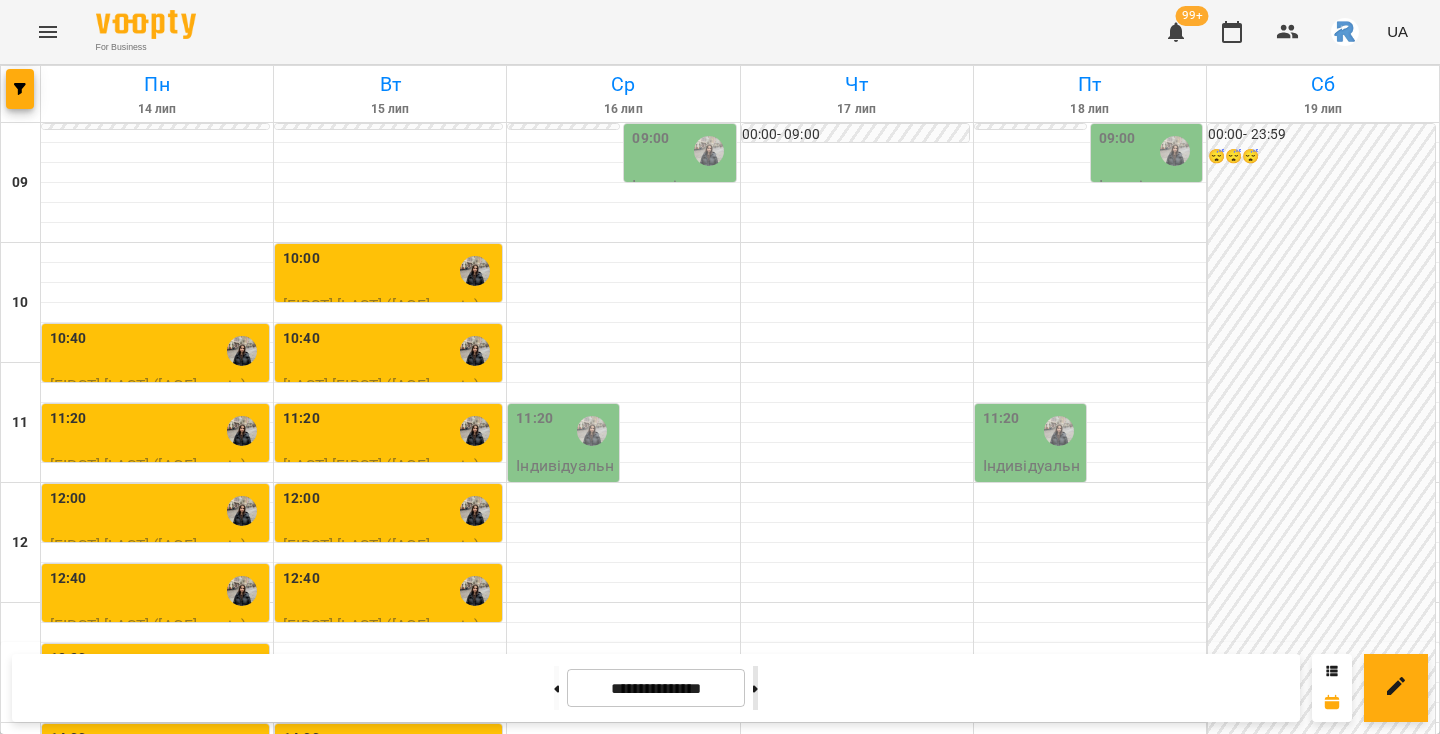 click at bounding box center [755, 688] 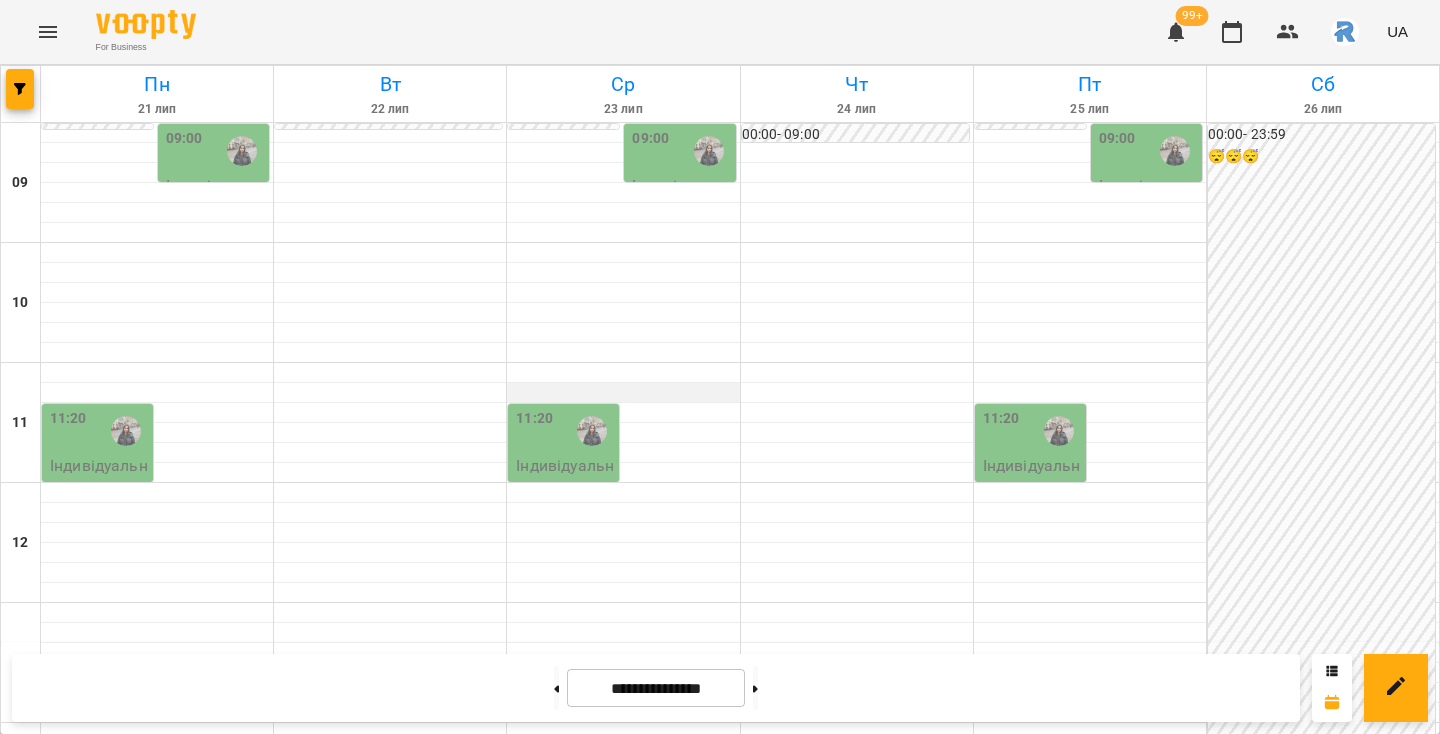 scroll, scrollTop: 0, scrollLeft: 0, axis: both 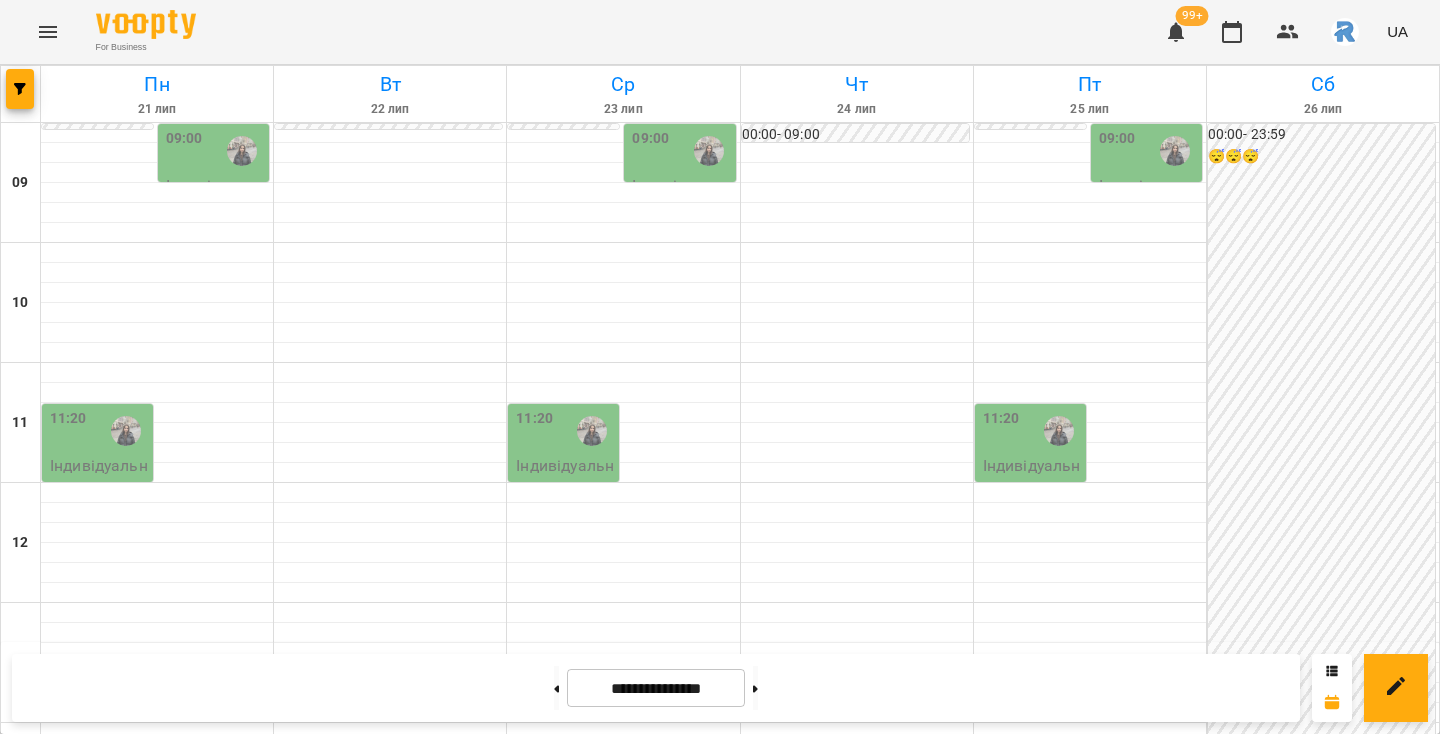 click 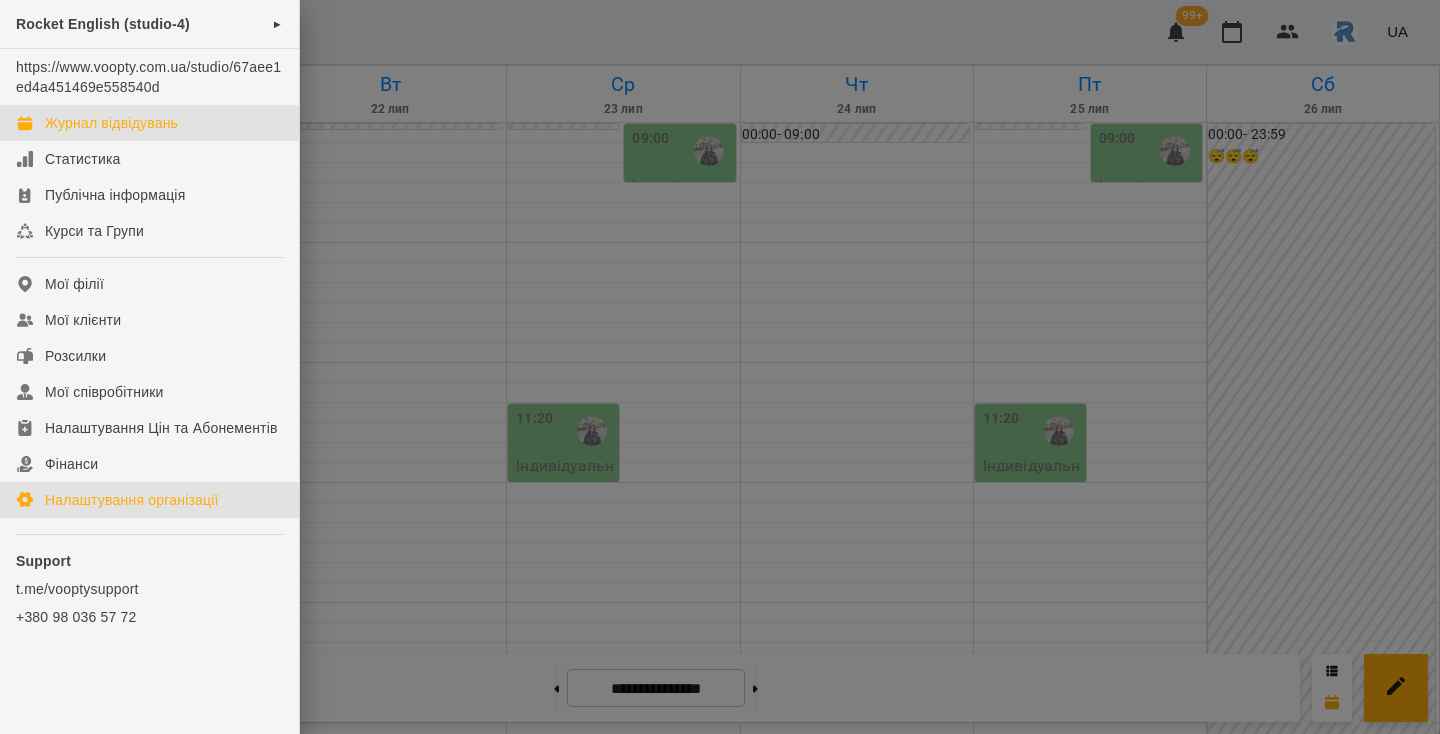 click on "Налаштування організації" 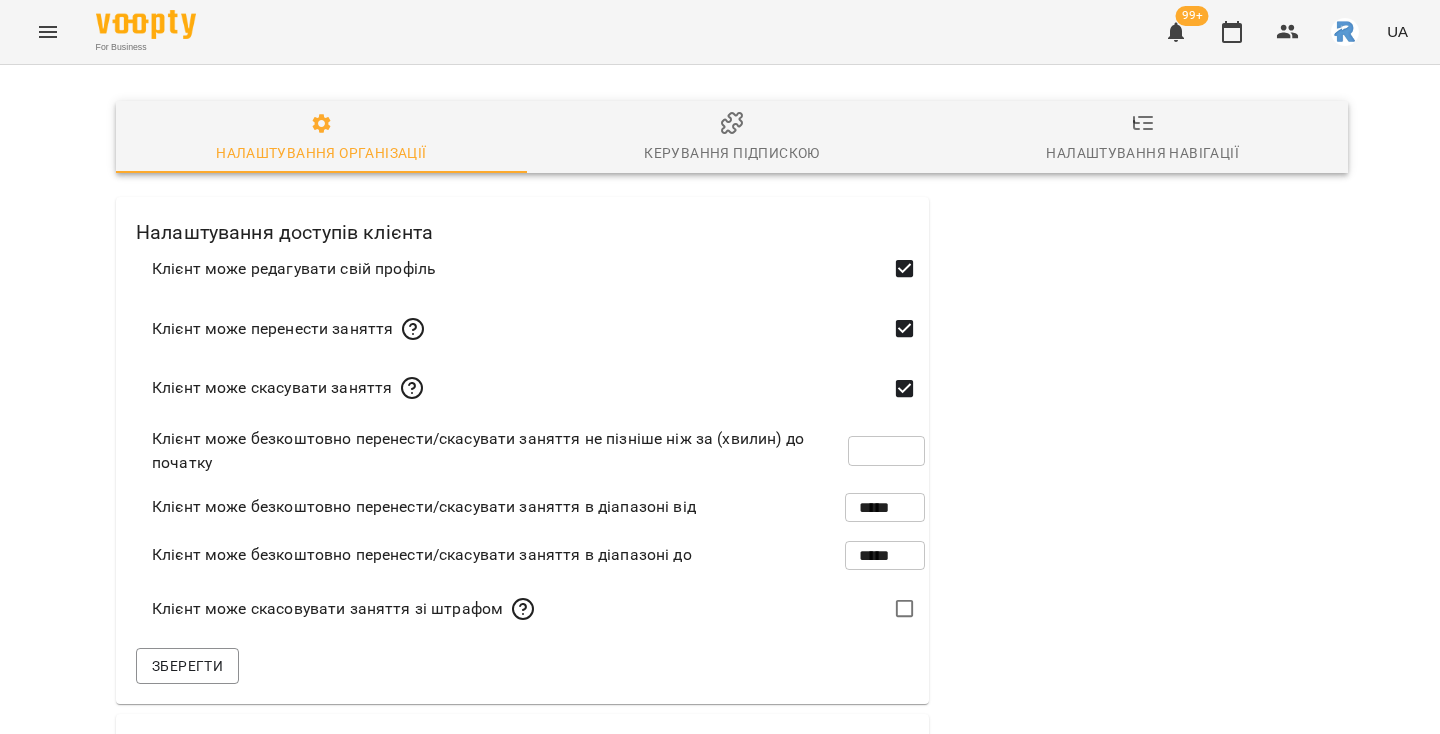 scroll, scrollTop: 0, scrollLeft: 0, axis: both 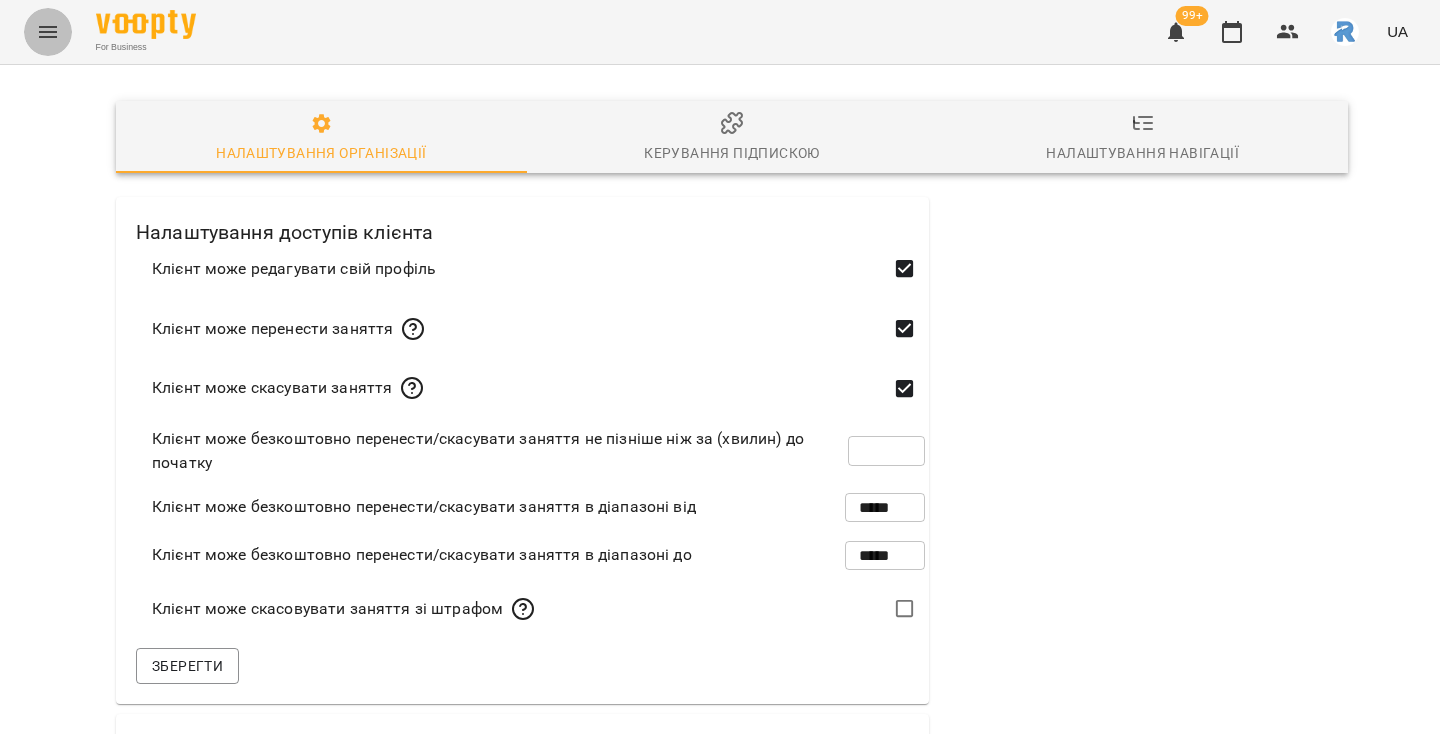 click 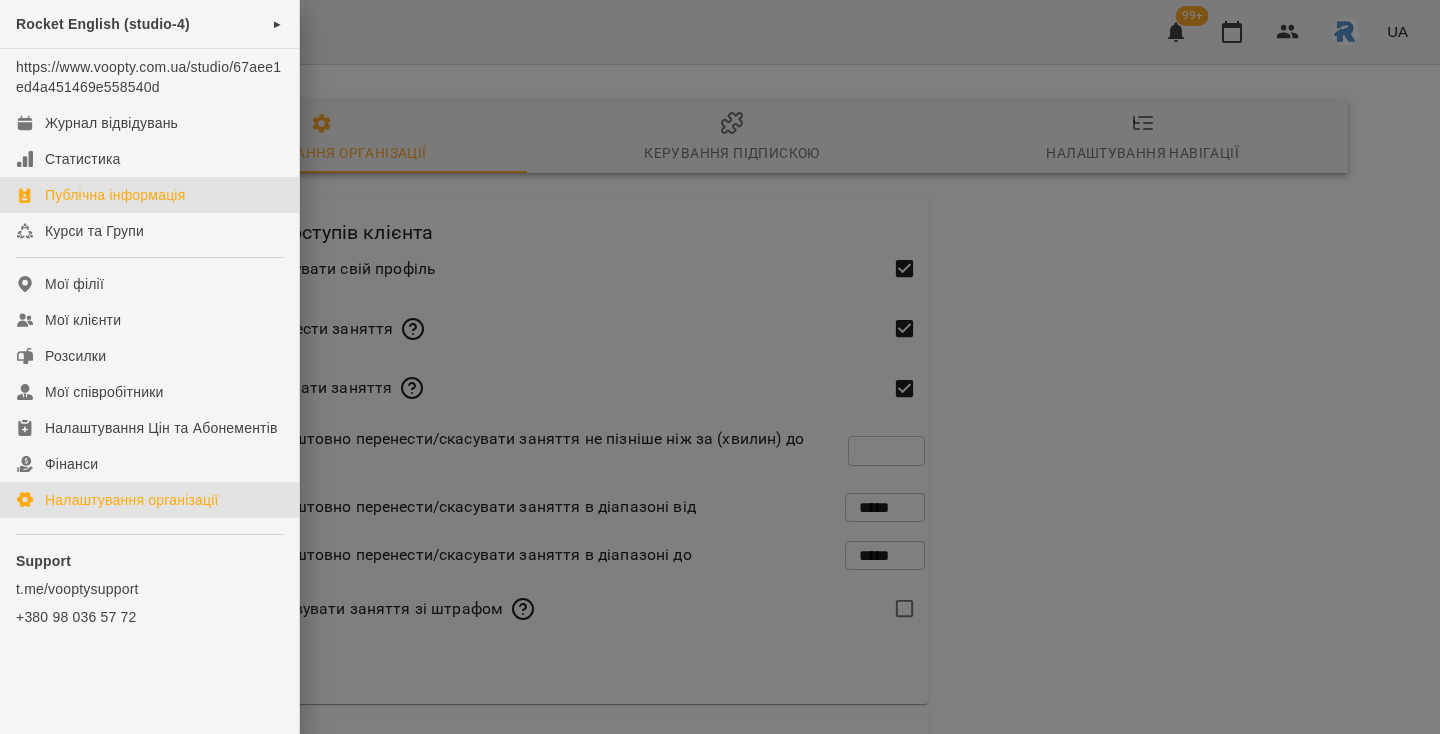 click on "Публічна інформація" at bounding box center [115, 195] 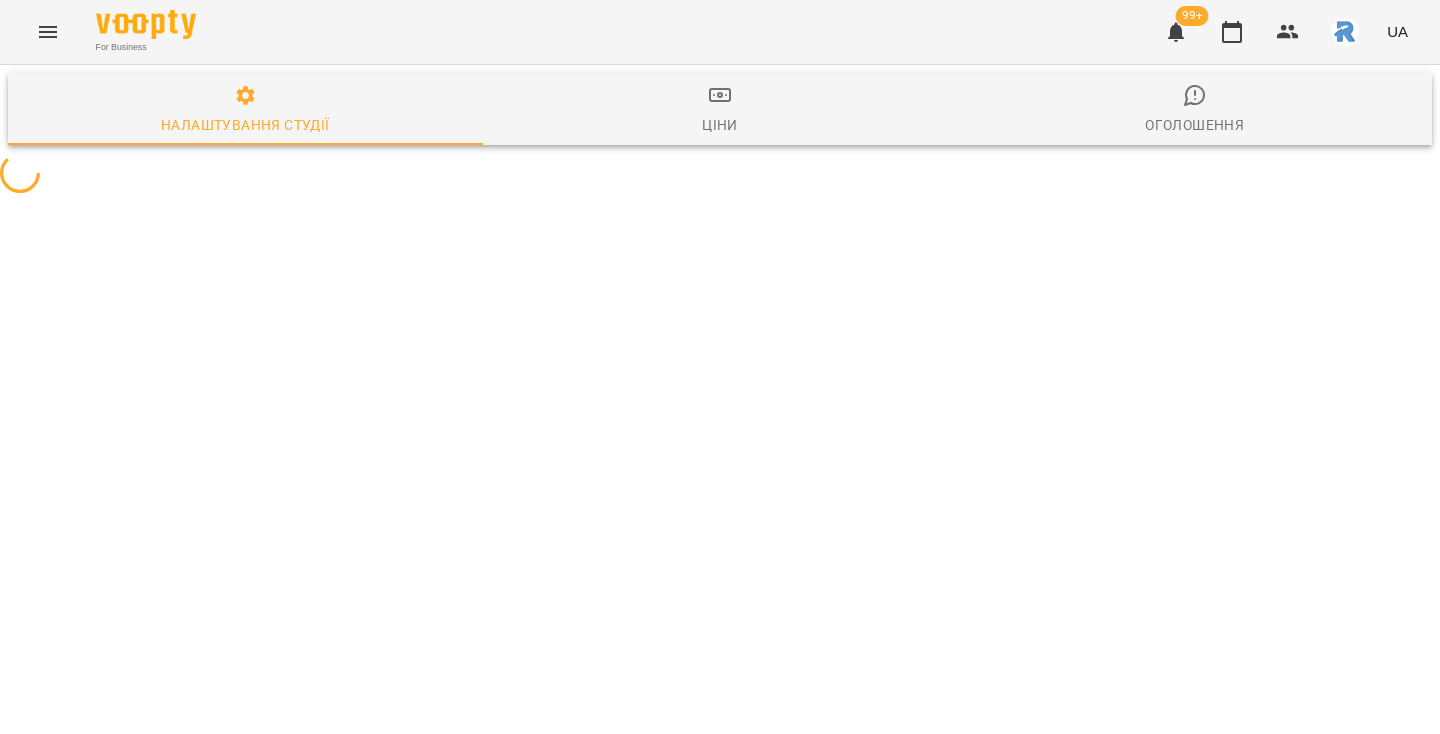 select on "**" 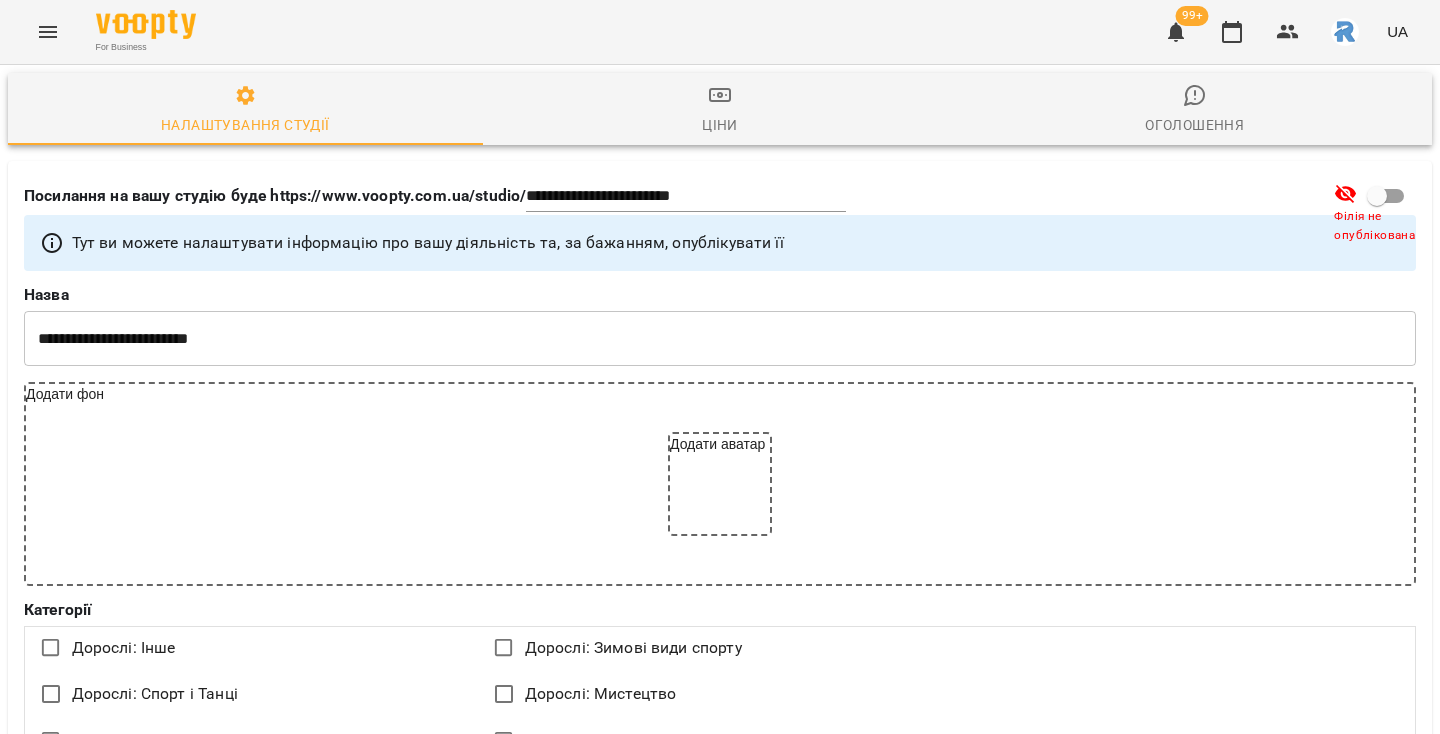 scroll, scrollTop: 2780, scrollLeft: 0, axis: vertical 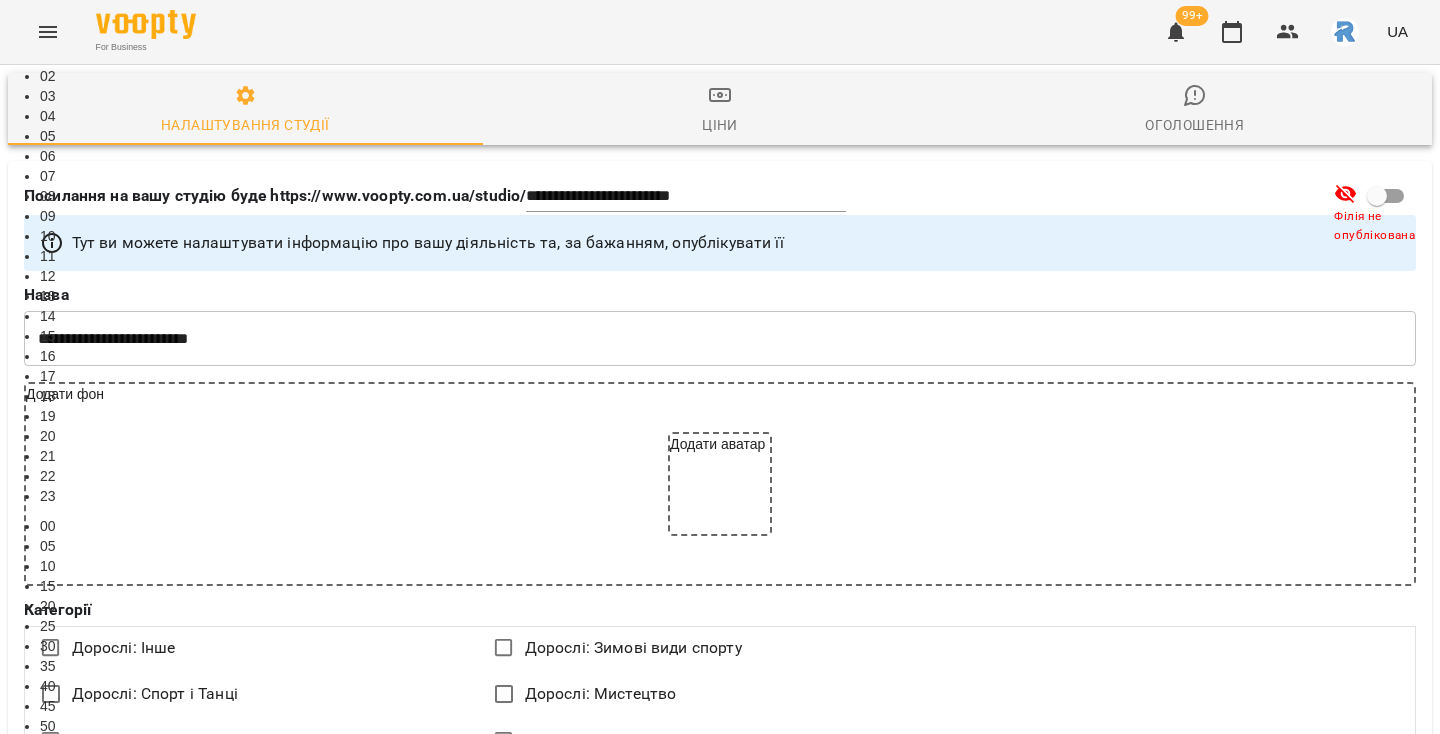 click on "*****" at bounding box center (74, 13) 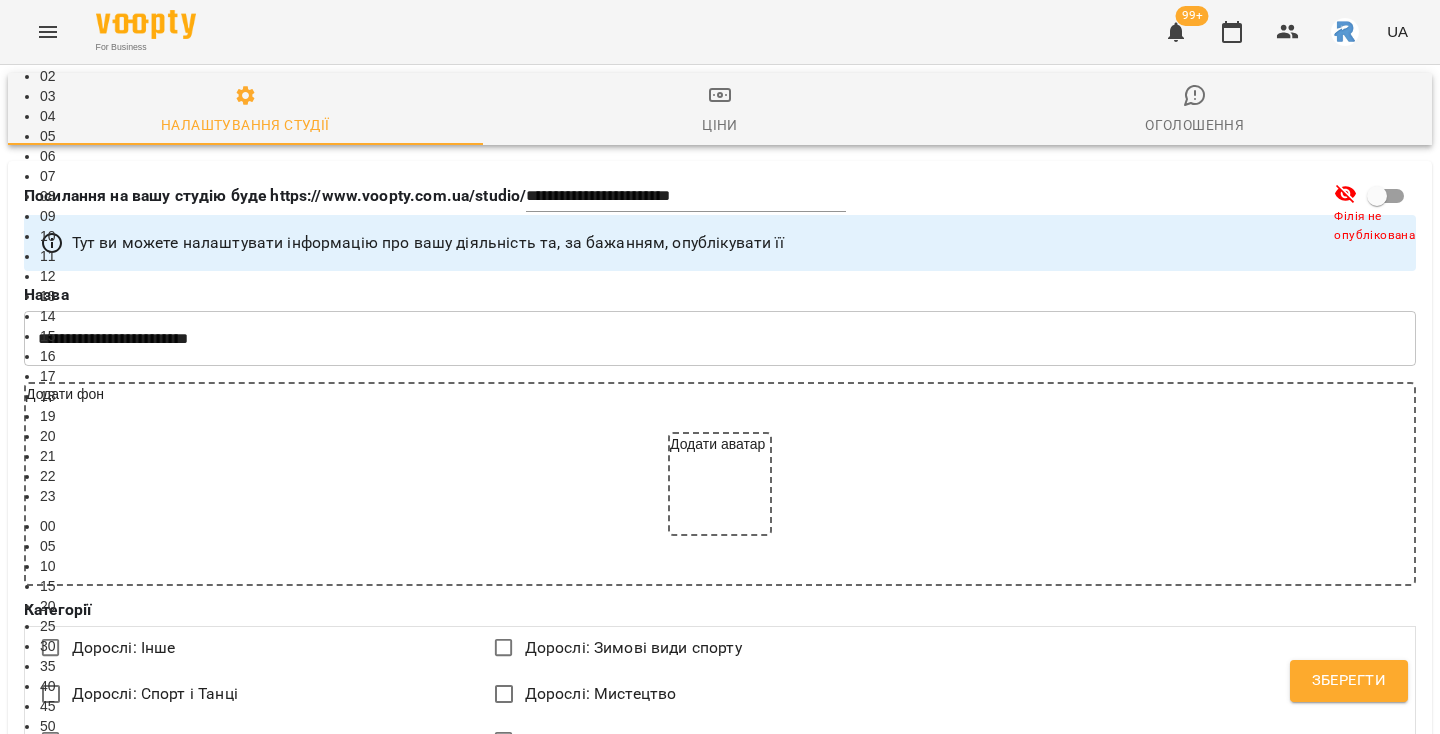 scroll, scrollTop: 192, scrollLeft: 0, axis: vertical 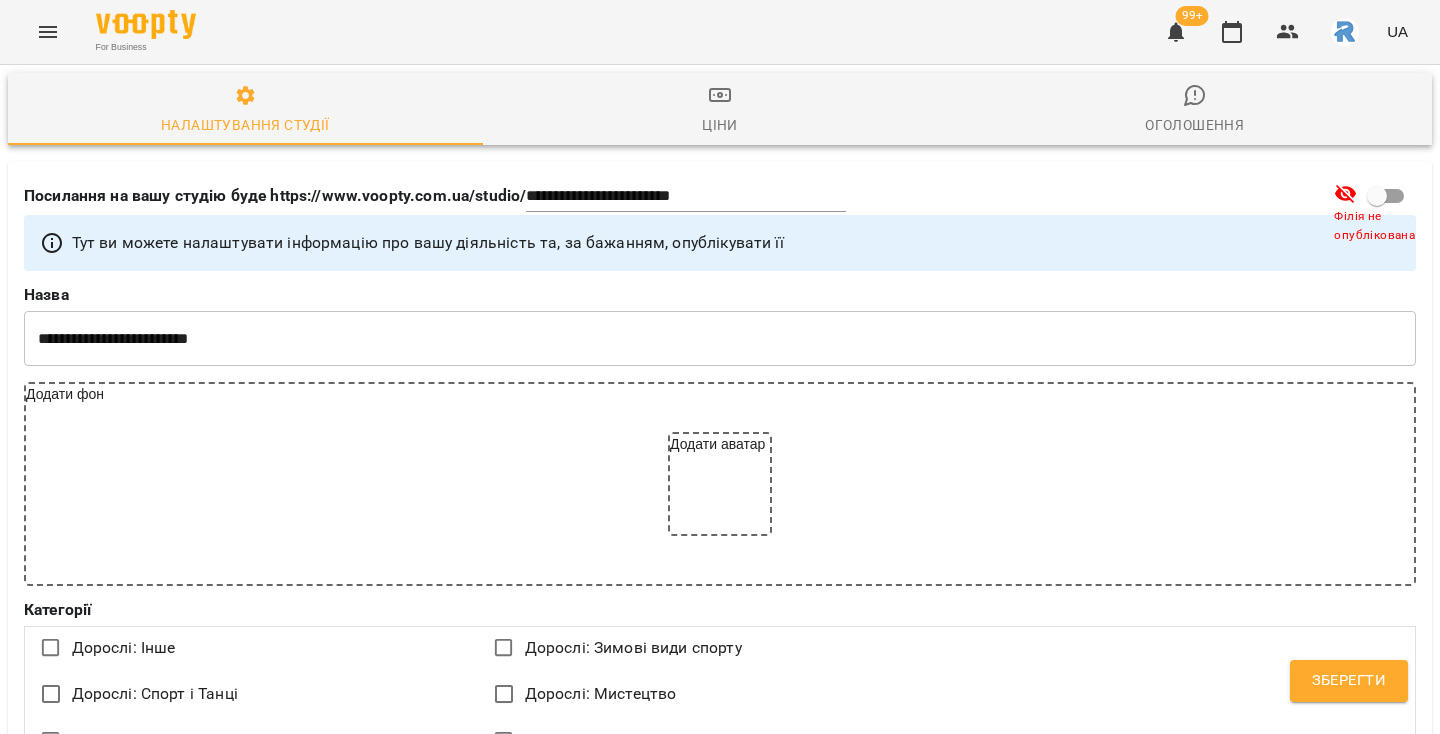 click on "У днях: 1" at bounding box center [720, 3545] 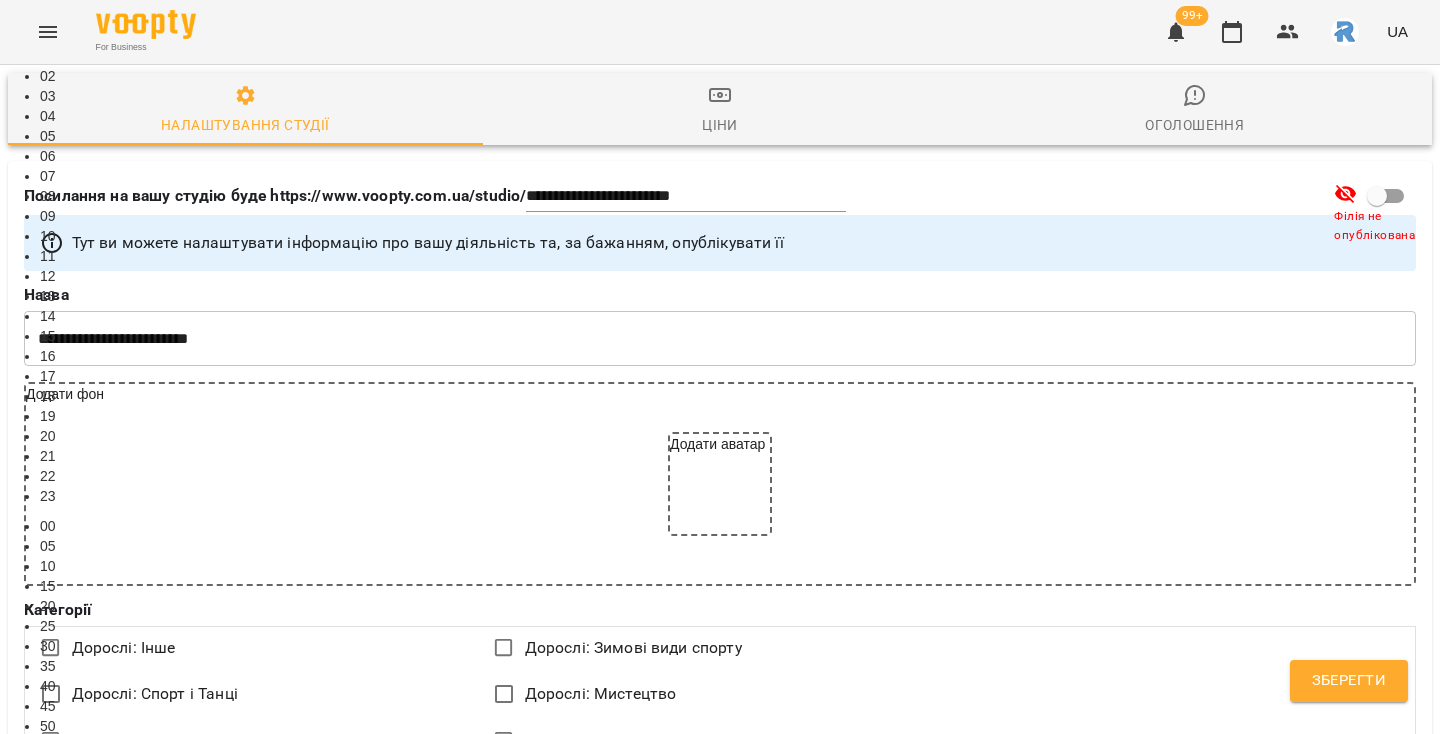 scroll, scrollTop: 432, scrollLeft: 0, axis: vertical 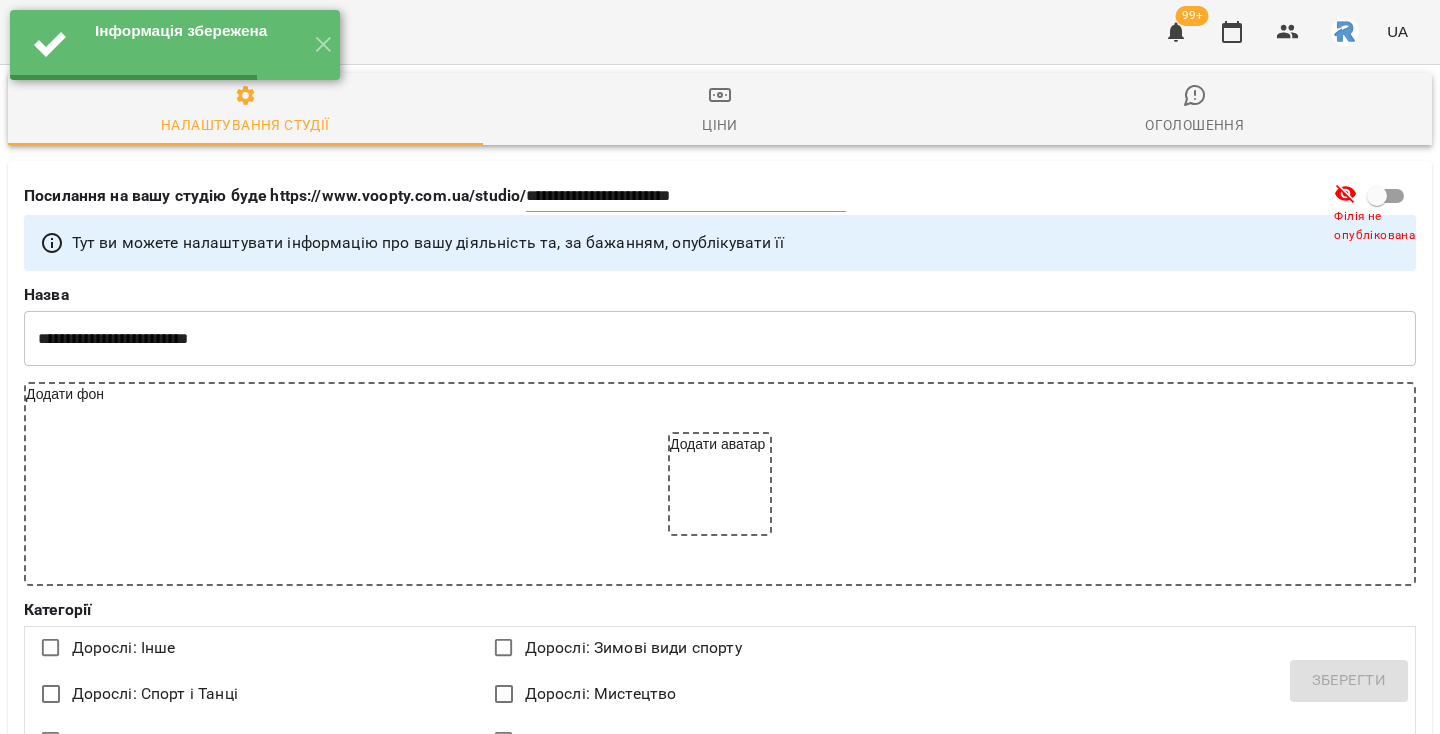 select on "**" 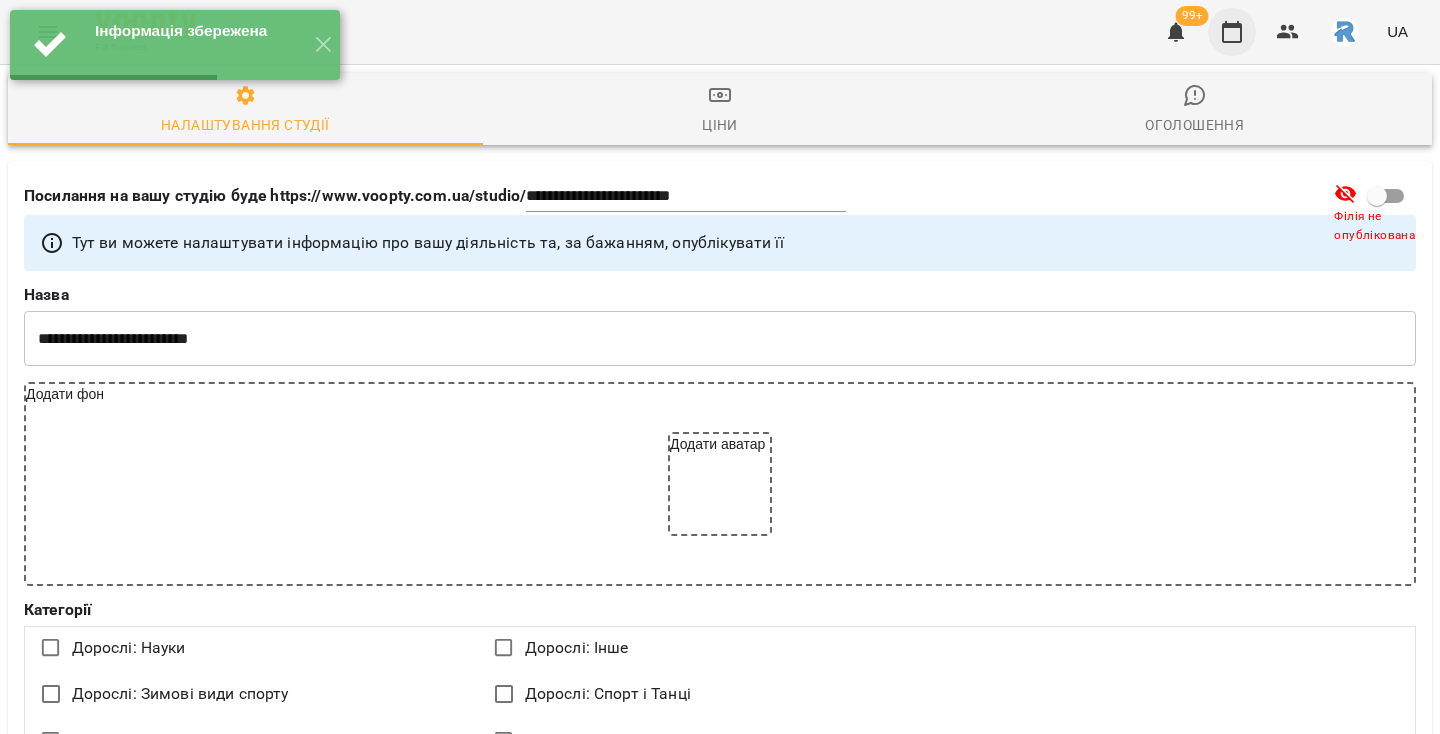 click 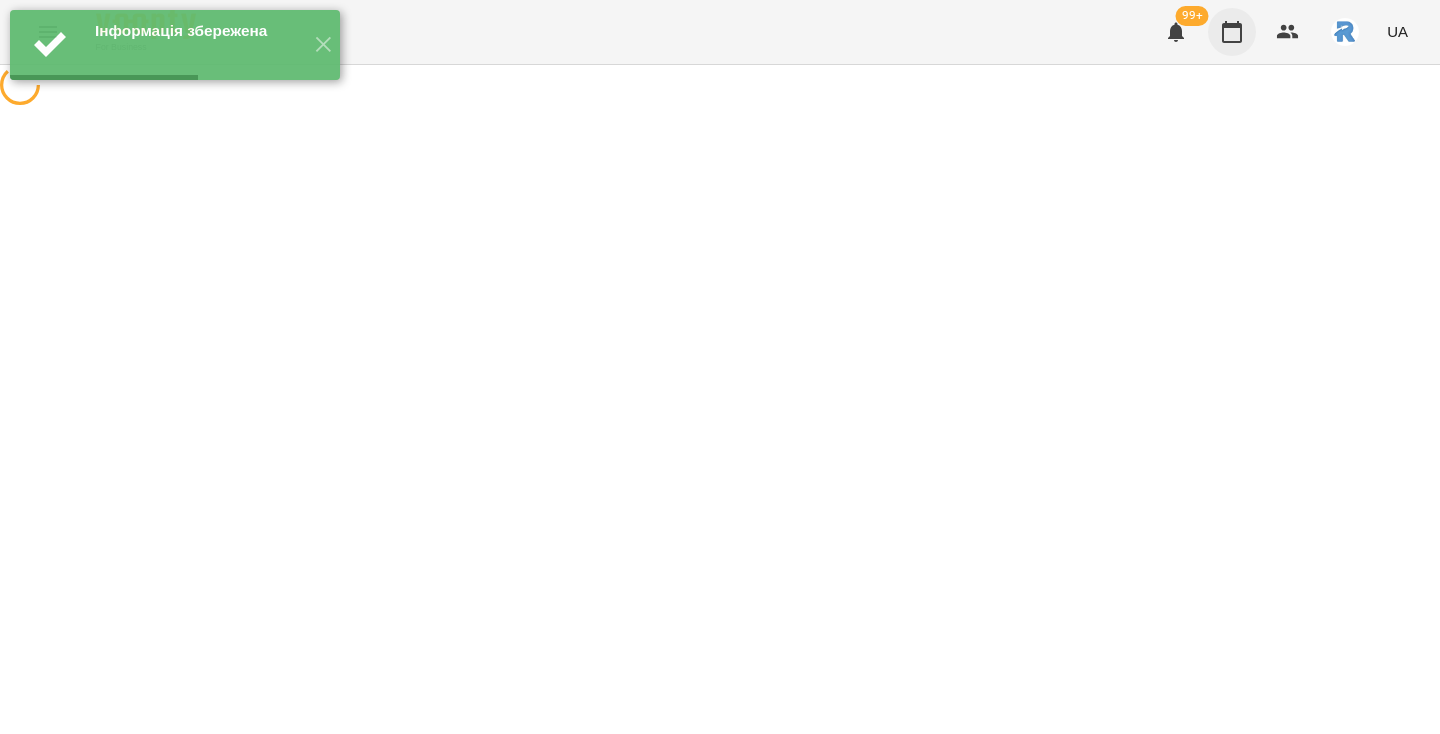 scroll, scrollTop: 0, scrollLeft: 0, axis: both 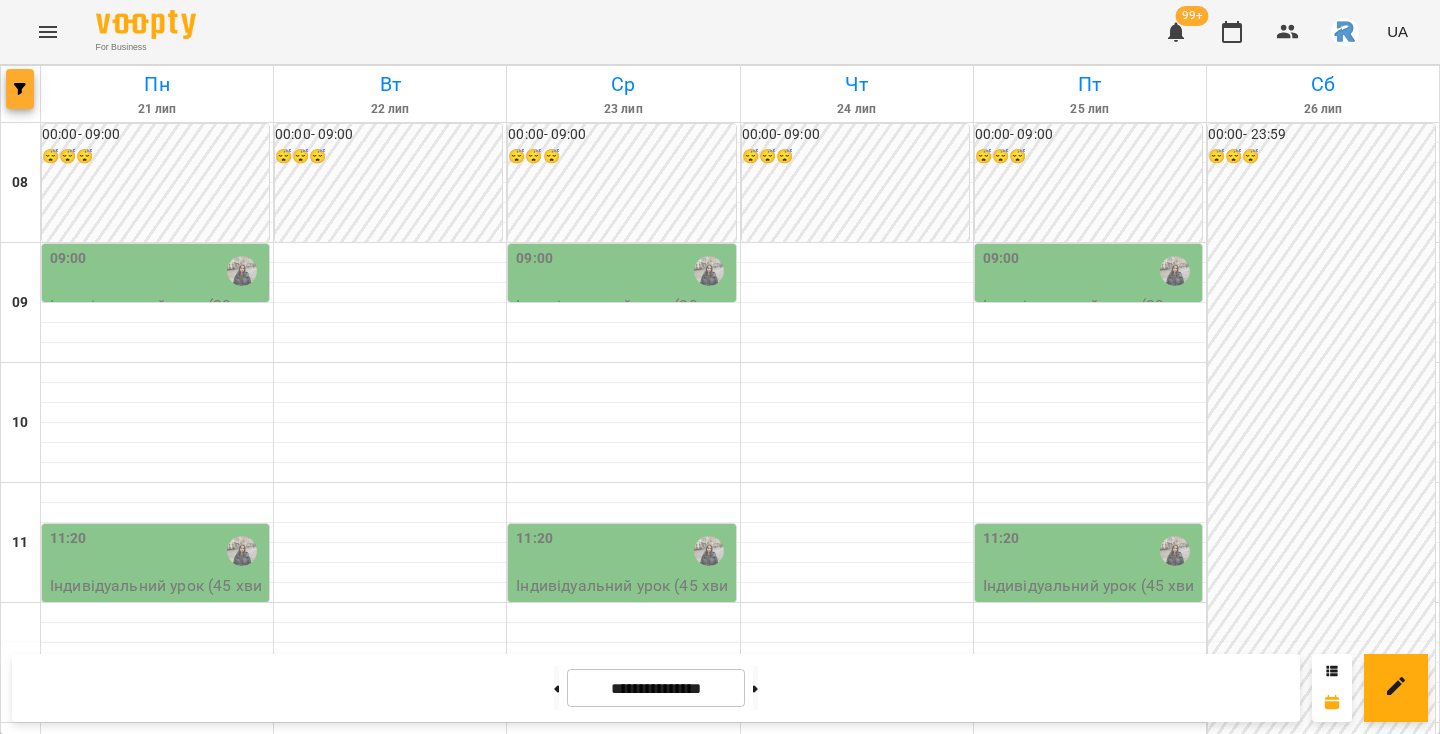 click at bounding box center [20, 89] 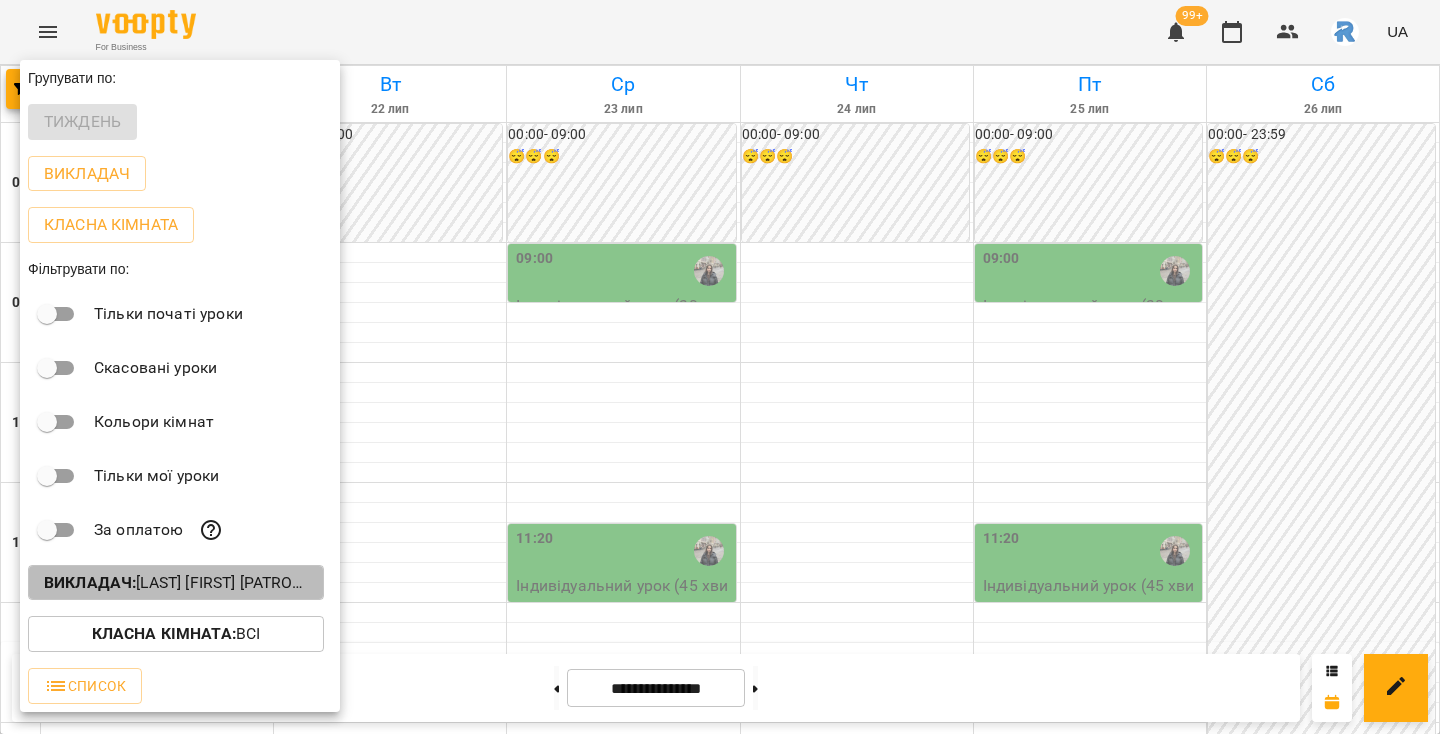 click on "Викладач : [LAST] [FIRST] [PATRONYMIC]" at bounding box center (176, 583) 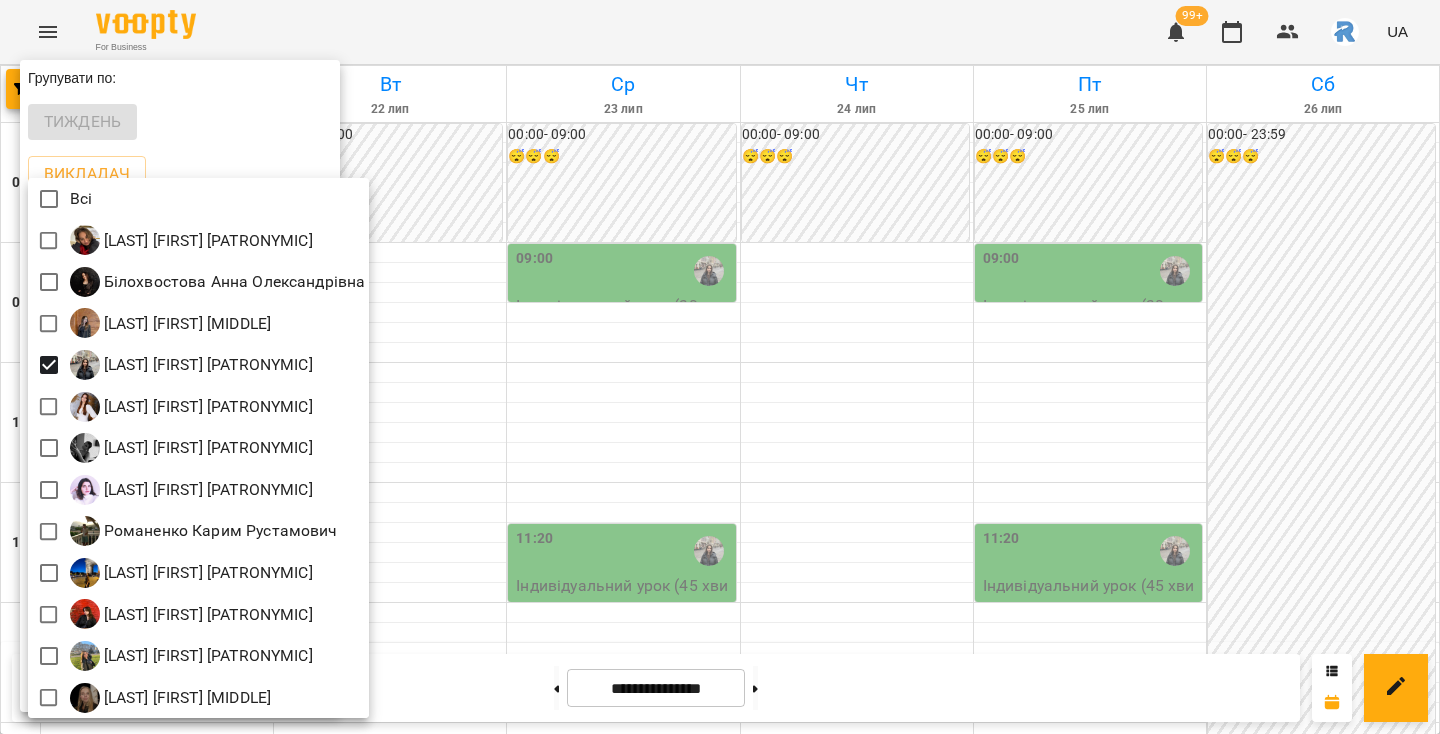 scroll, scrollTop: 4, scrollLeft: 0, axis: vertical 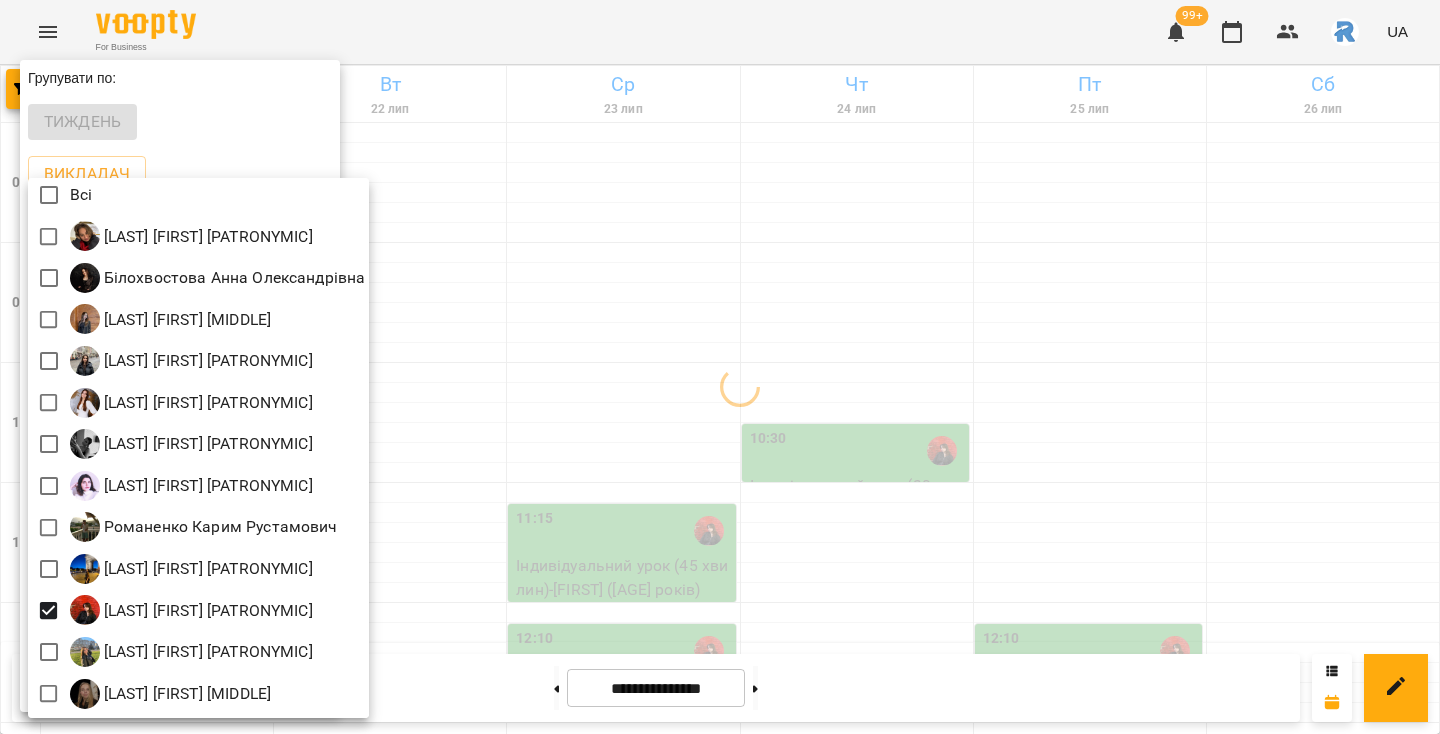 click at bounding box center (720, 367) 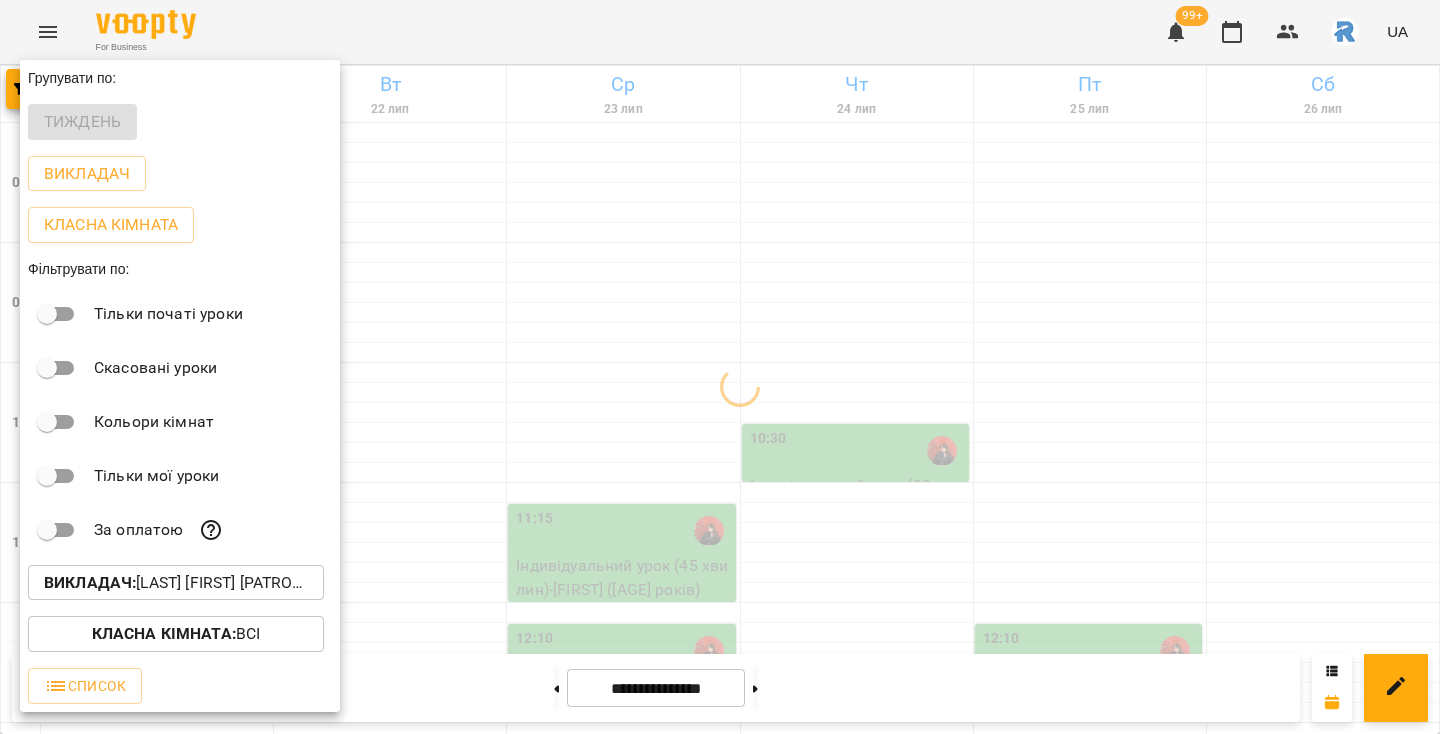 click at bounding box center [720, 367] 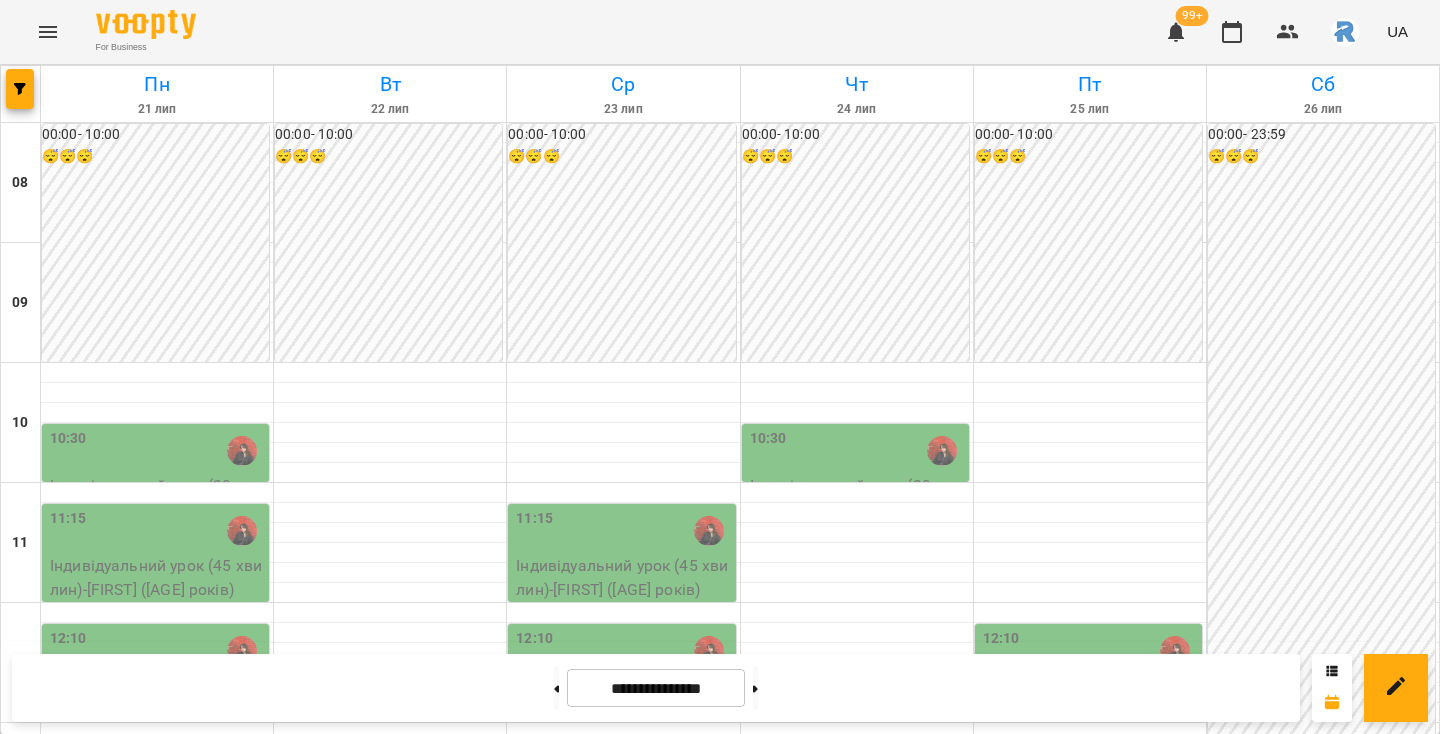 scroll, scrollTop: 302, scrollLeft: 0, axis: vertical 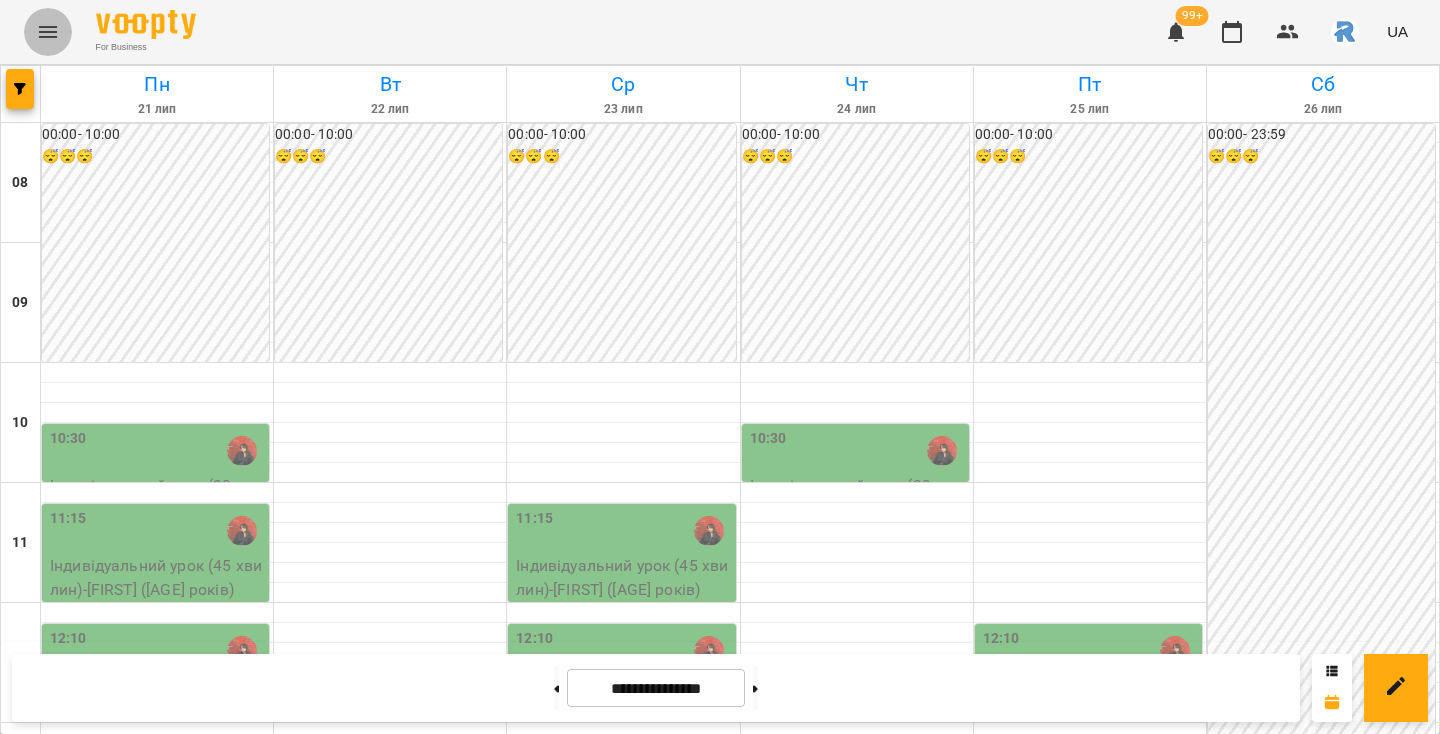 click at bounding box center [48, 32] 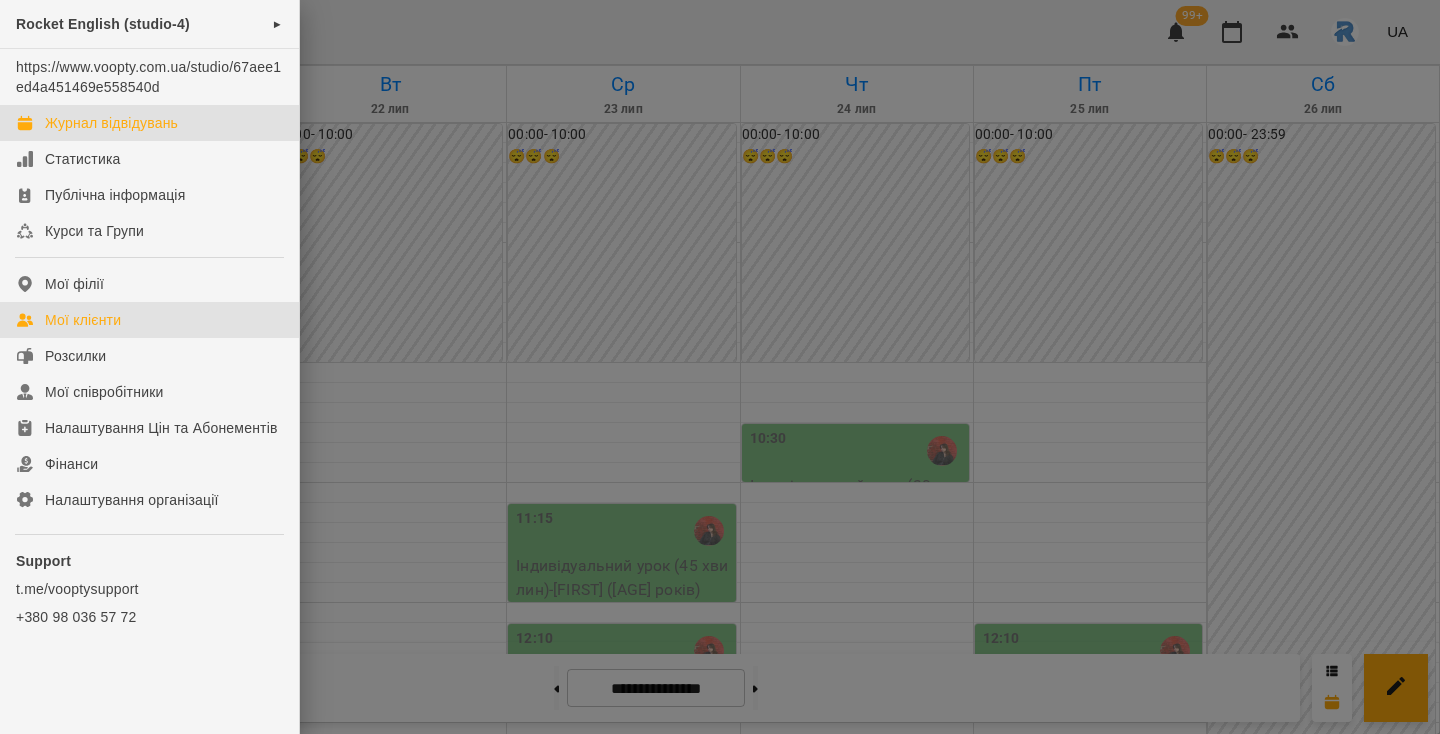 click on "Мої клієнти" at bounding box center (83, 320) 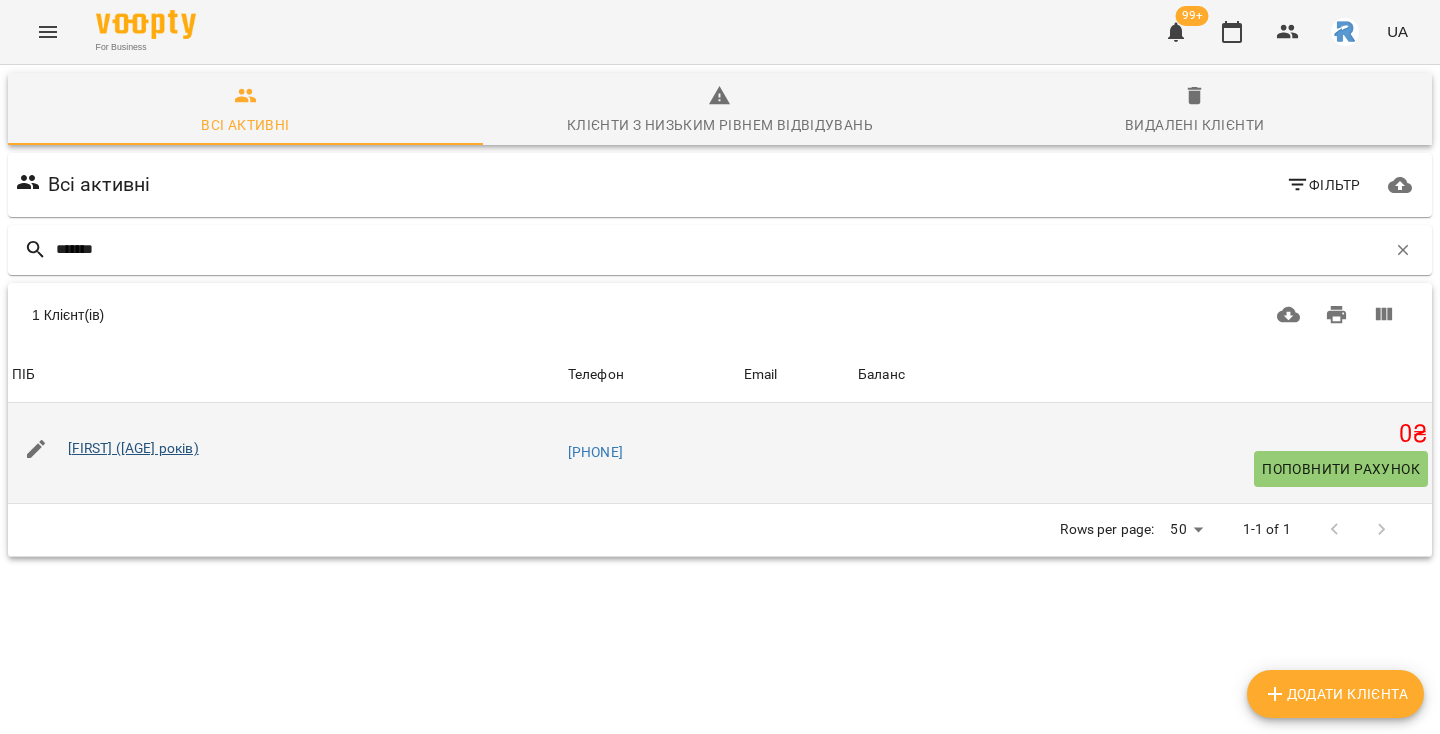 type on "*******" 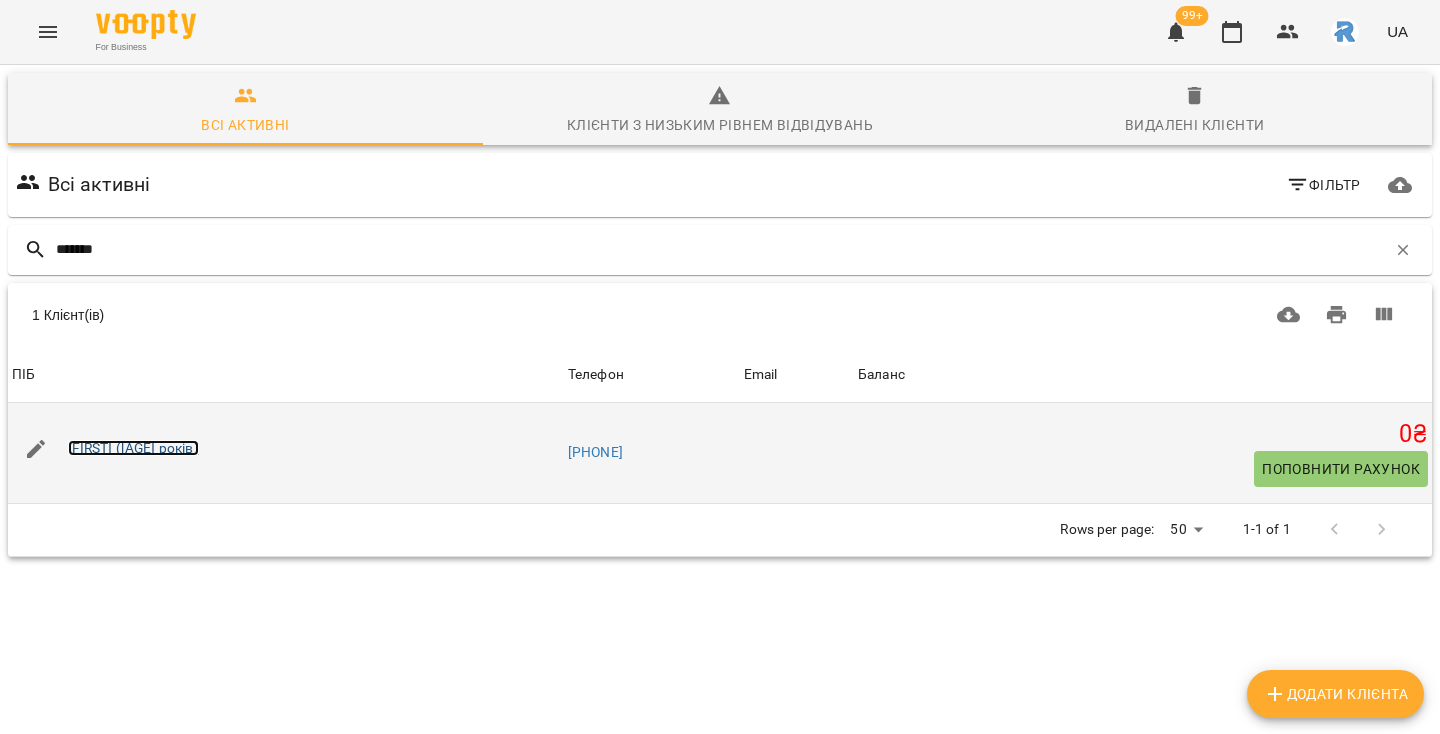 click on "[FIRST] ([AGE] років)" at bounding box center [133, 448] 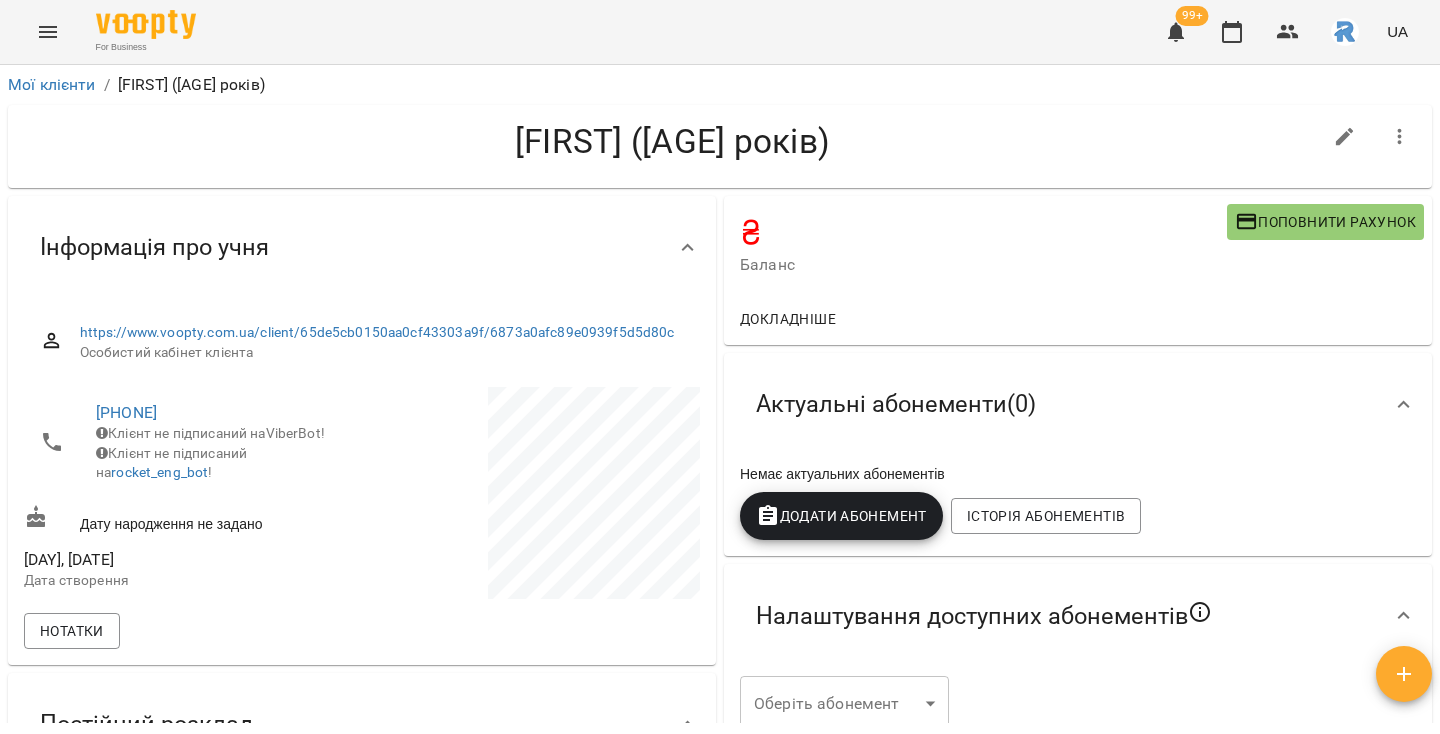 click on "Додати Абонемент" at bounding box center [841, 516] 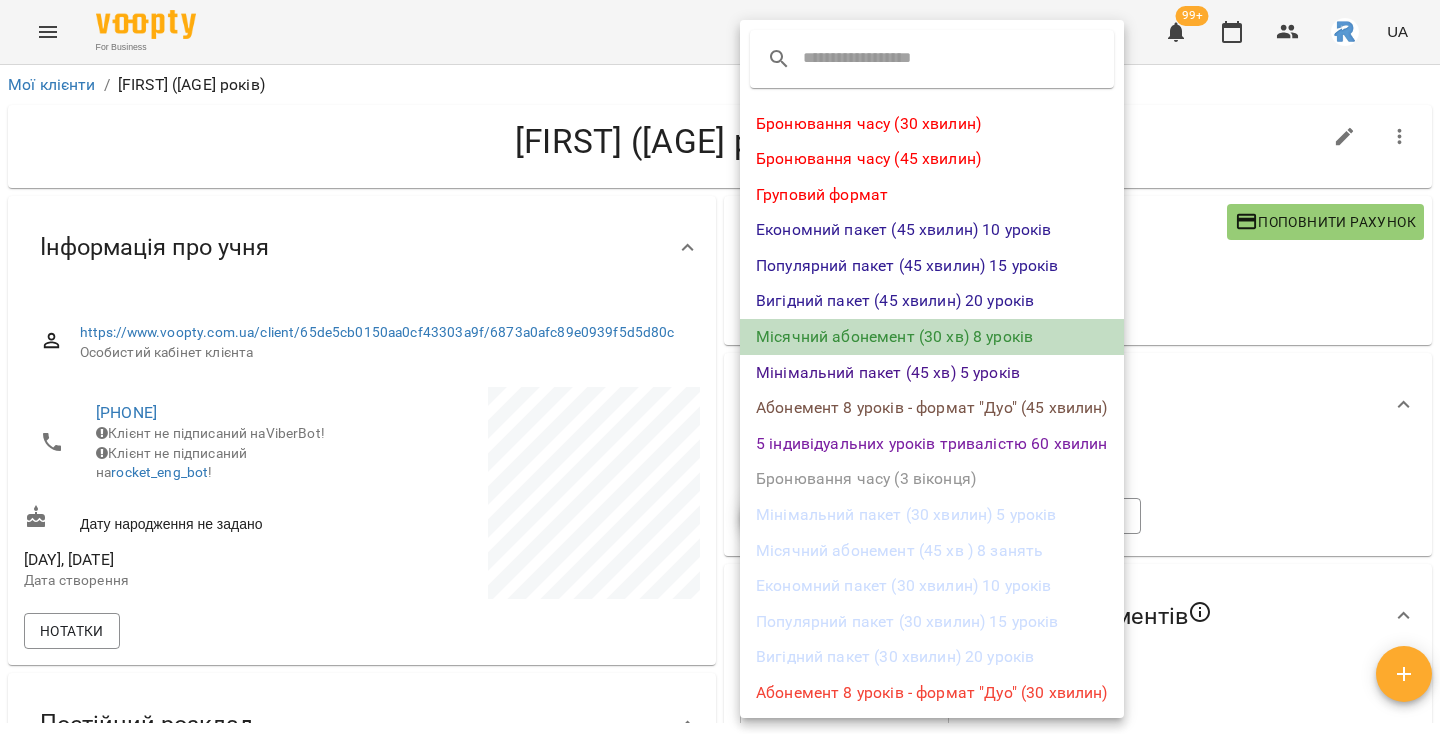 click on "Місячний абонемент (30 хв) 8 уроків" at bounding box center (932, 337) 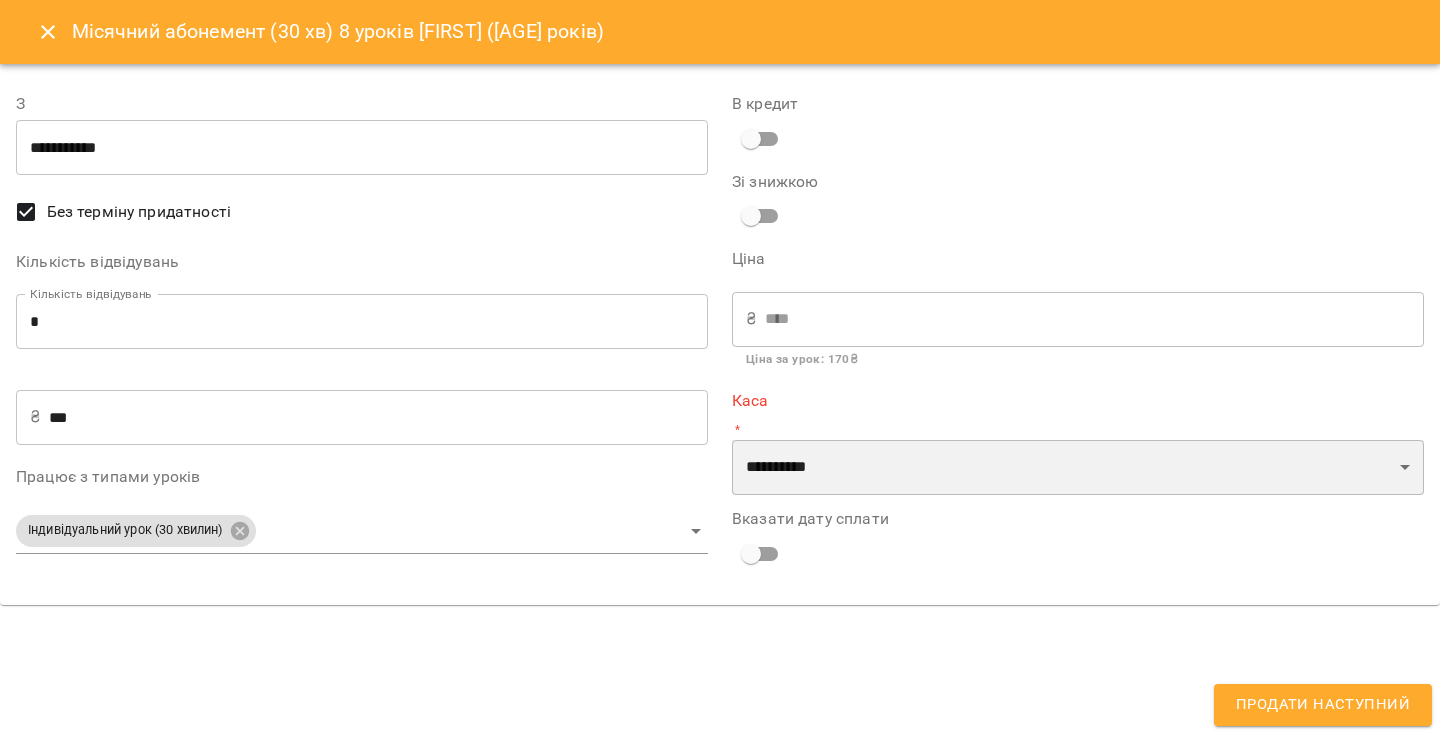 click on "**********" at bounding box center (1078, 468) 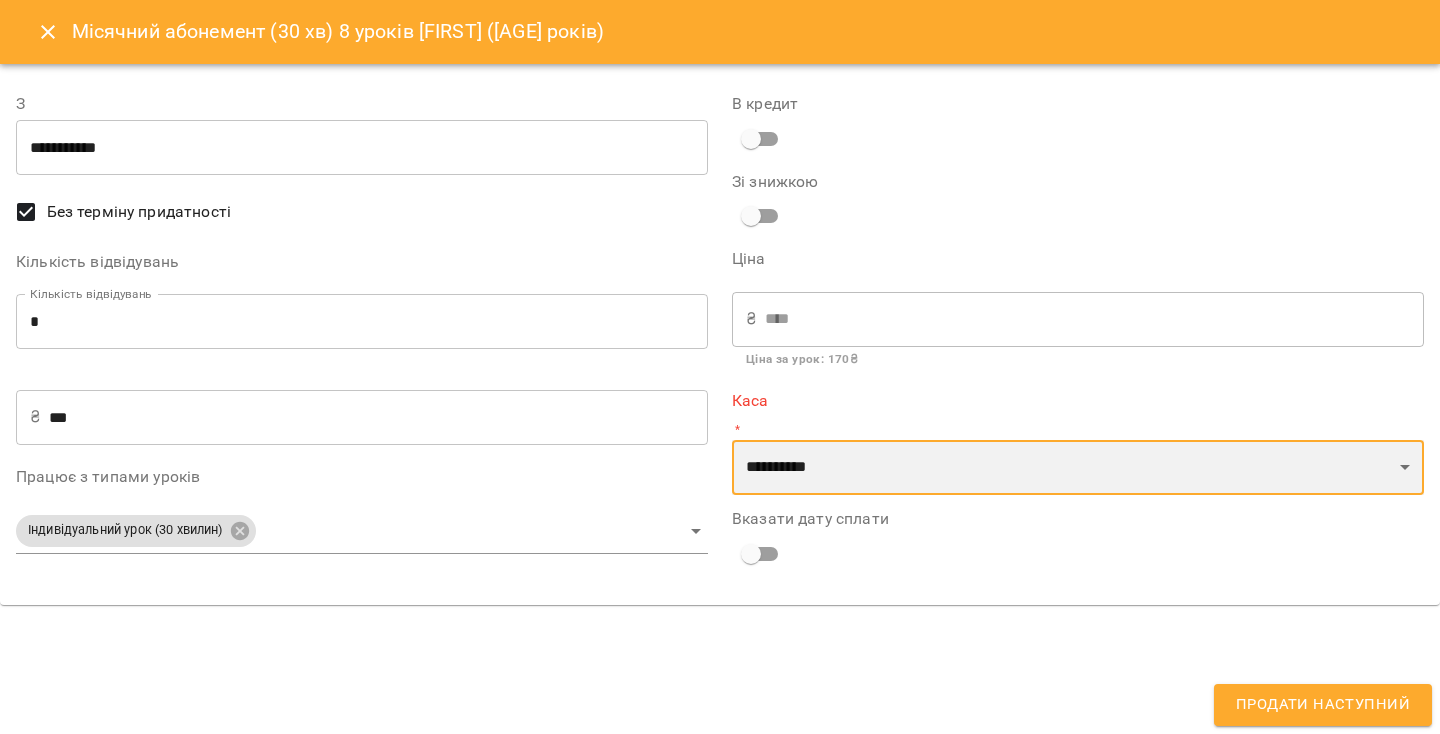 select on "**********" 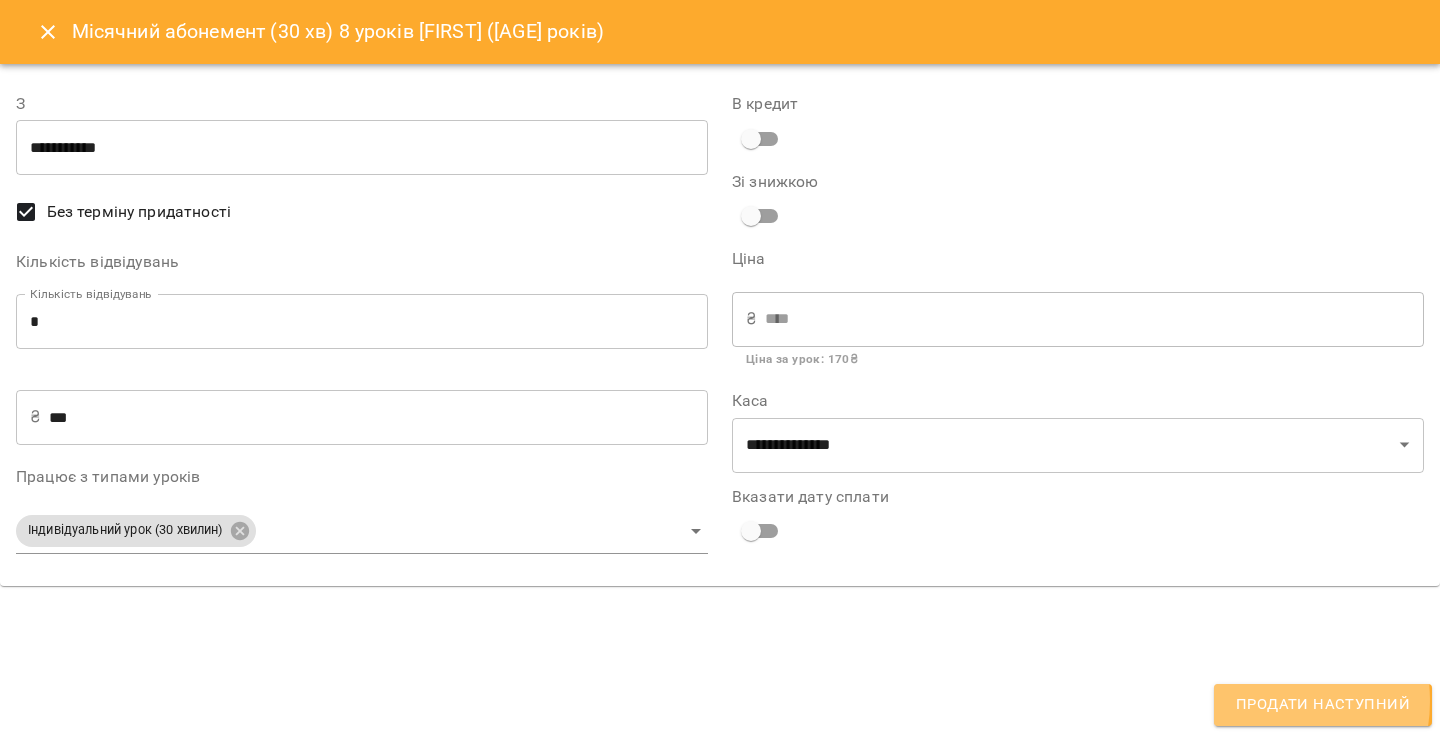 click on "Продати наступний" at bounding box center (1323, 705) 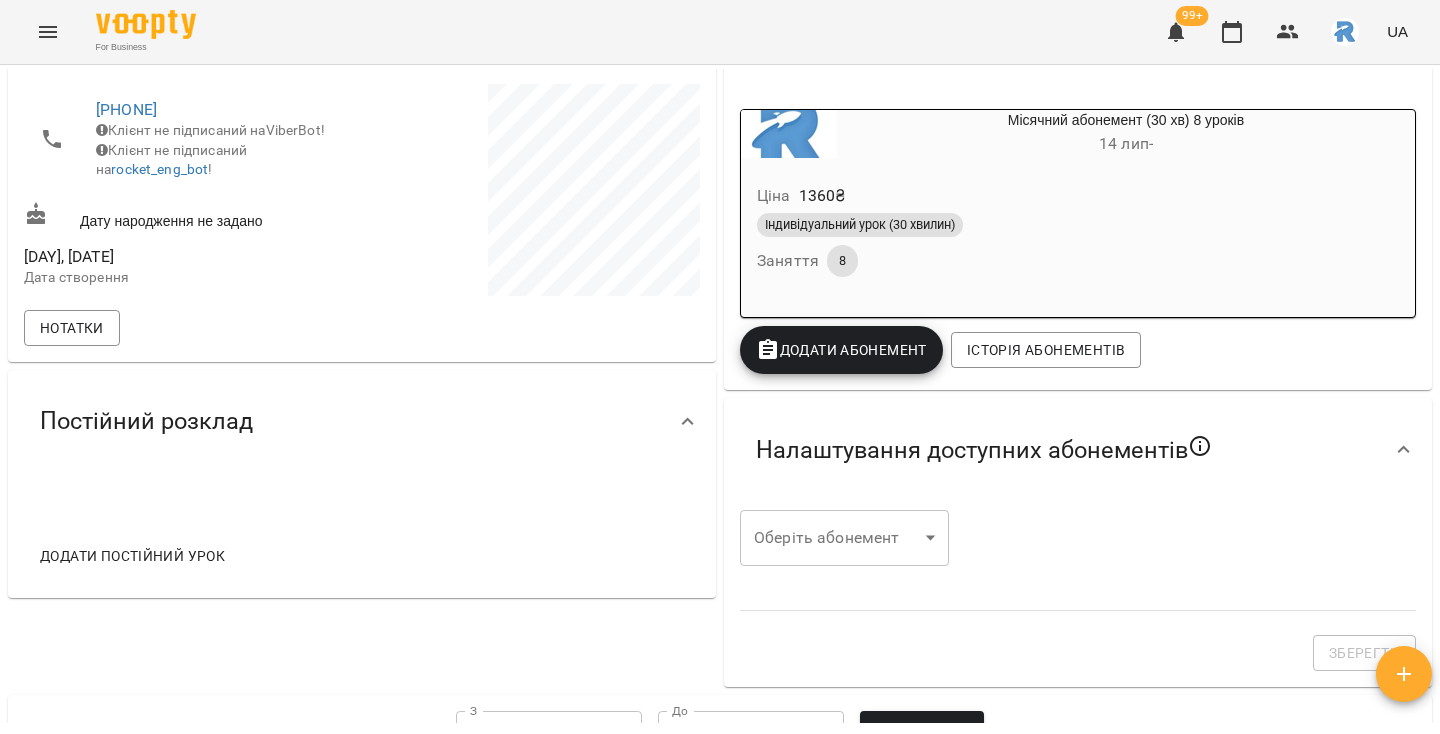 scroll, scrollTop: 399, scrollLeft: 0, axis: vertical 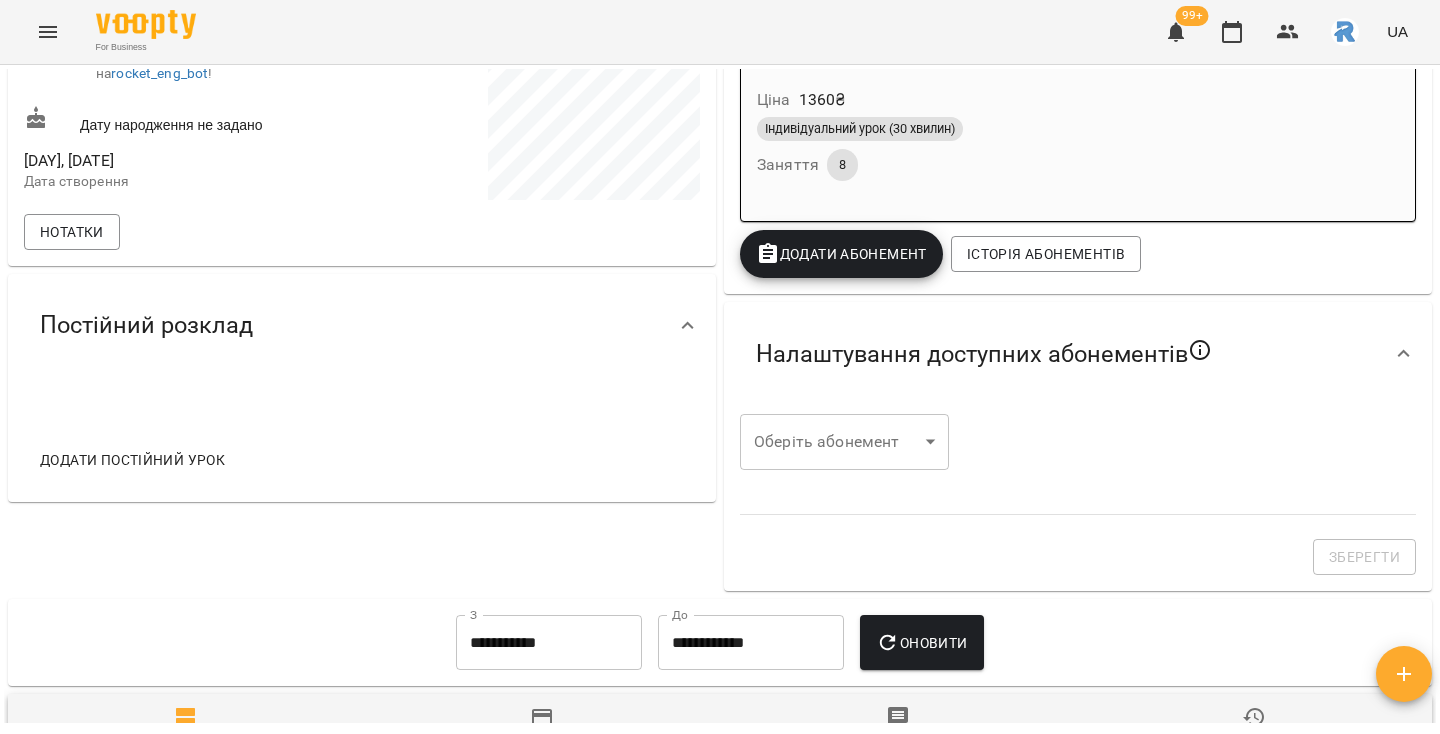 click on "Додати постійний урок" at bounding box center (132, 460) 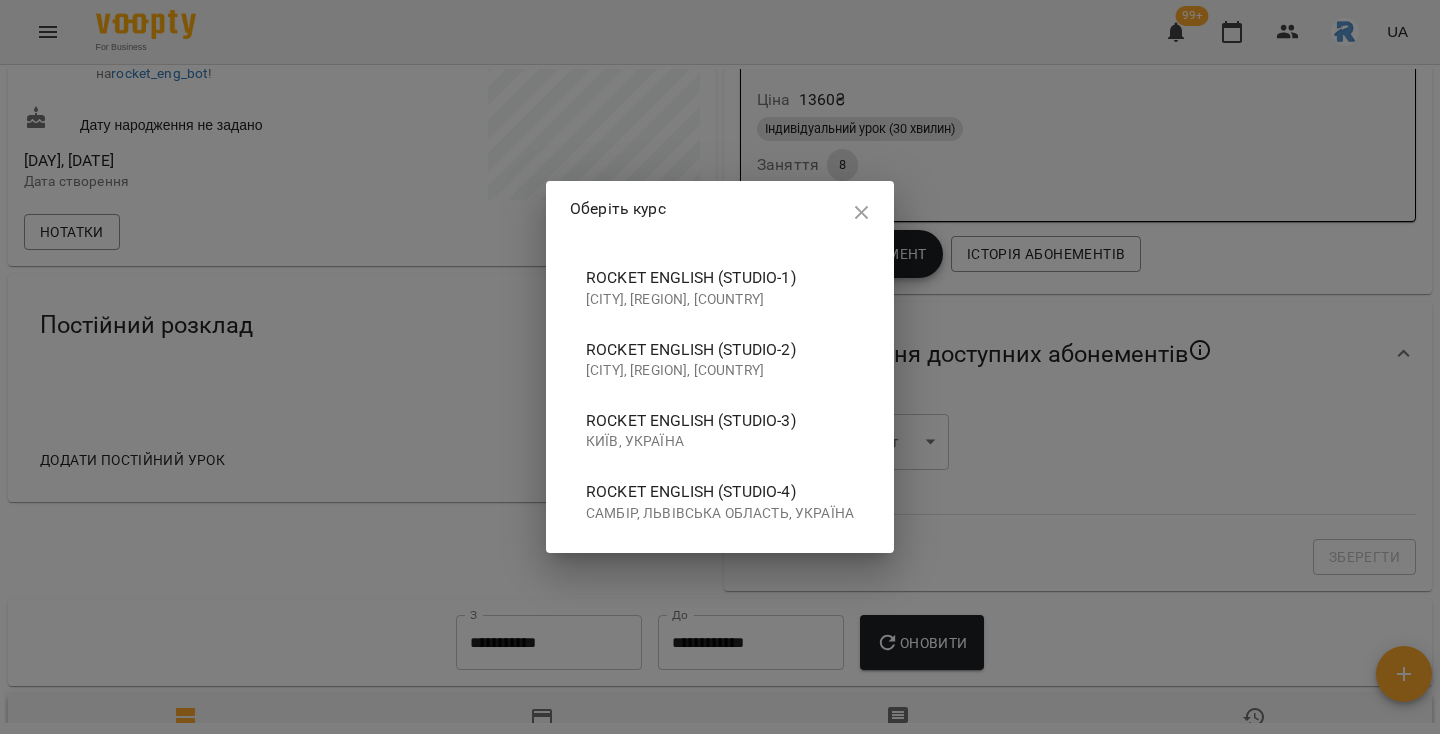 click on "Rocket English (studio-4) Самбір, Львівська область, Україна" at bounding box center [720, 501] 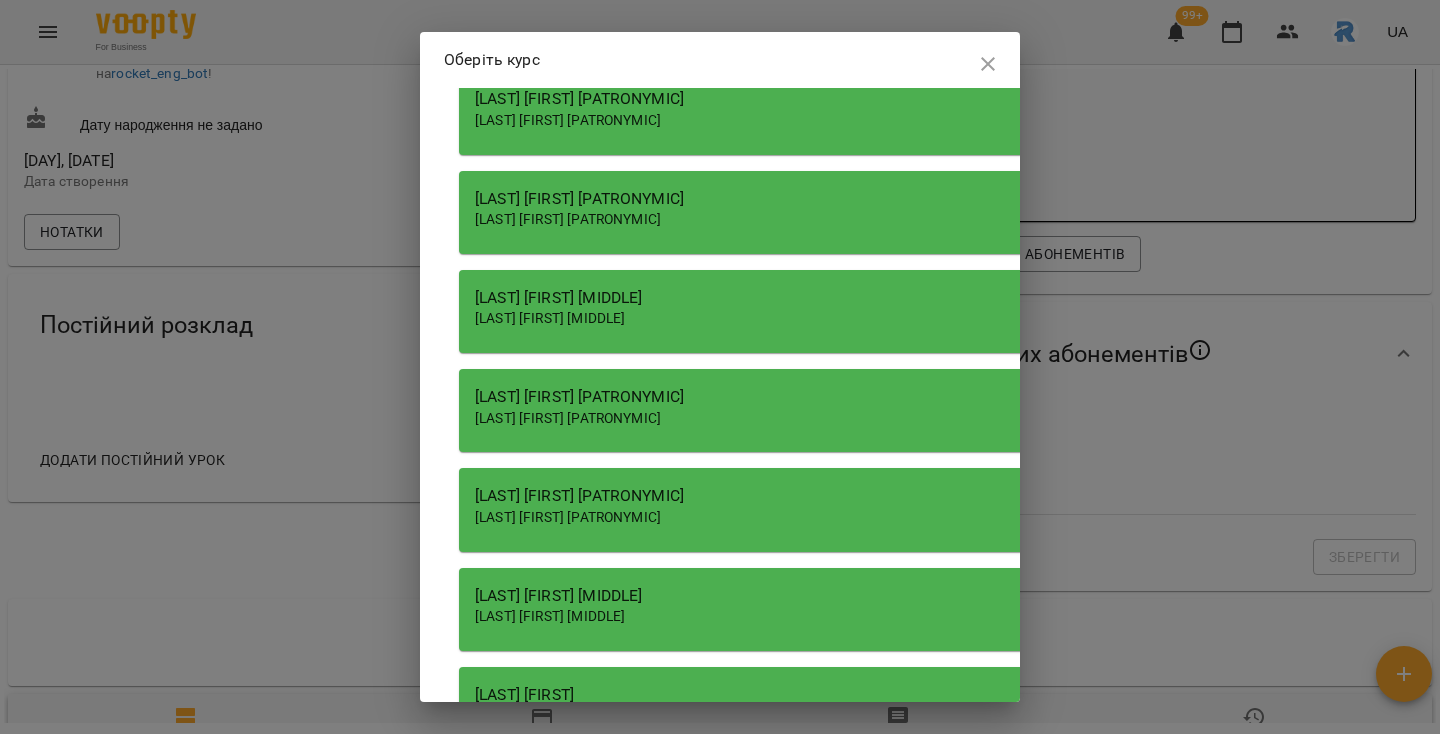 scroll, scrollTop: 290, scrollLeft: 0, axis: vertical 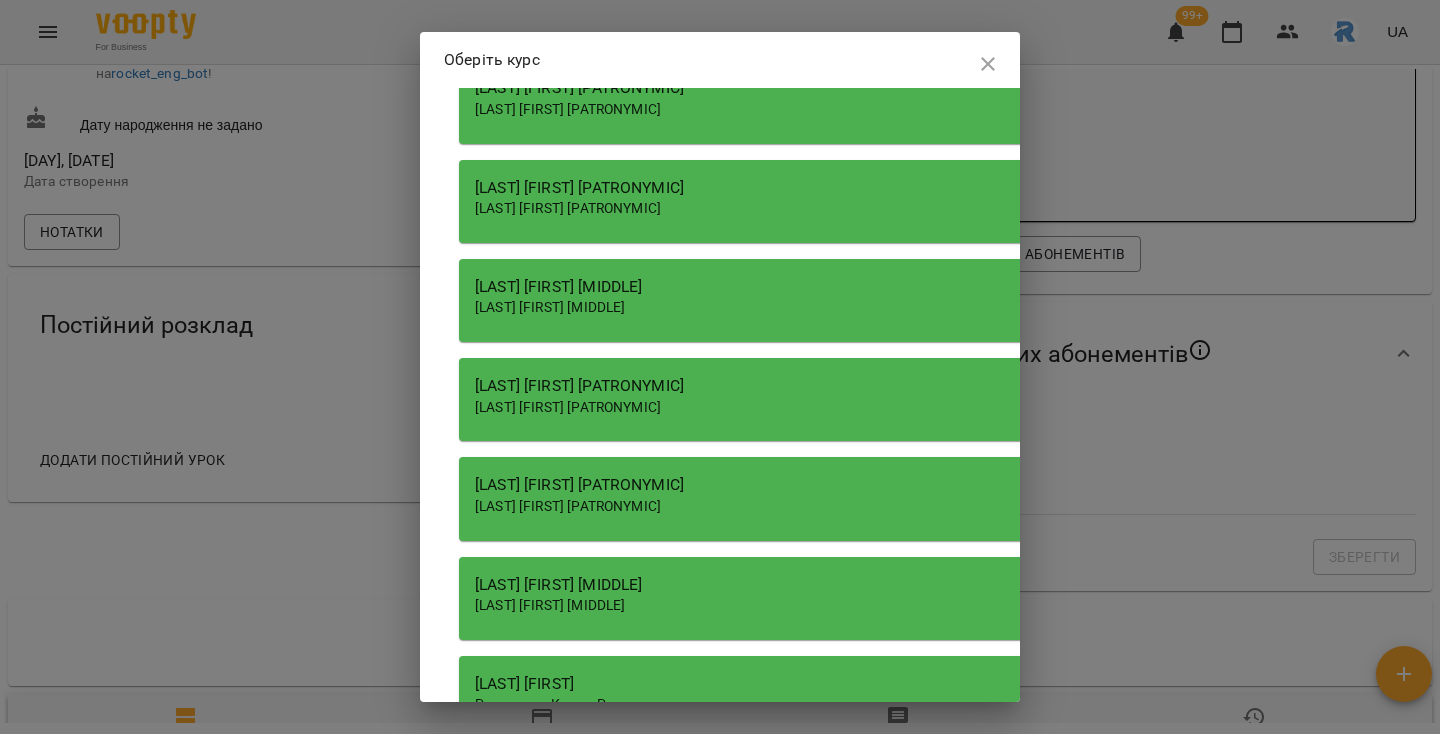 click on "[LAST] [FIRST] [PATRONYMIC]" at bounding box center [568, 506] 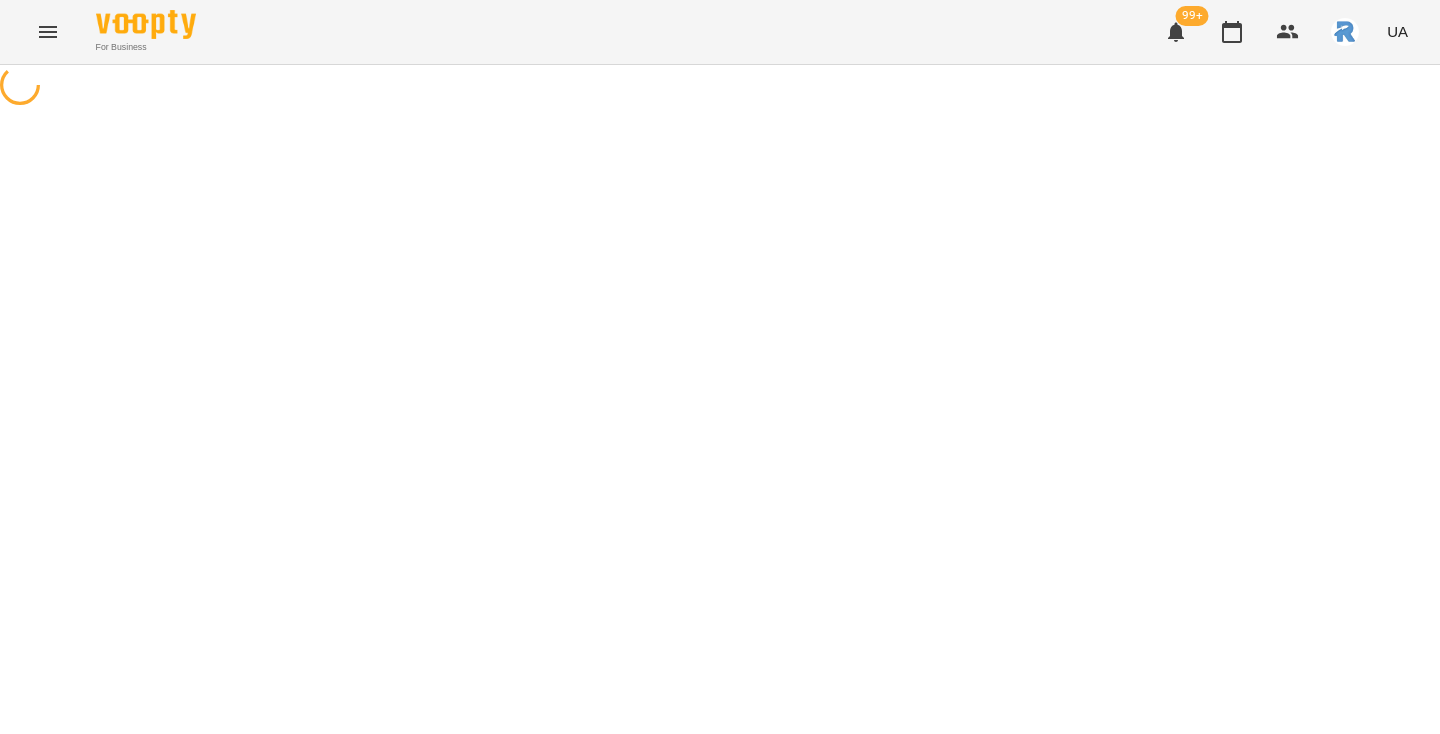 select on "**********" 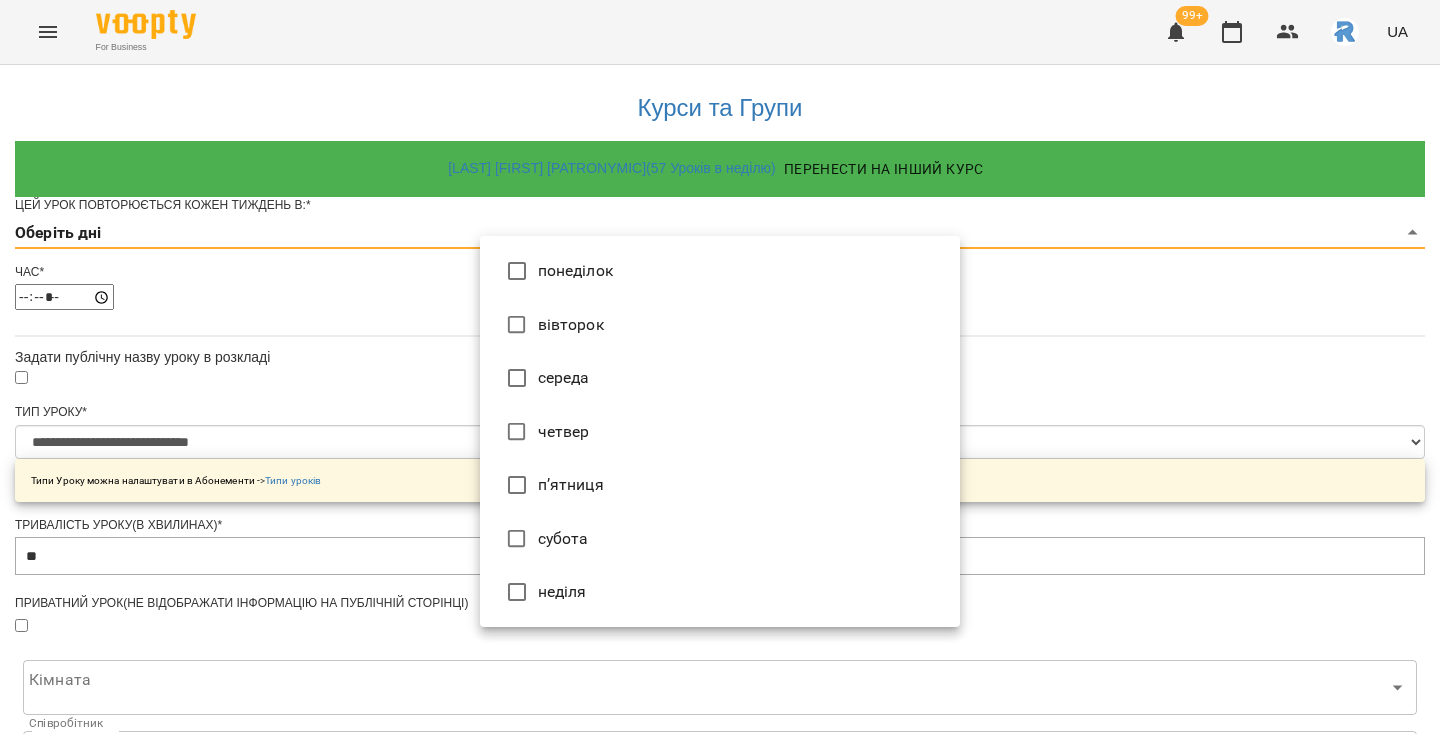 click on "**********" at bounding box center (720, 638) 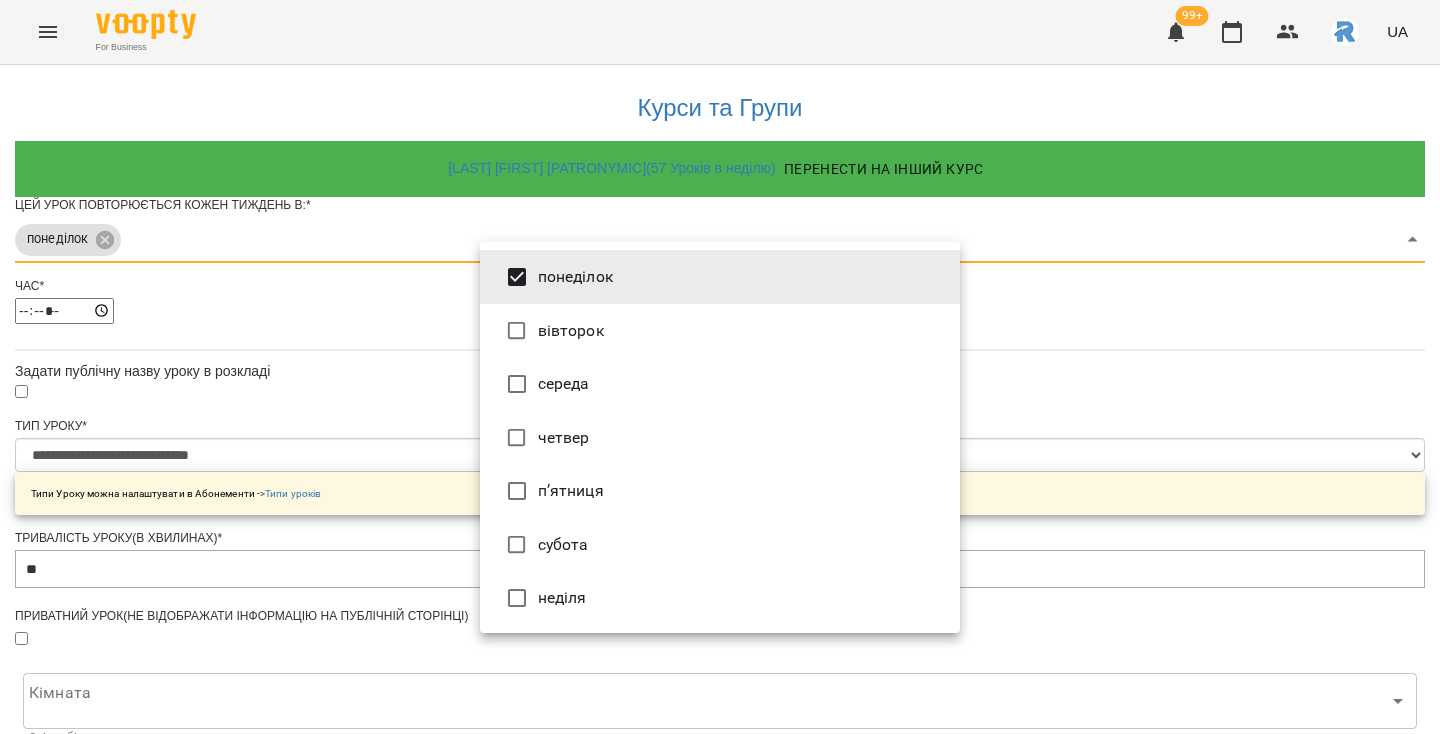 click on "п’ятниця" at bounding box center [720, 491] 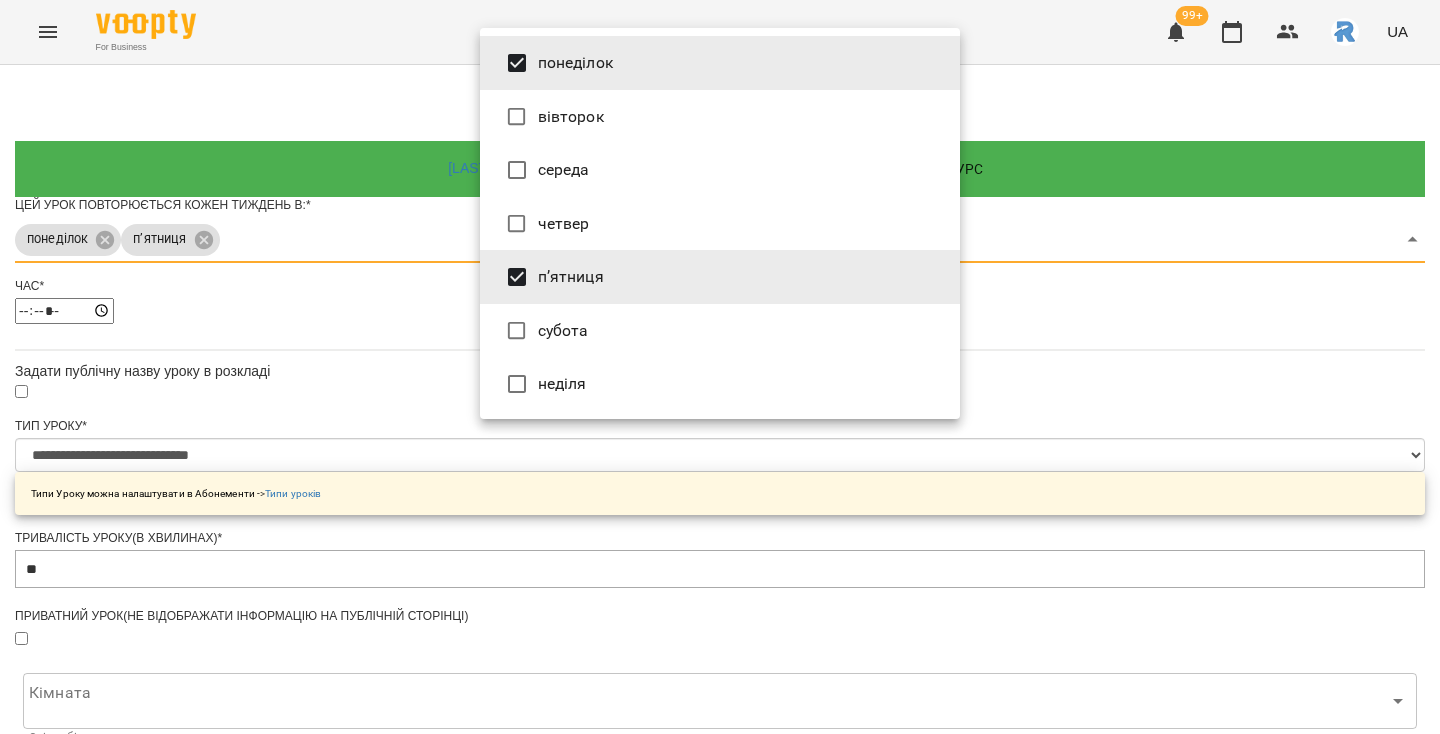 click at bounding box center (720, 367) 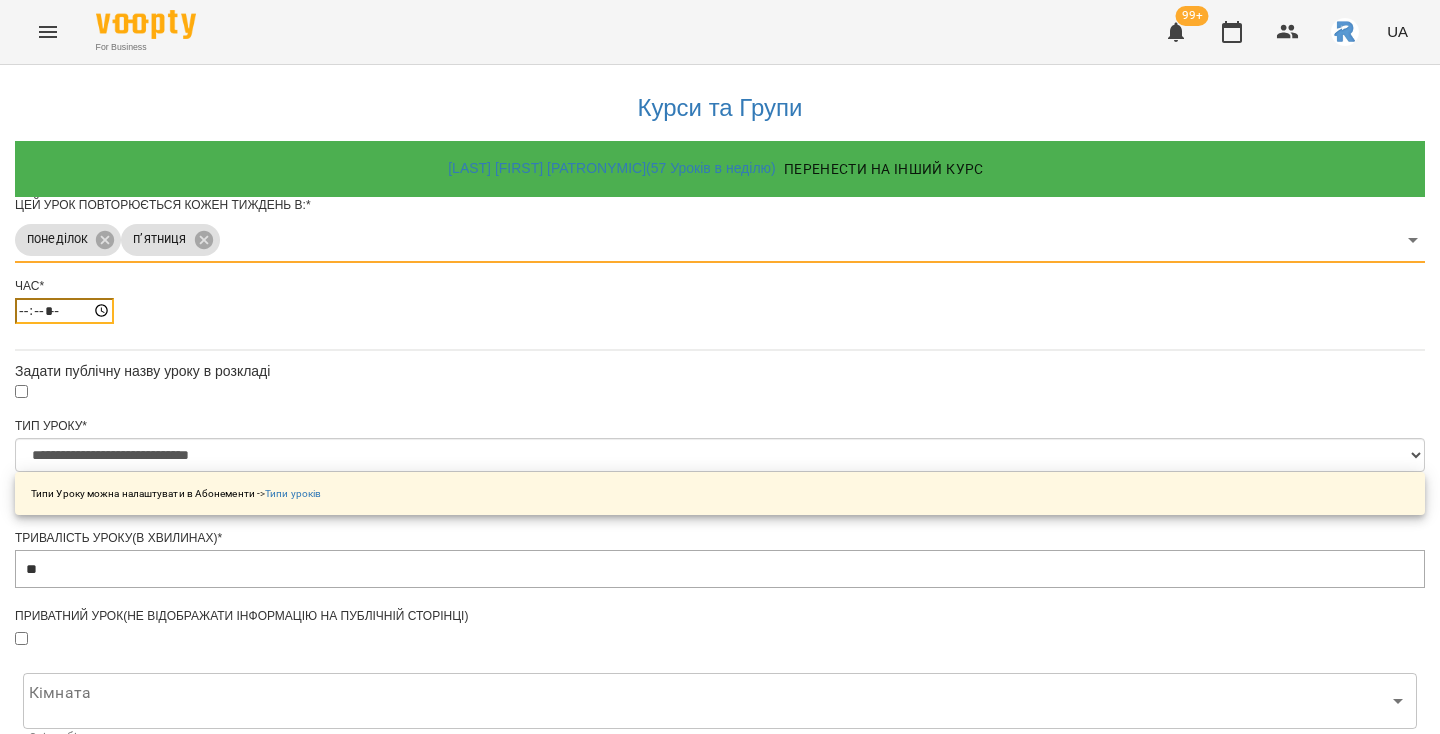 click on "*****" at bounding box center (64, 311) 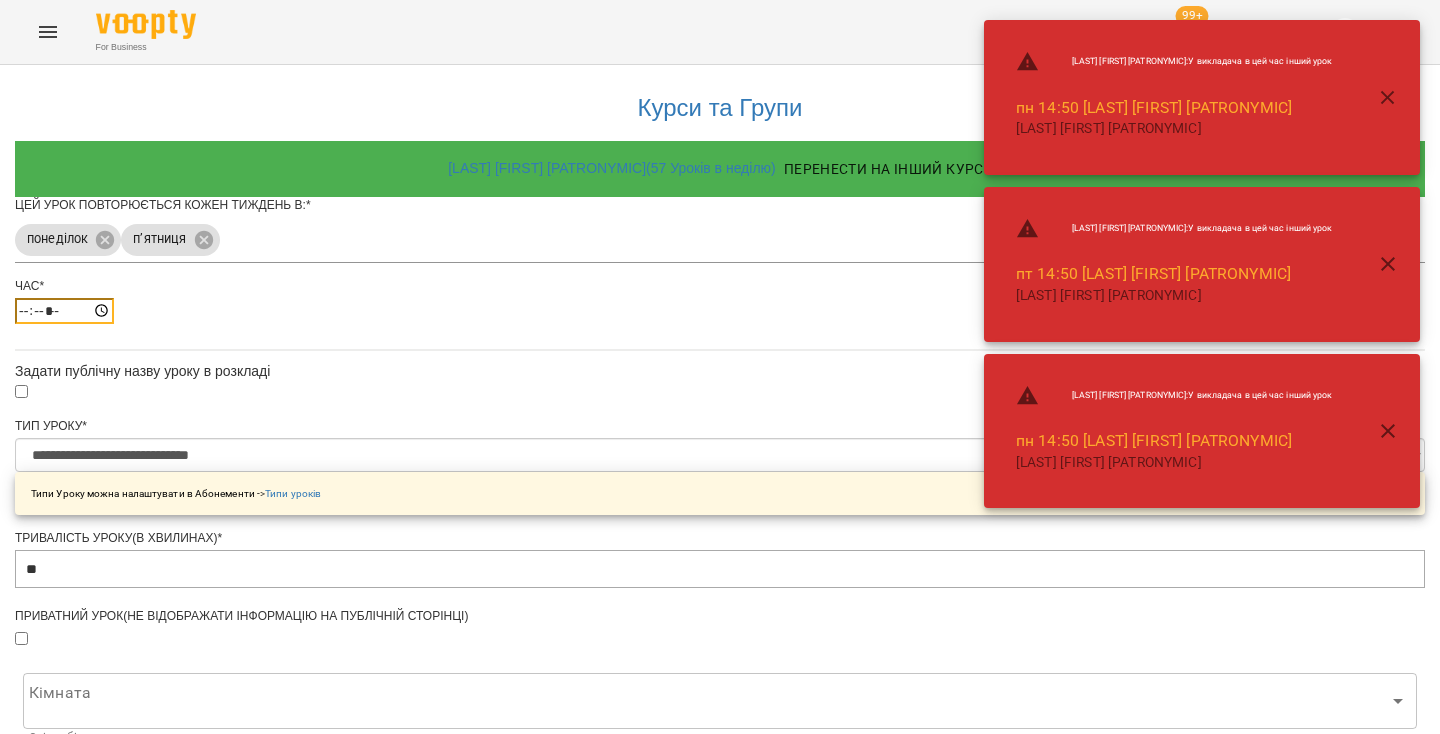 type on "*****" 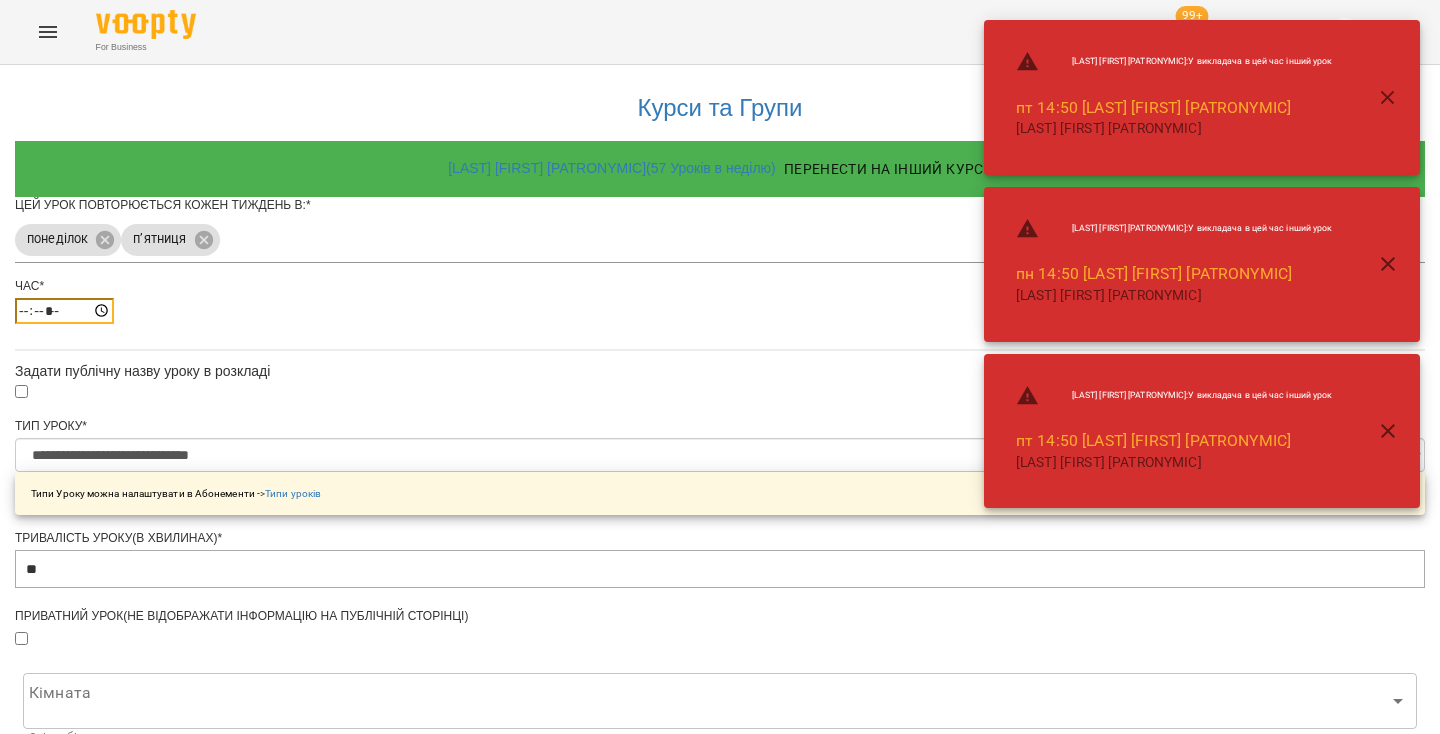 scroll, scrollTop: 701, scrollLeft: 0, axis: vertical 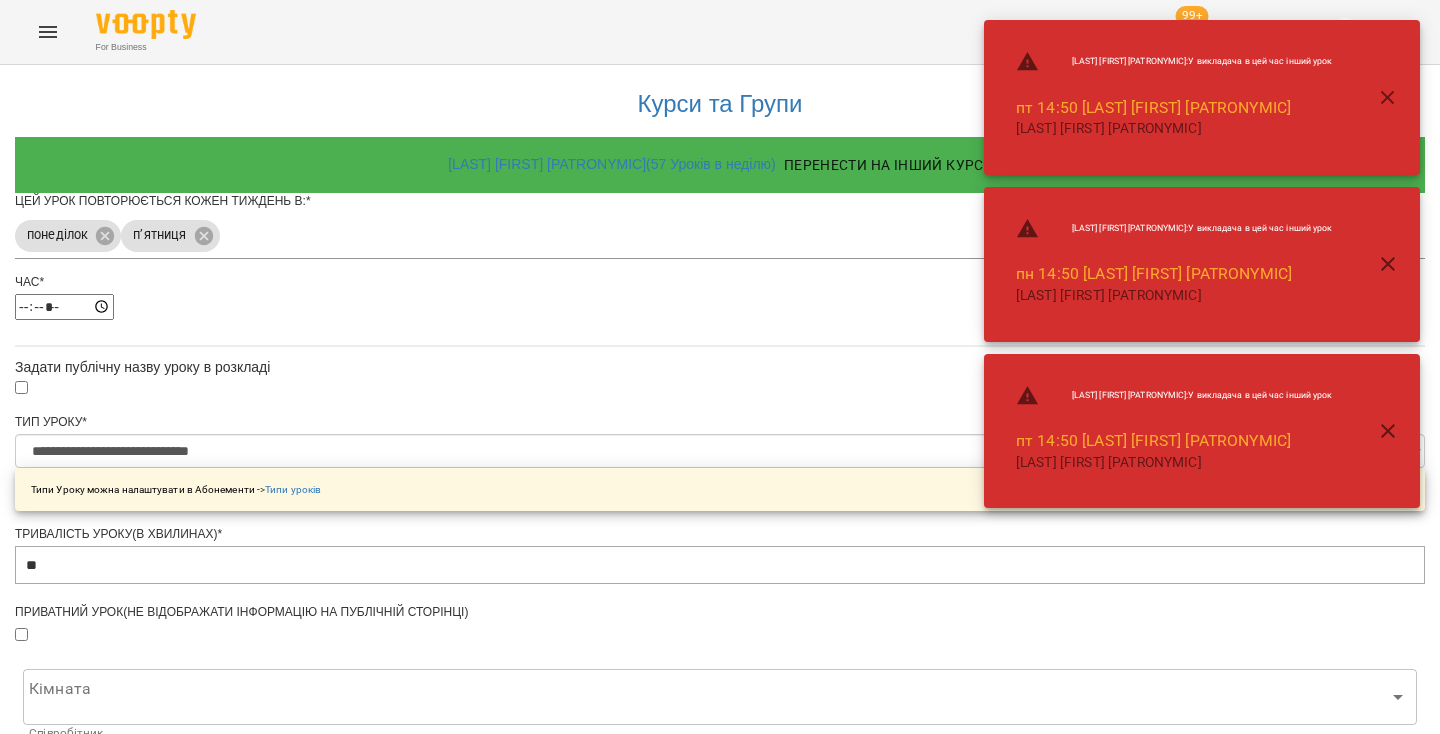 click on "Задати дату початку" at bounding box center (720, 1154) 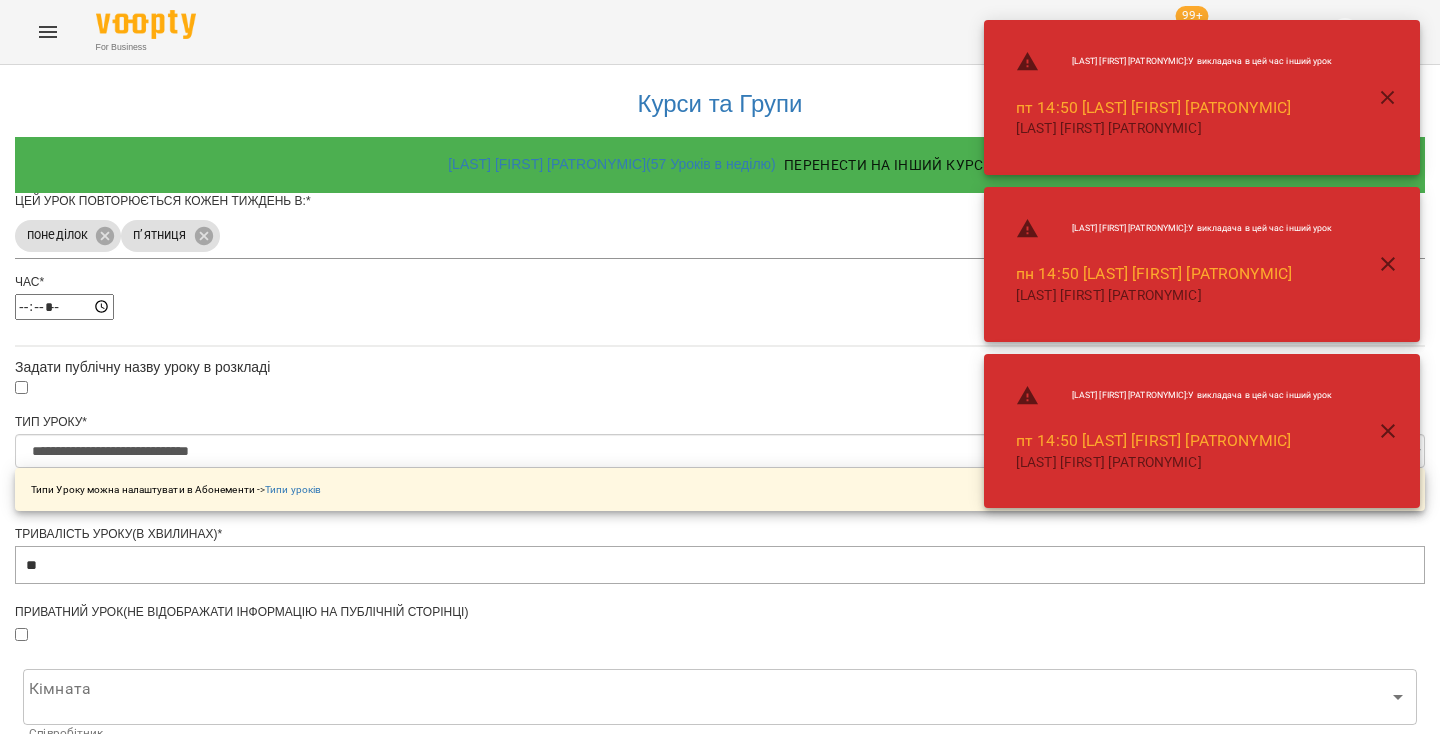 click on "Зберегти" at bounding box center (720, 1314) 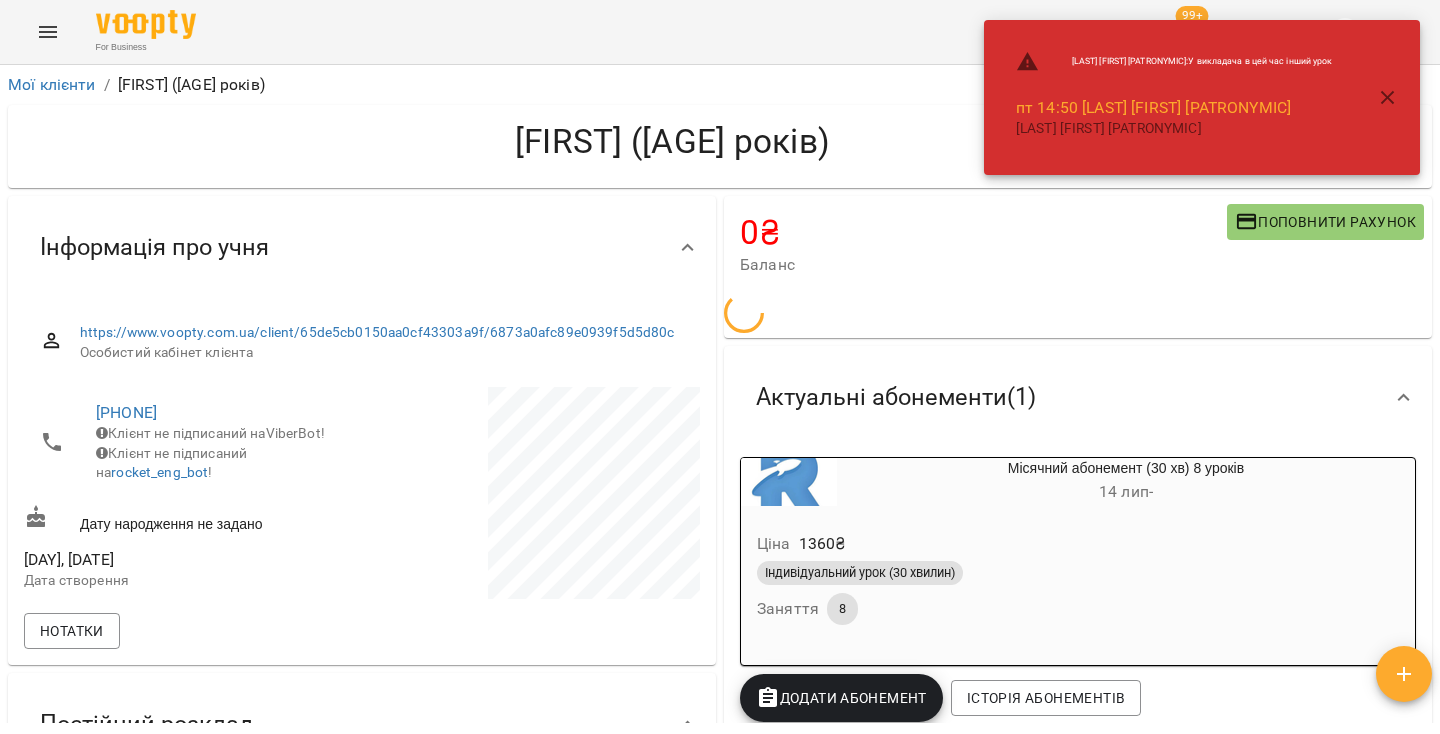 click 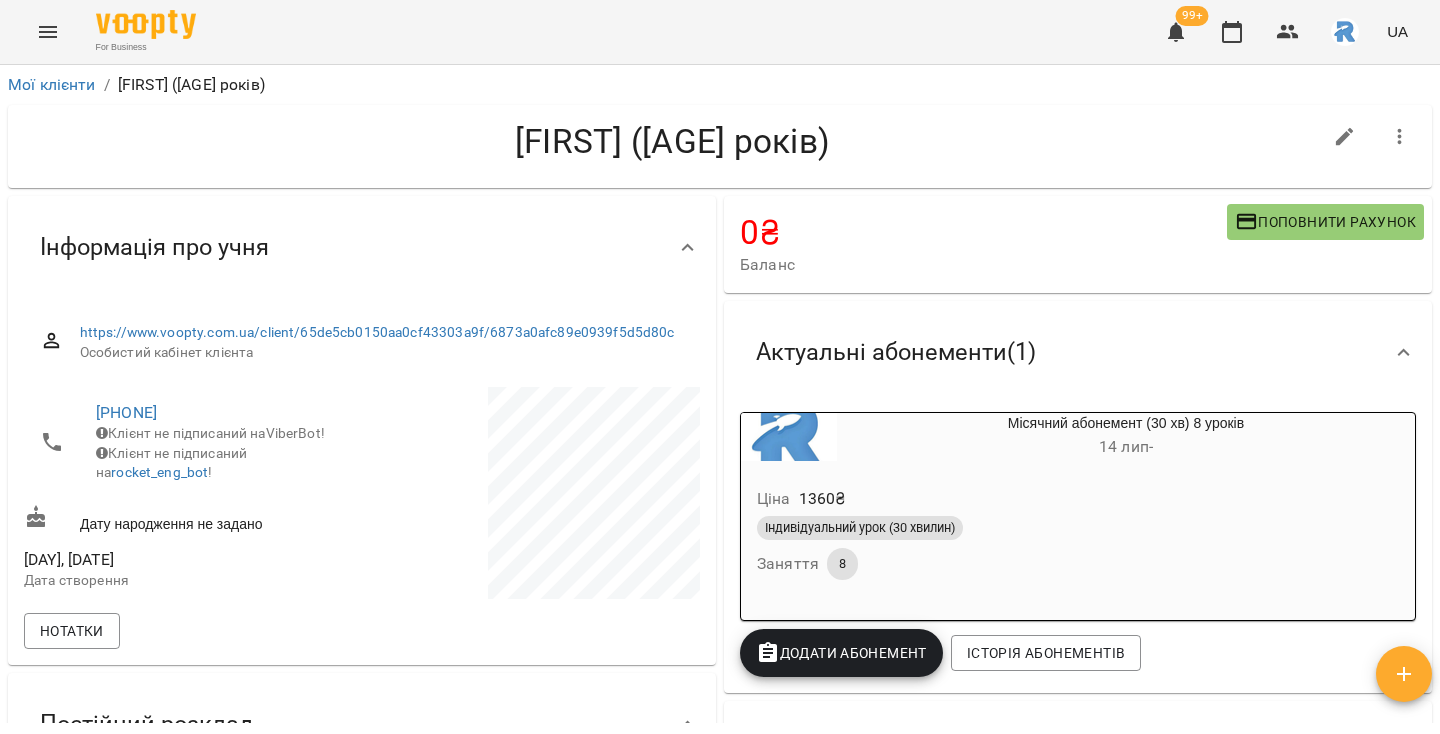 click 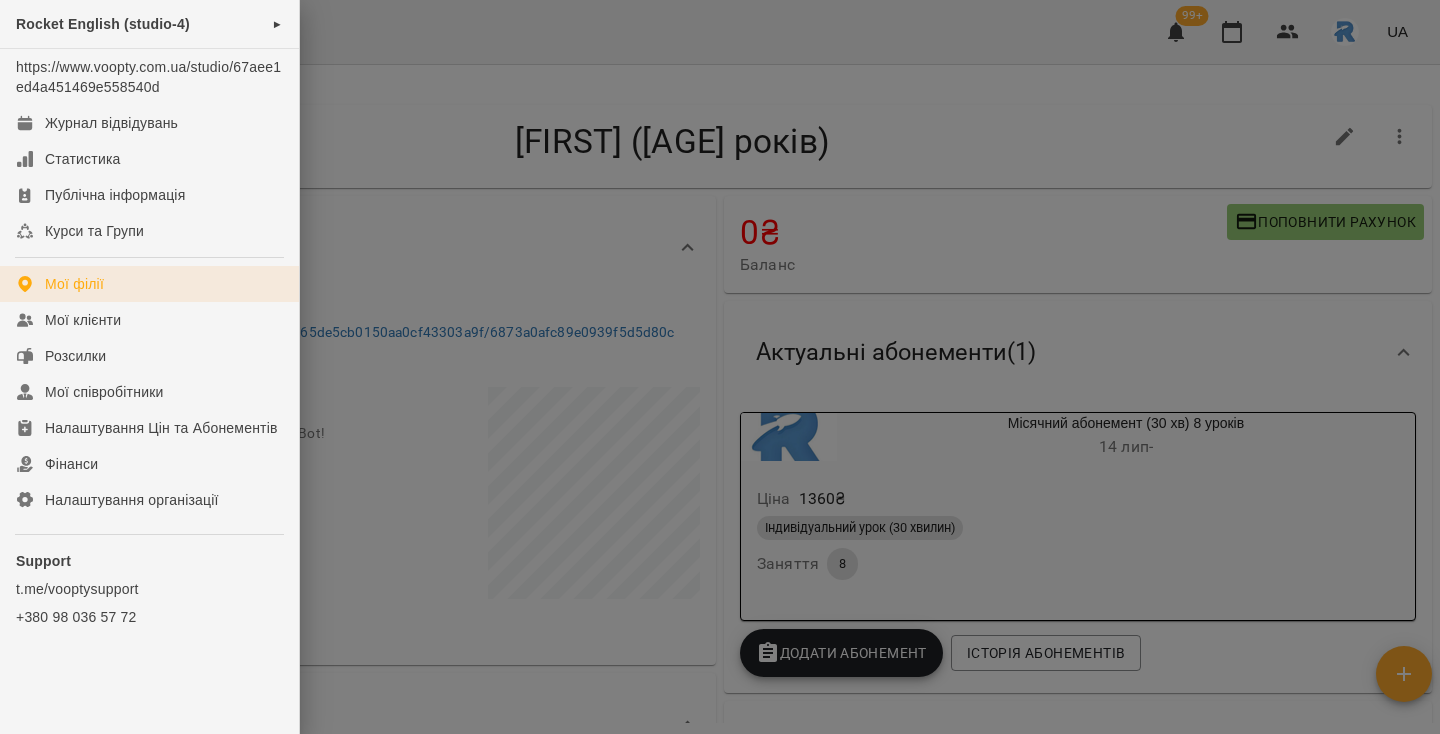 click on "Мої філії" at bounding box center (74, 284) 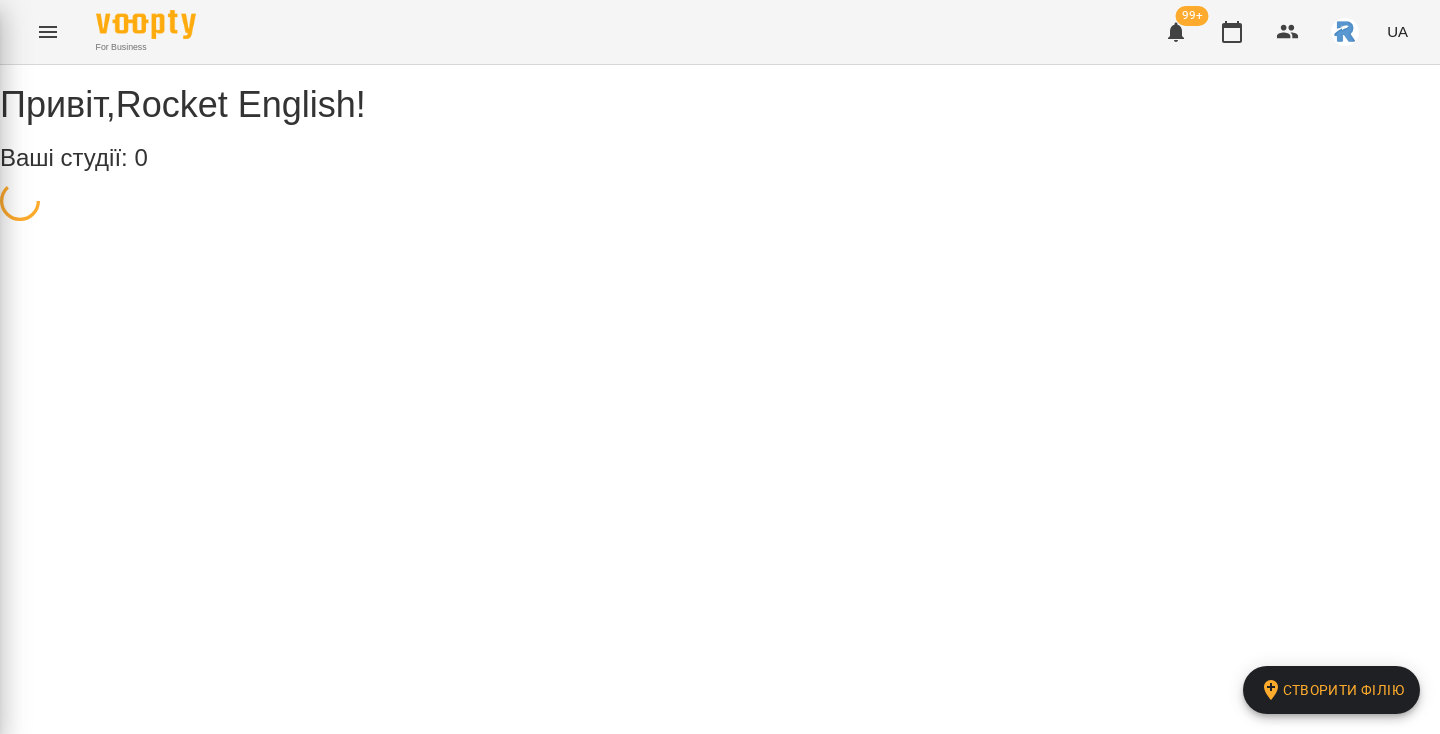 scroll, scrollTop: 0, scrollLeft: 0, axis: both 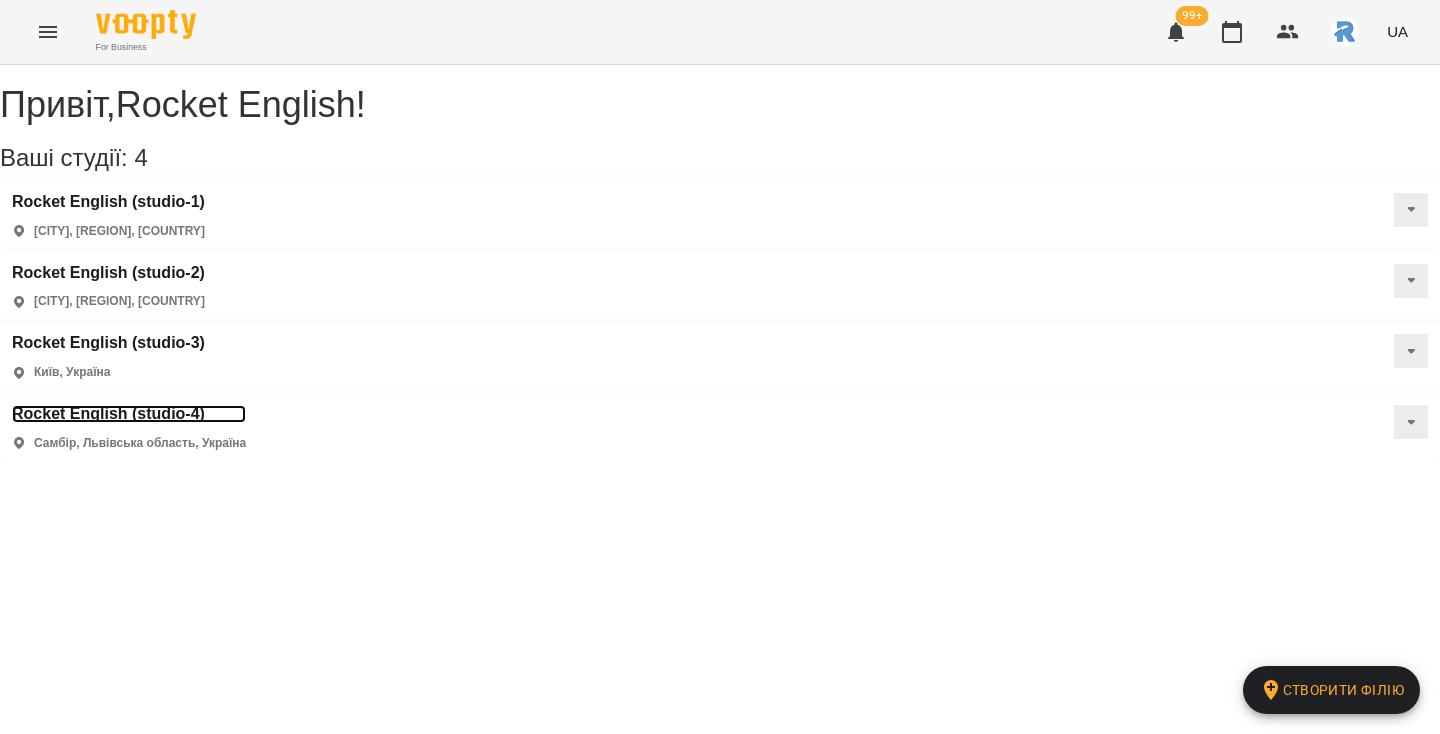 click on "Rocket English (studio-4)" at bounding box center (129, 414) 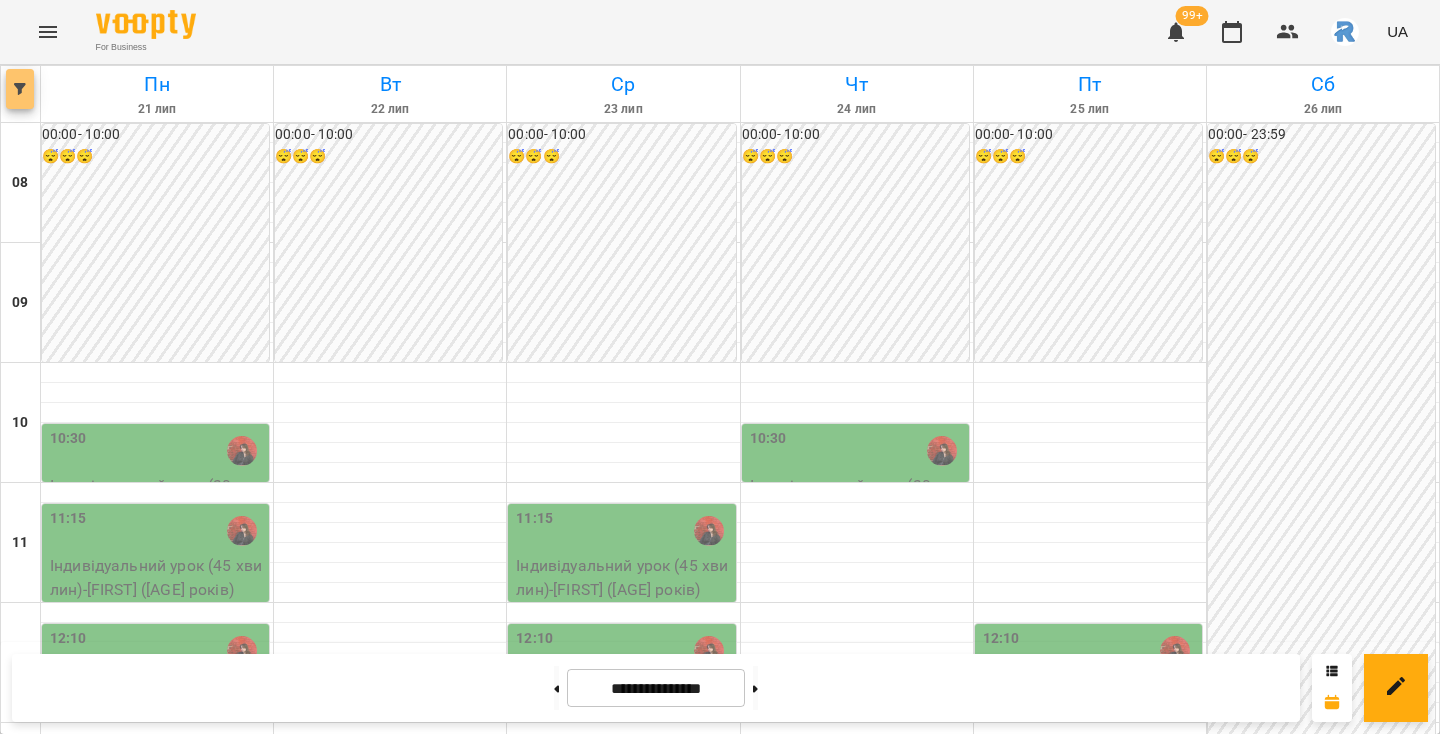 click 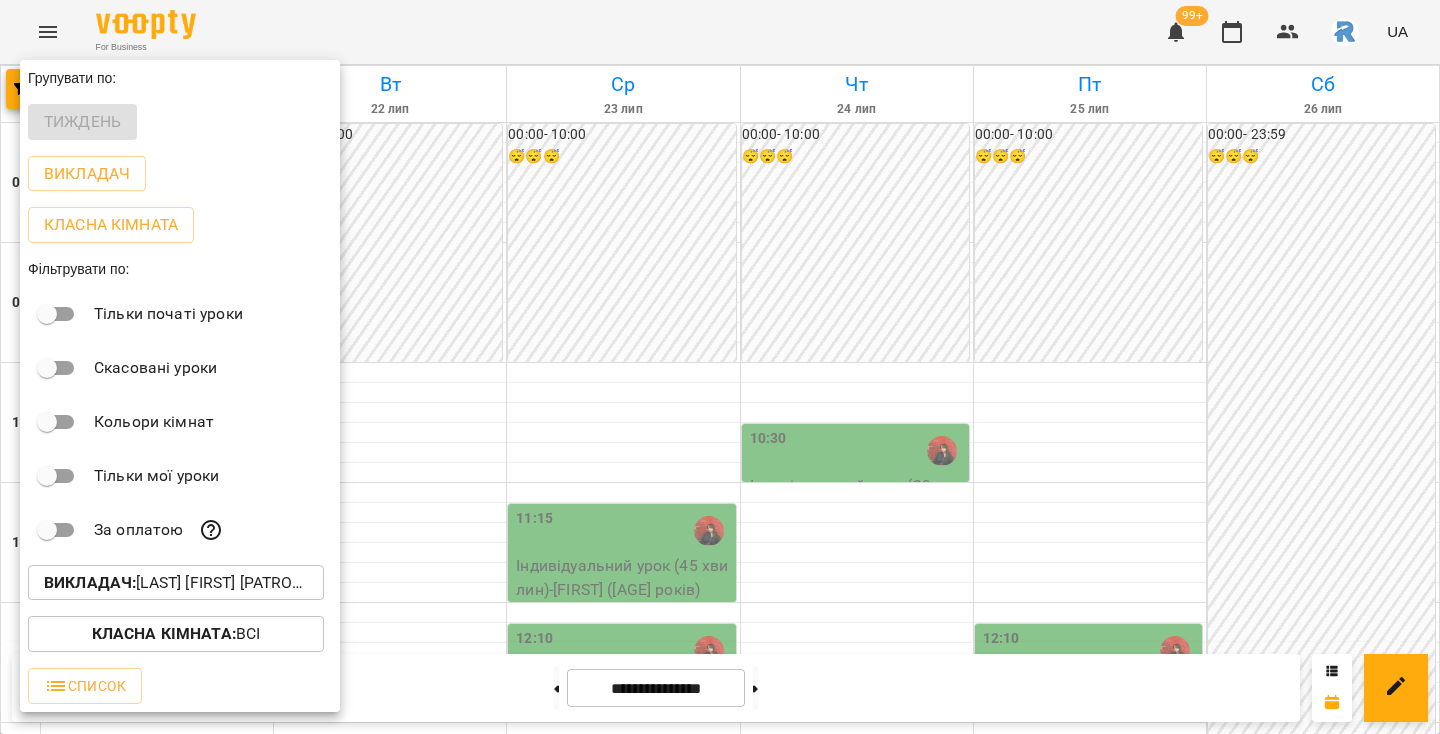 click on "Викладач : [LAST] [FIRST] [PATRONYMIC]" at bounding box center [176, 583] 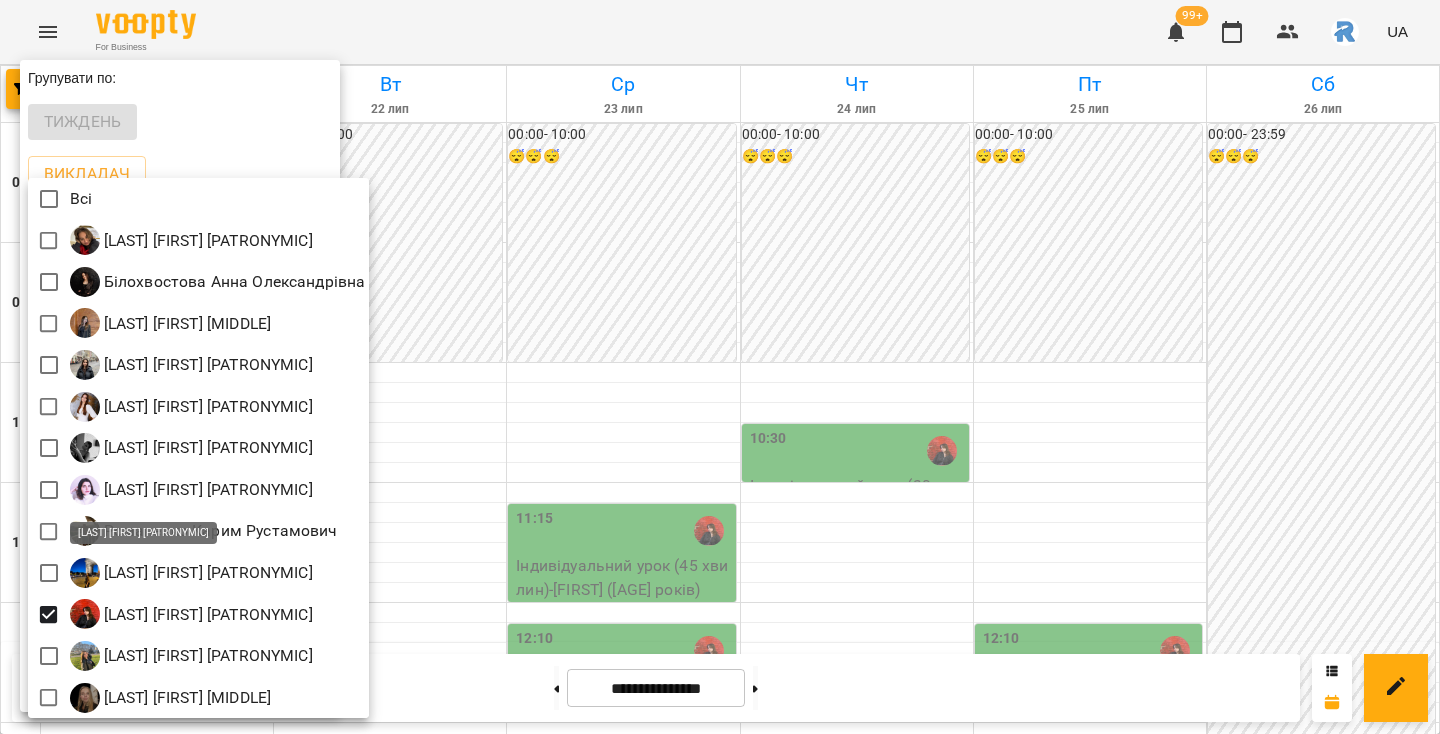 scroll, scrollTop: 4, scrollLeft: 0, axis: vertical 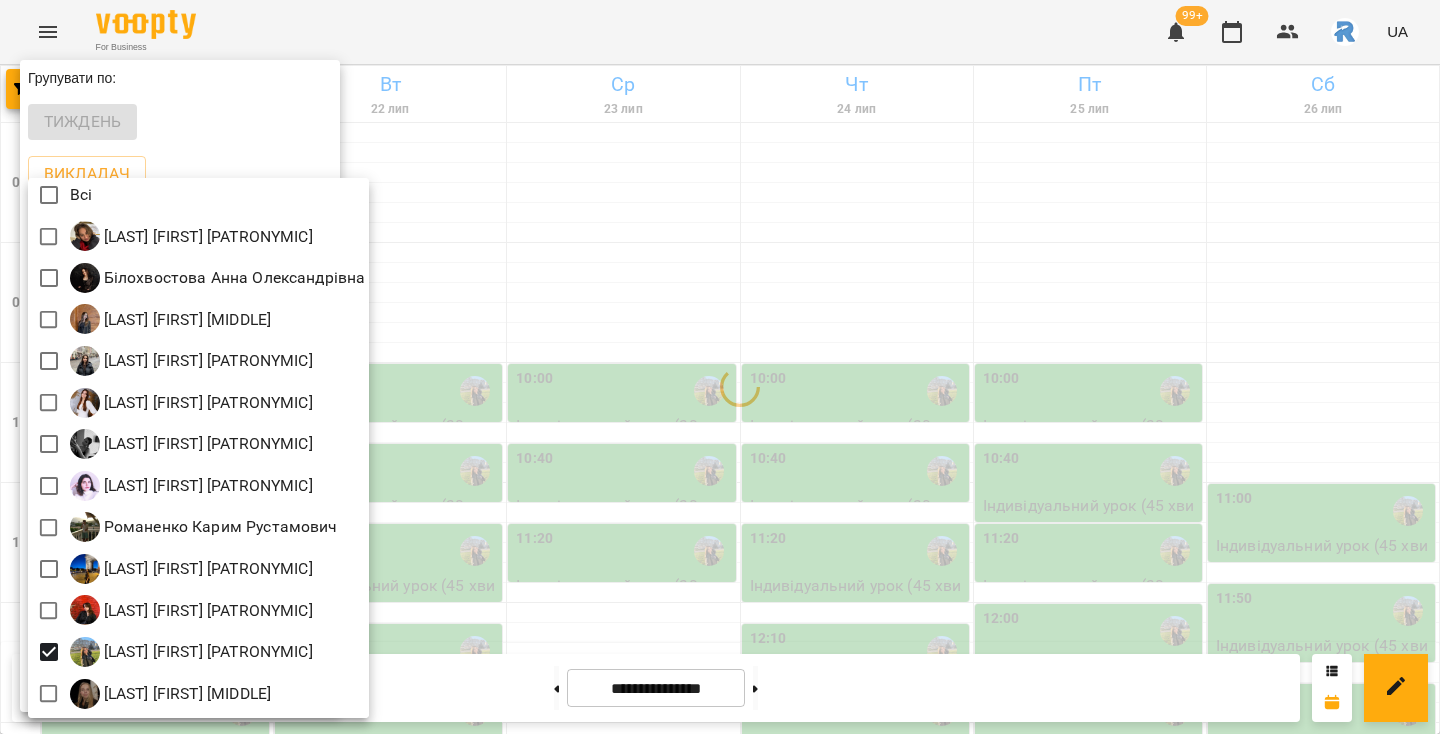 click at bounding box center (720, 367) 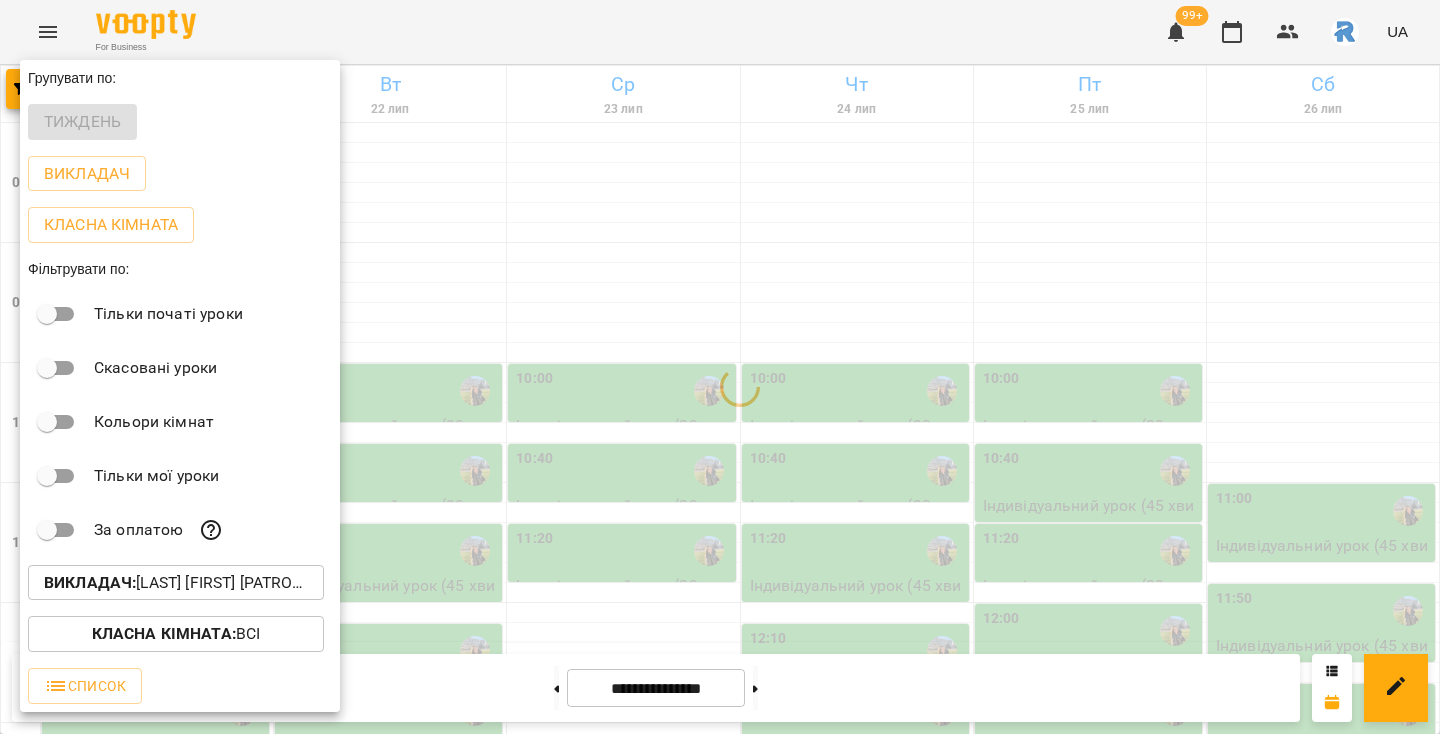 click at bounding box center [720, 367] 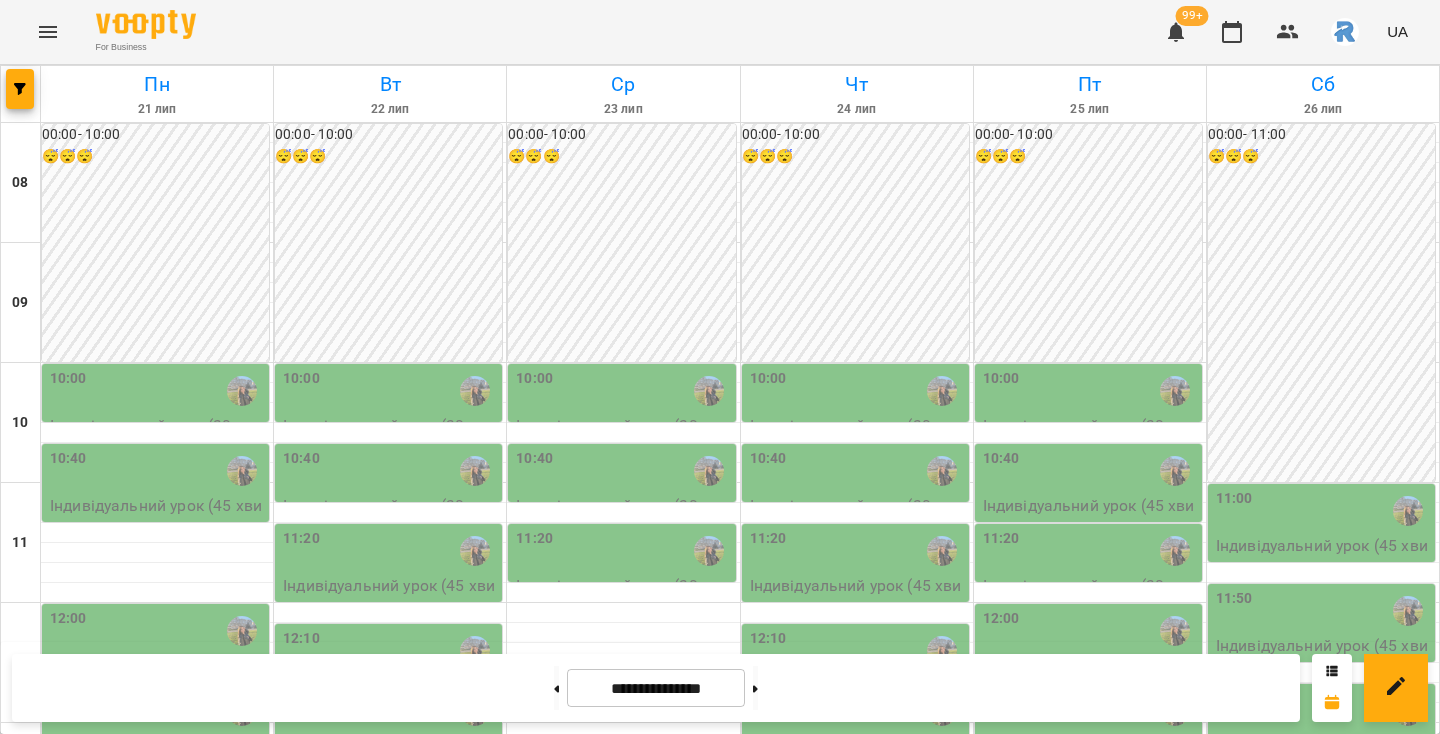 scroll, scrollTop: 501, scrollLeft: 0, axis: vertical 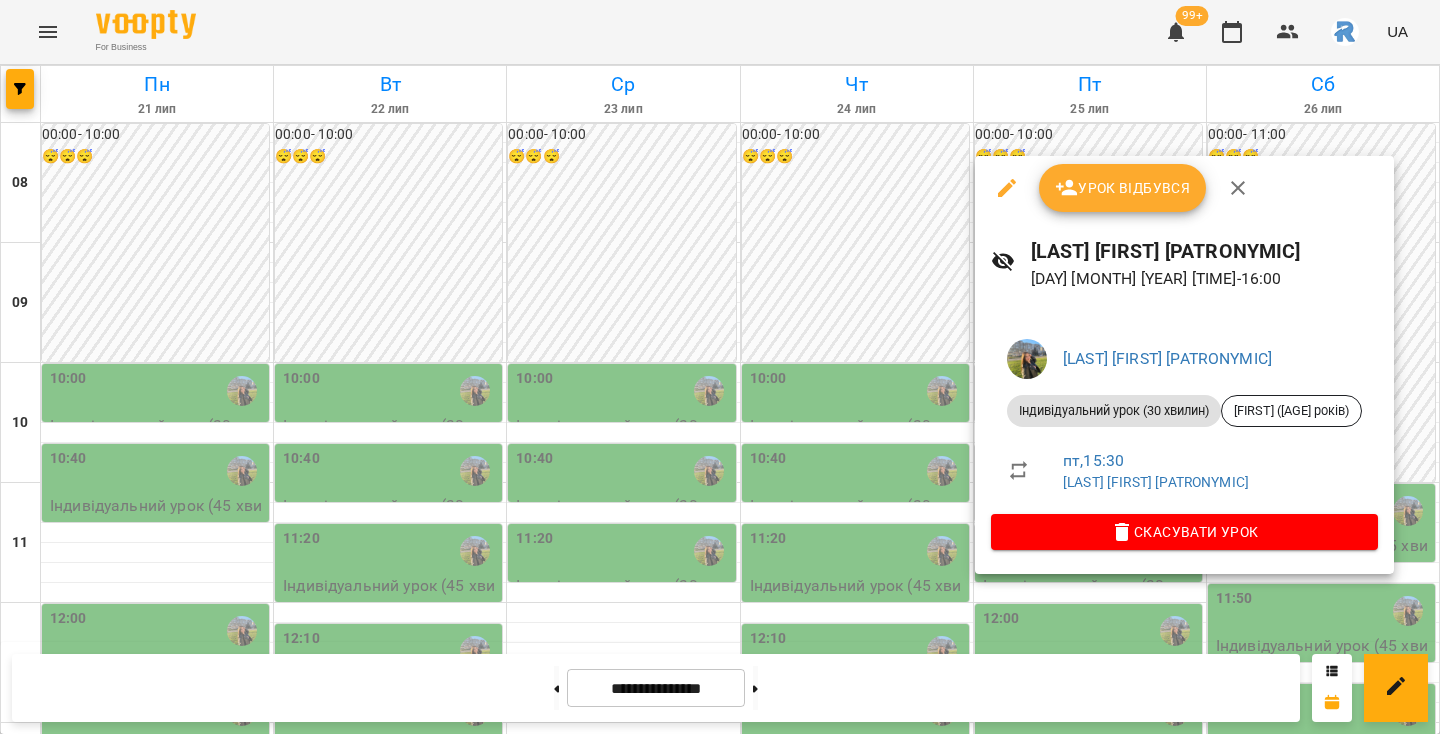 click at bounding box center (720, 367) 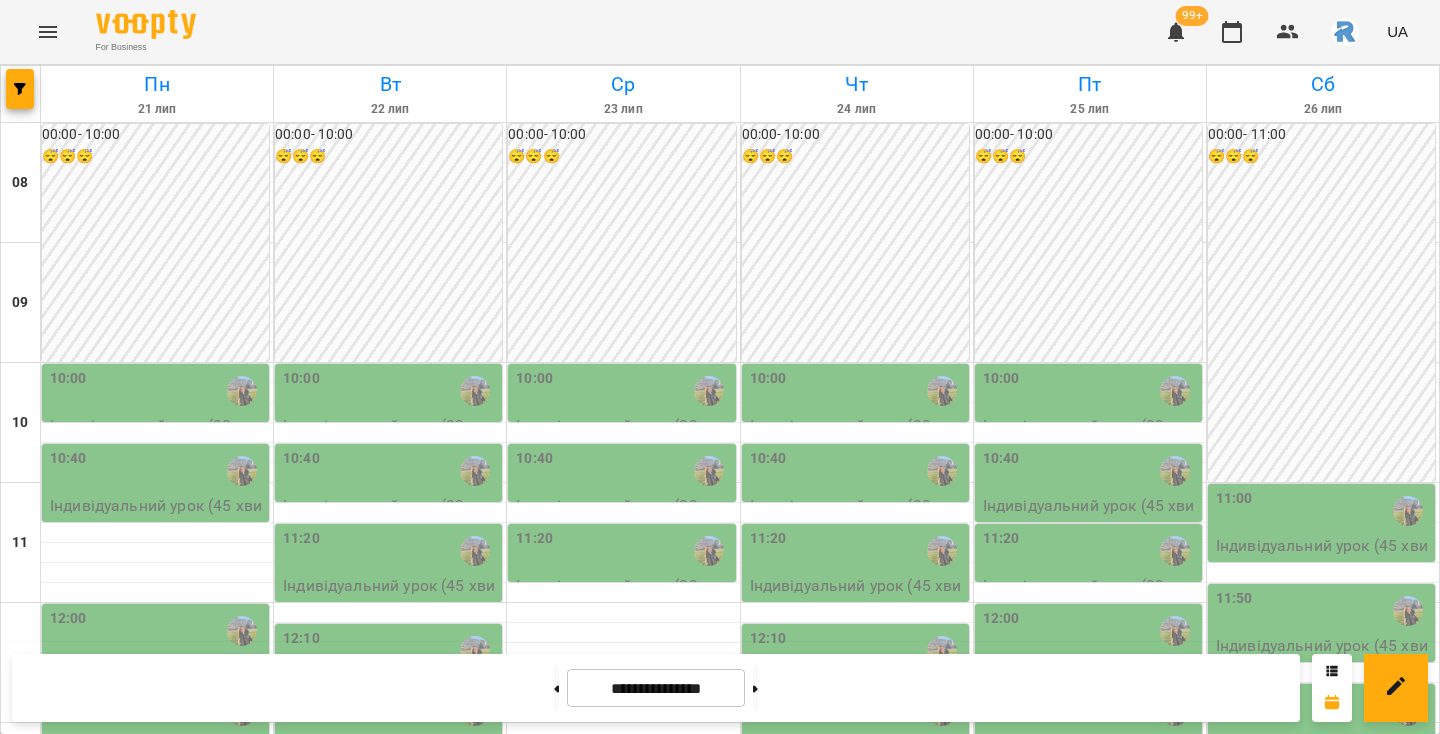 scroll, scrollTop: 473, scrollLeft: 0, axis: vertical 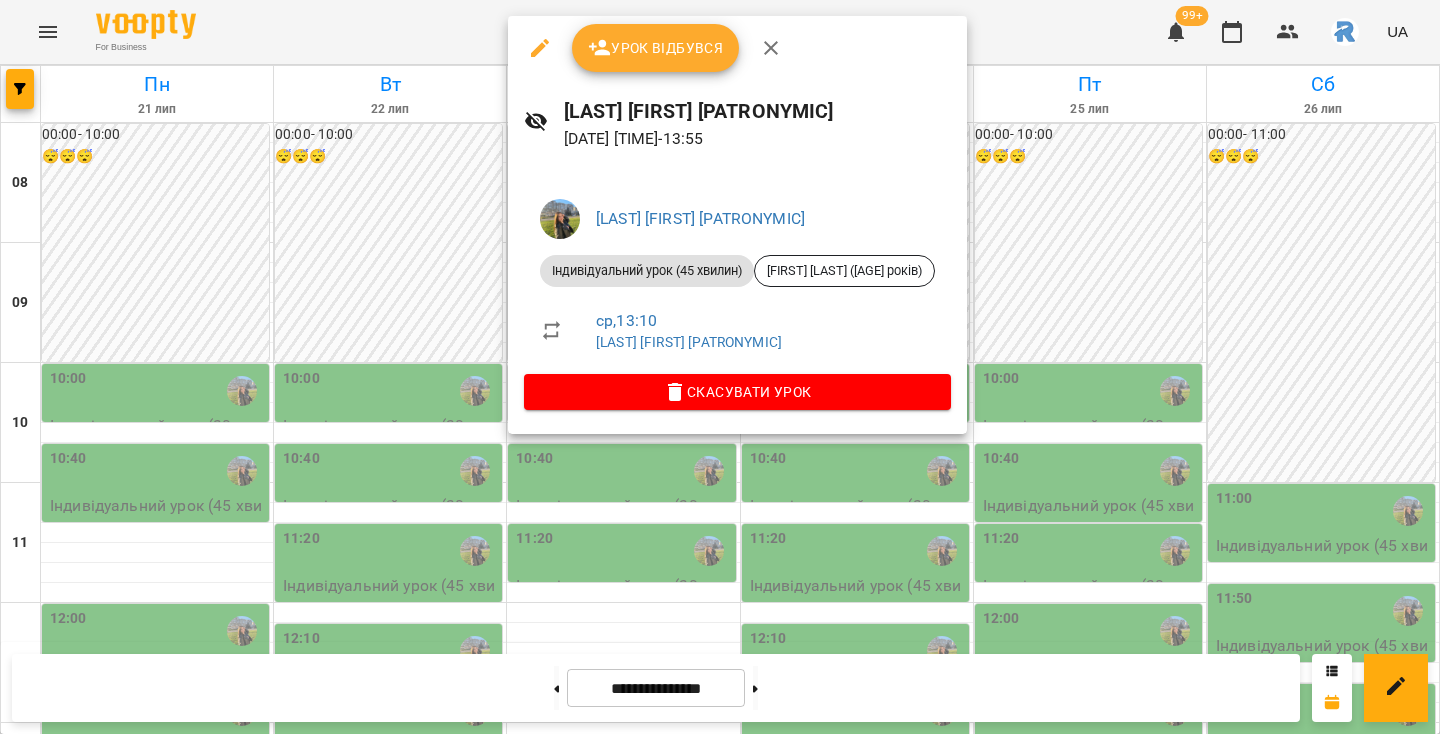 click at bounding box center (720, 367) 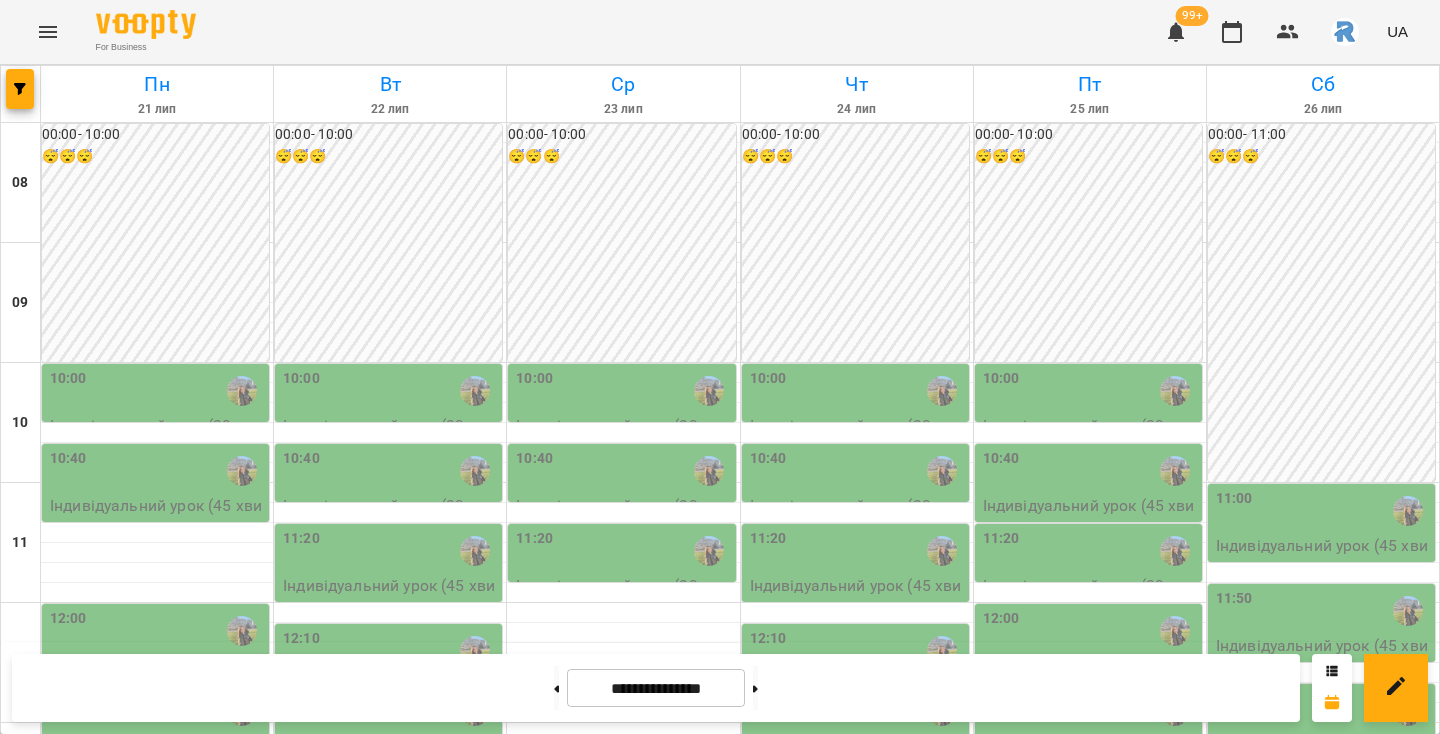 scroll, scrollTop: 464, scrollLeft: 0, axis: vertical 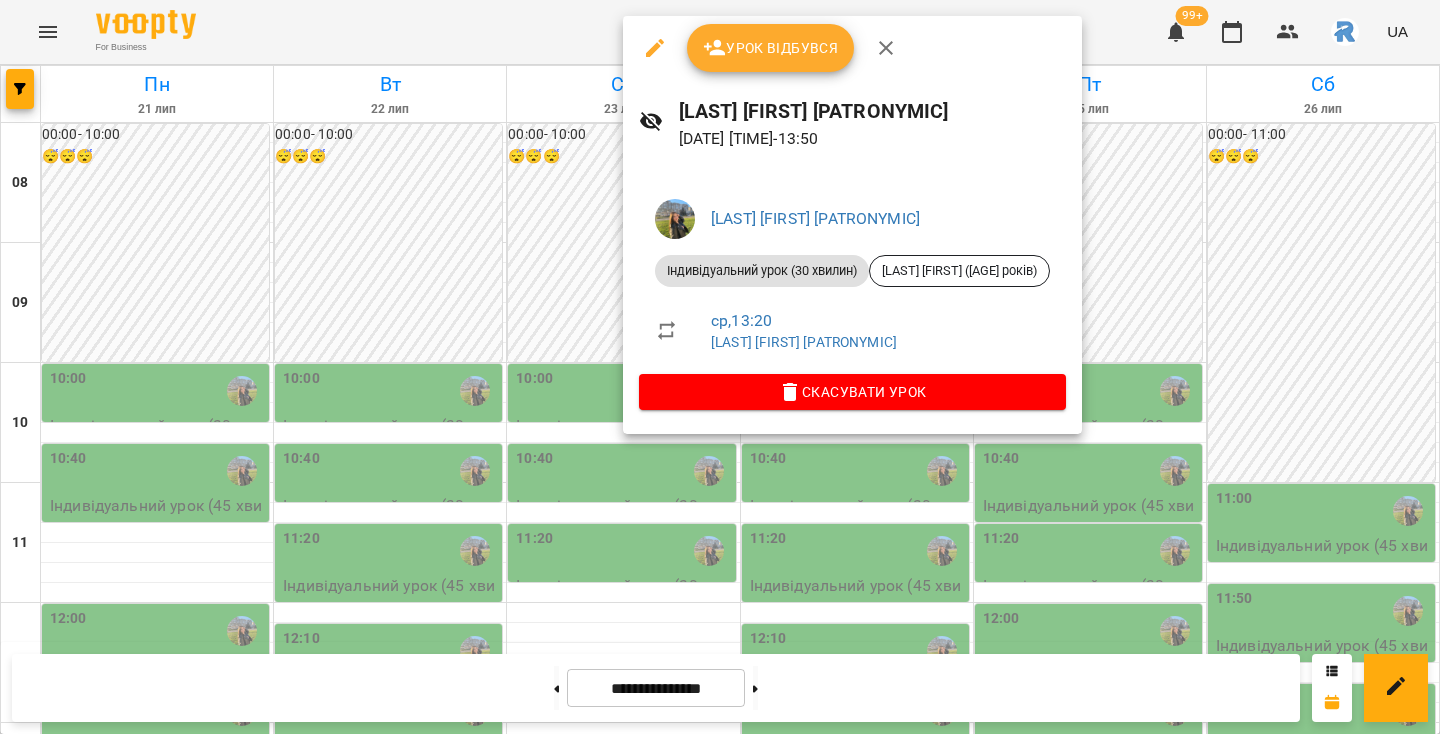 click at bounding box center (720, 367) 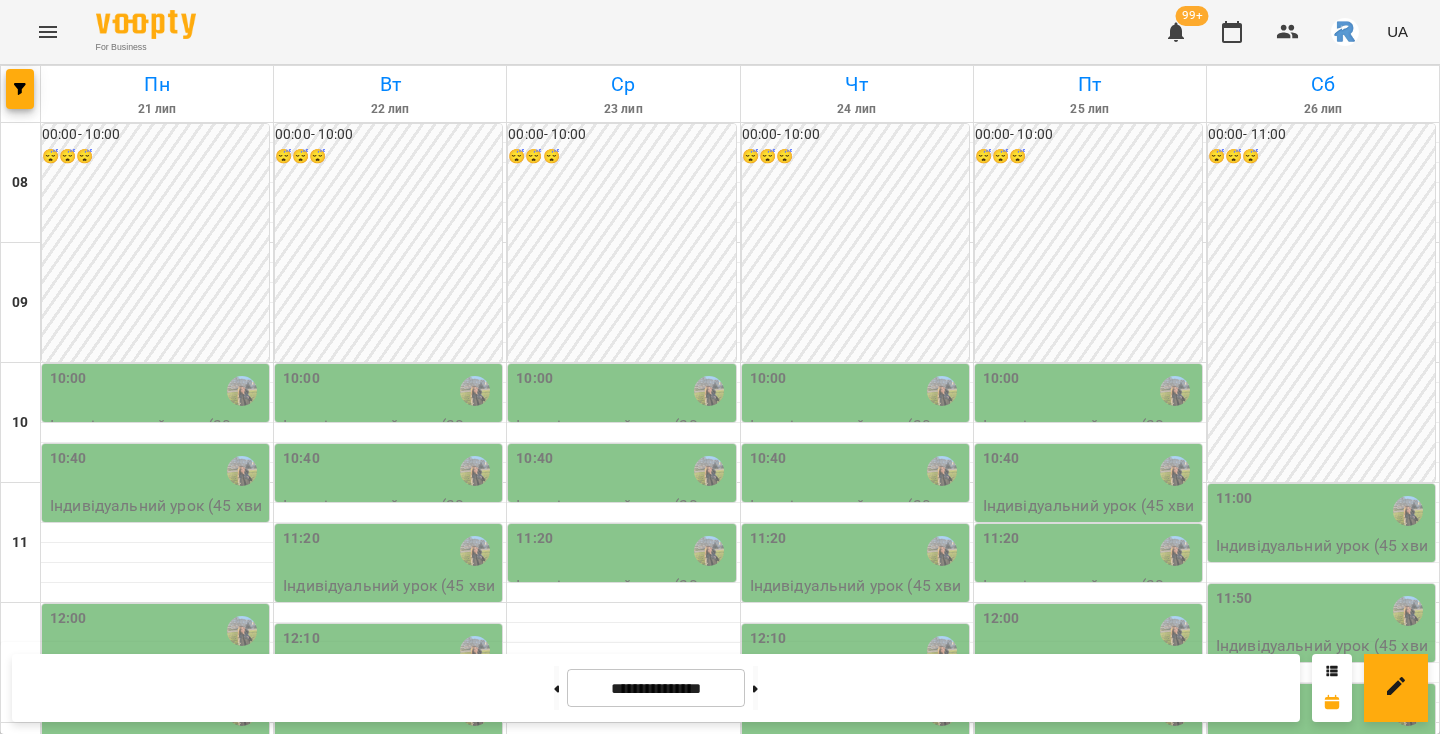 click at bounding box center (1060, 771) 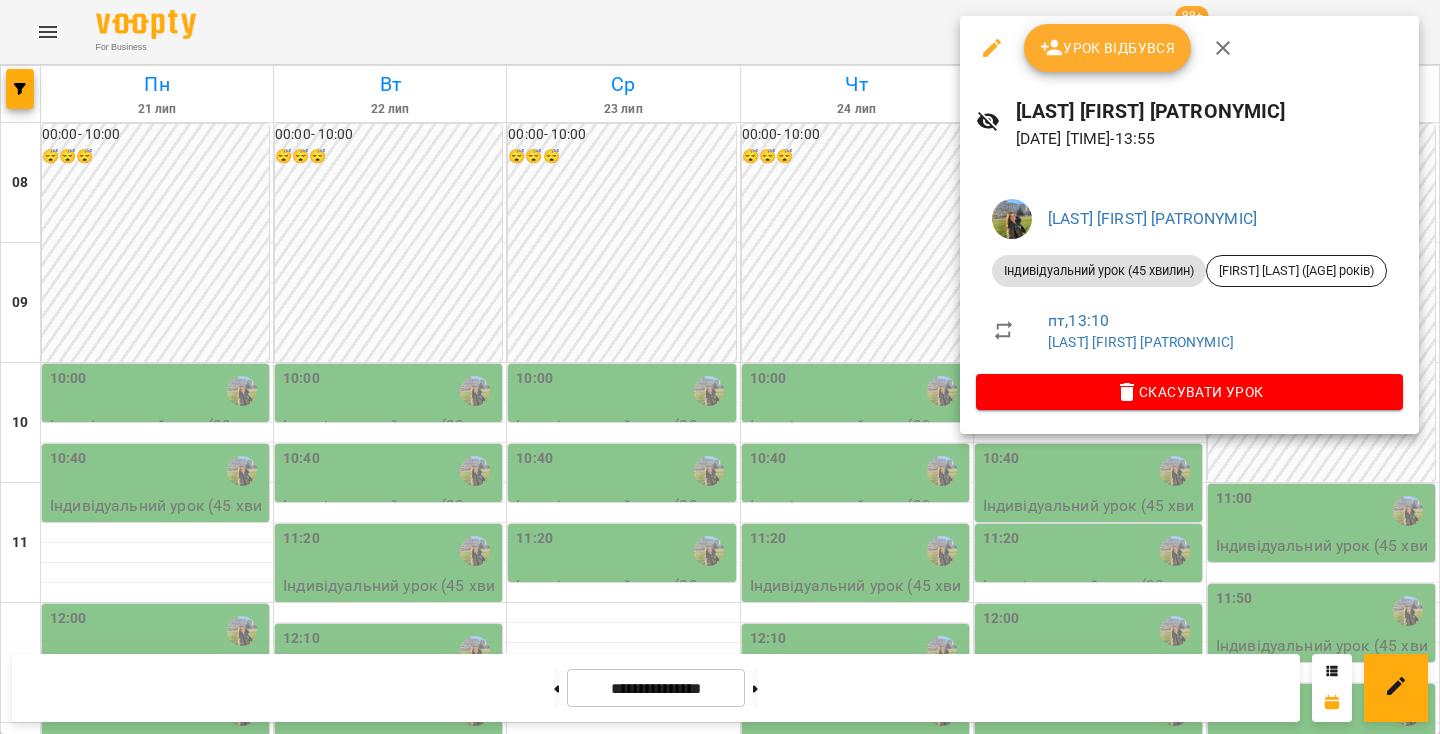 click at bounding box center (720, 367) 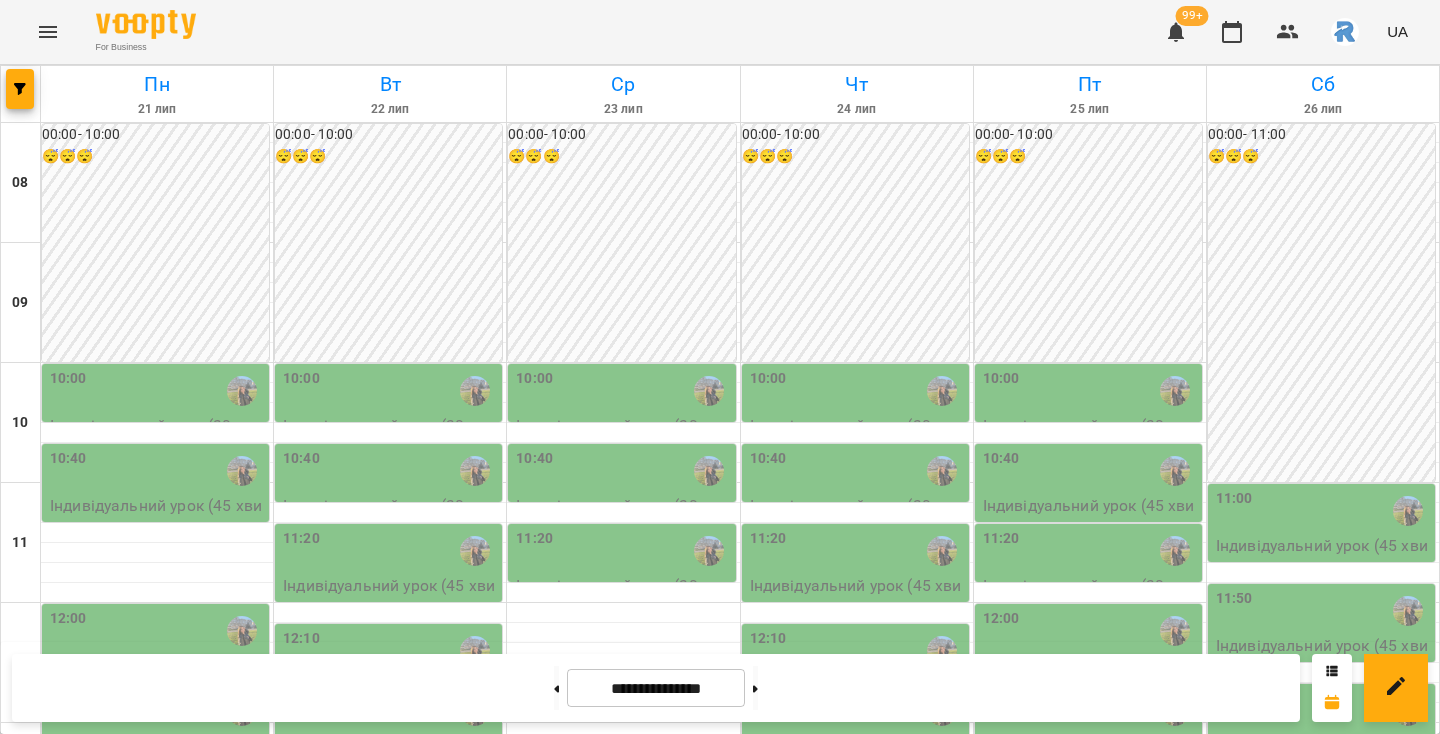 scroll, scrollTop: 290, scrollLeft: 0, axis: vertical 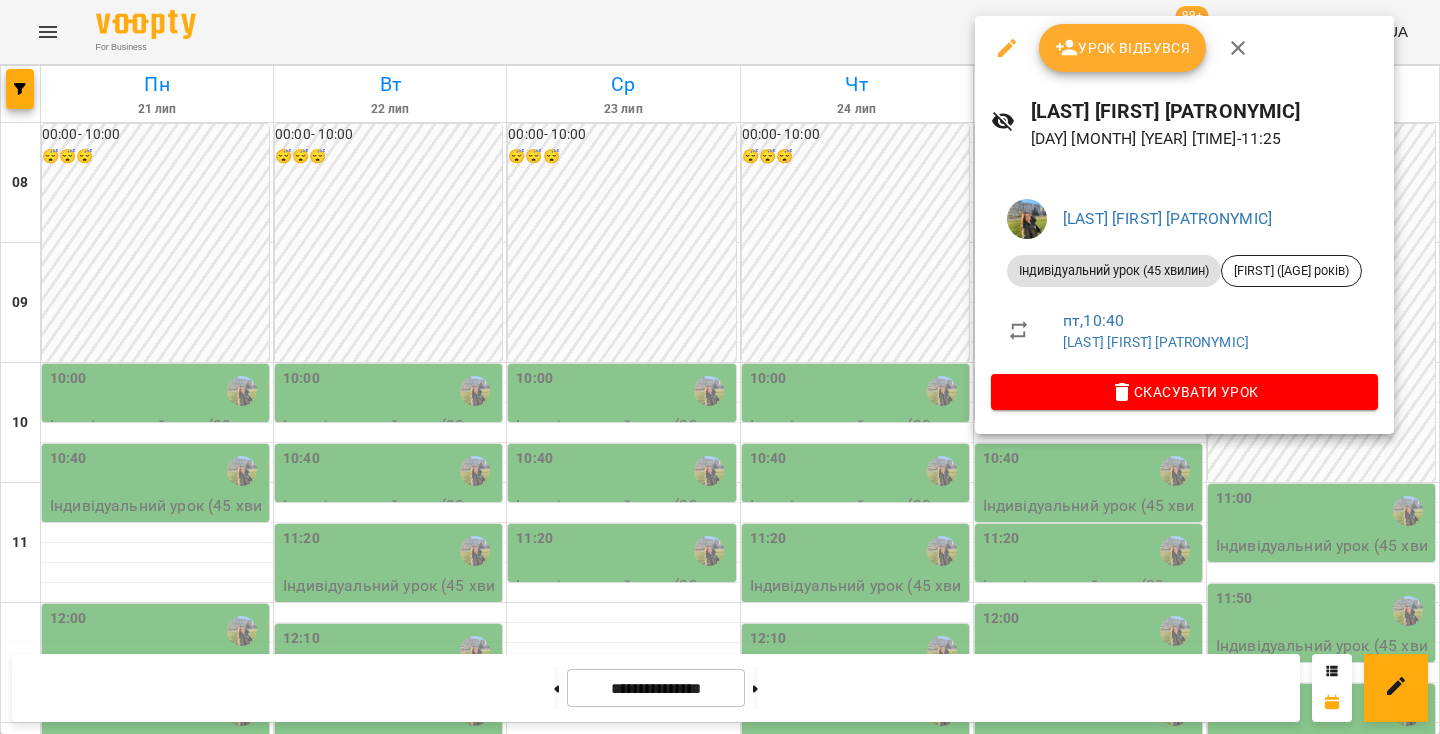 click at bounding box center [720, 367] 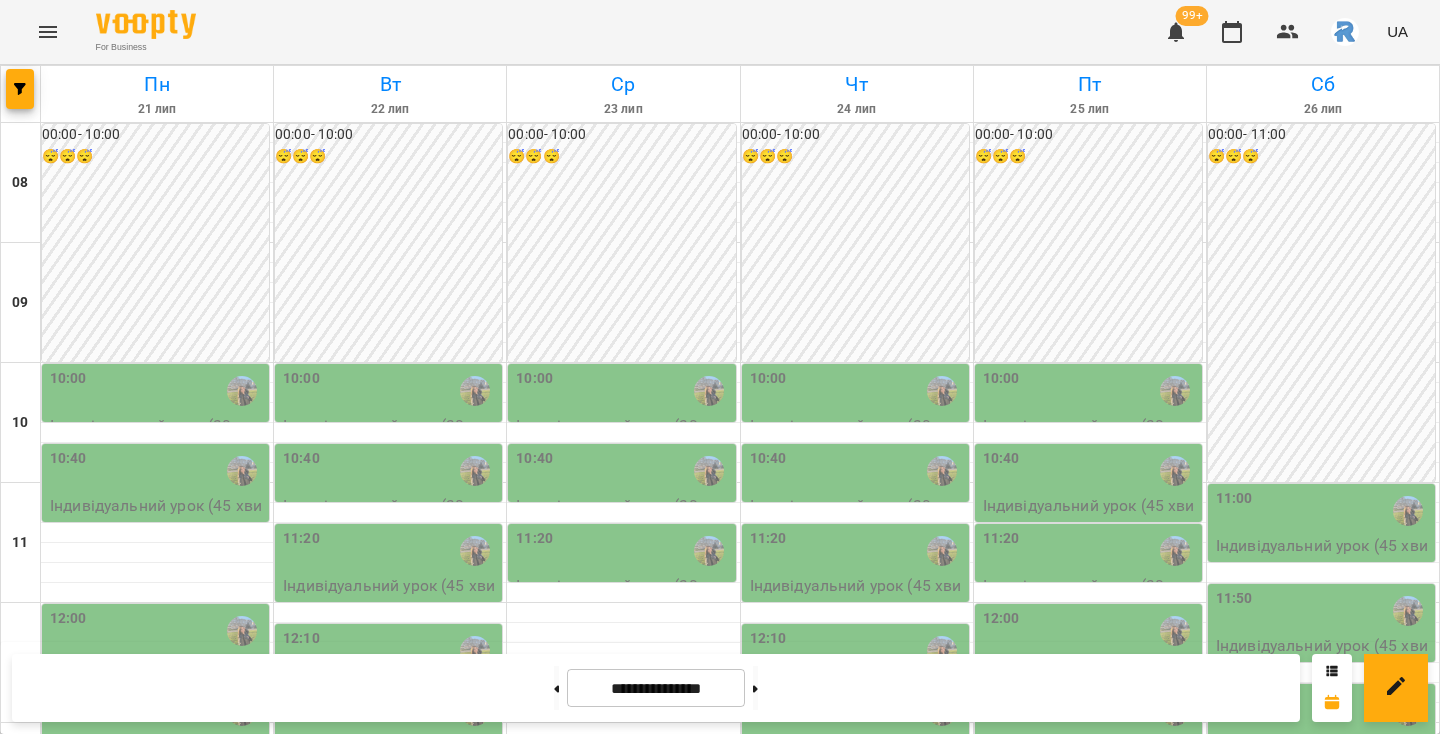 click on "10:40" at bounding box center (1090, 471) 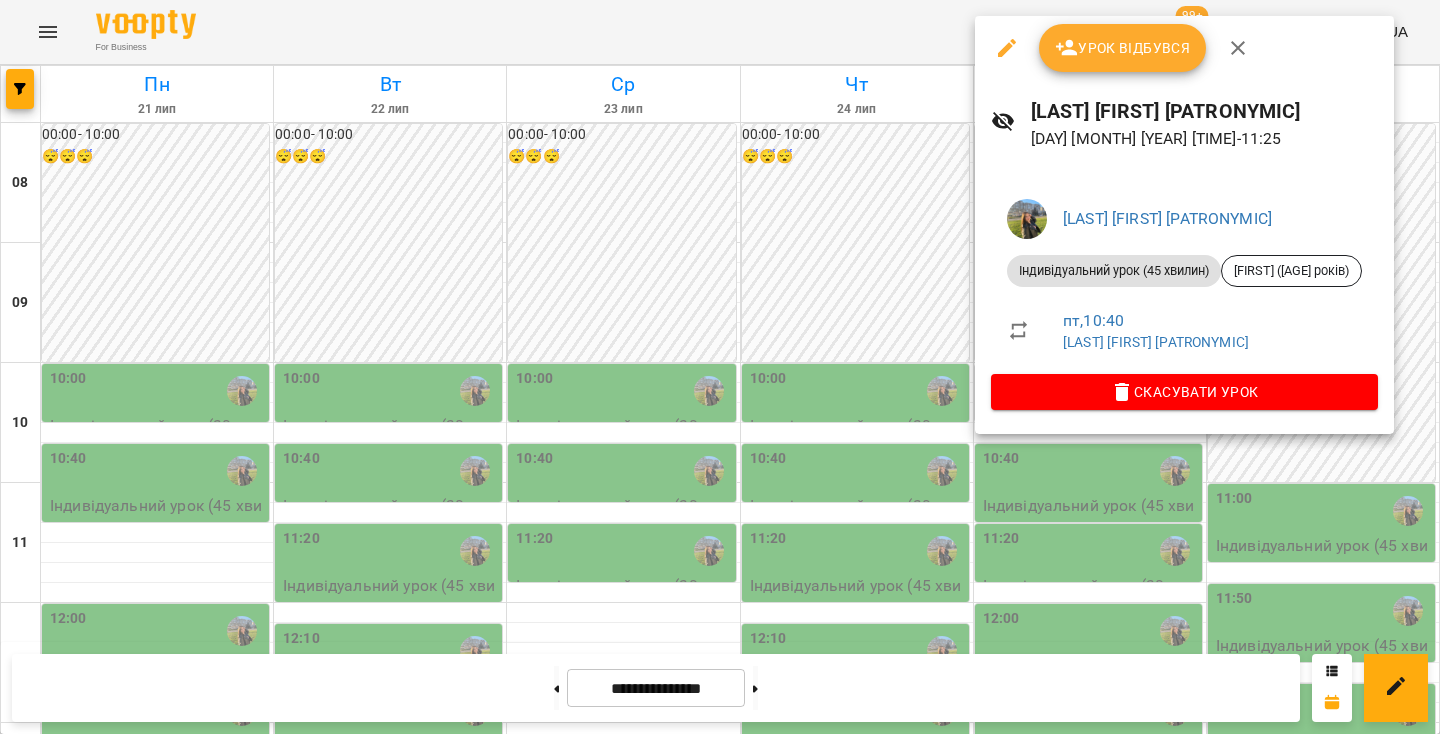 click at bounding box center [720, 367] 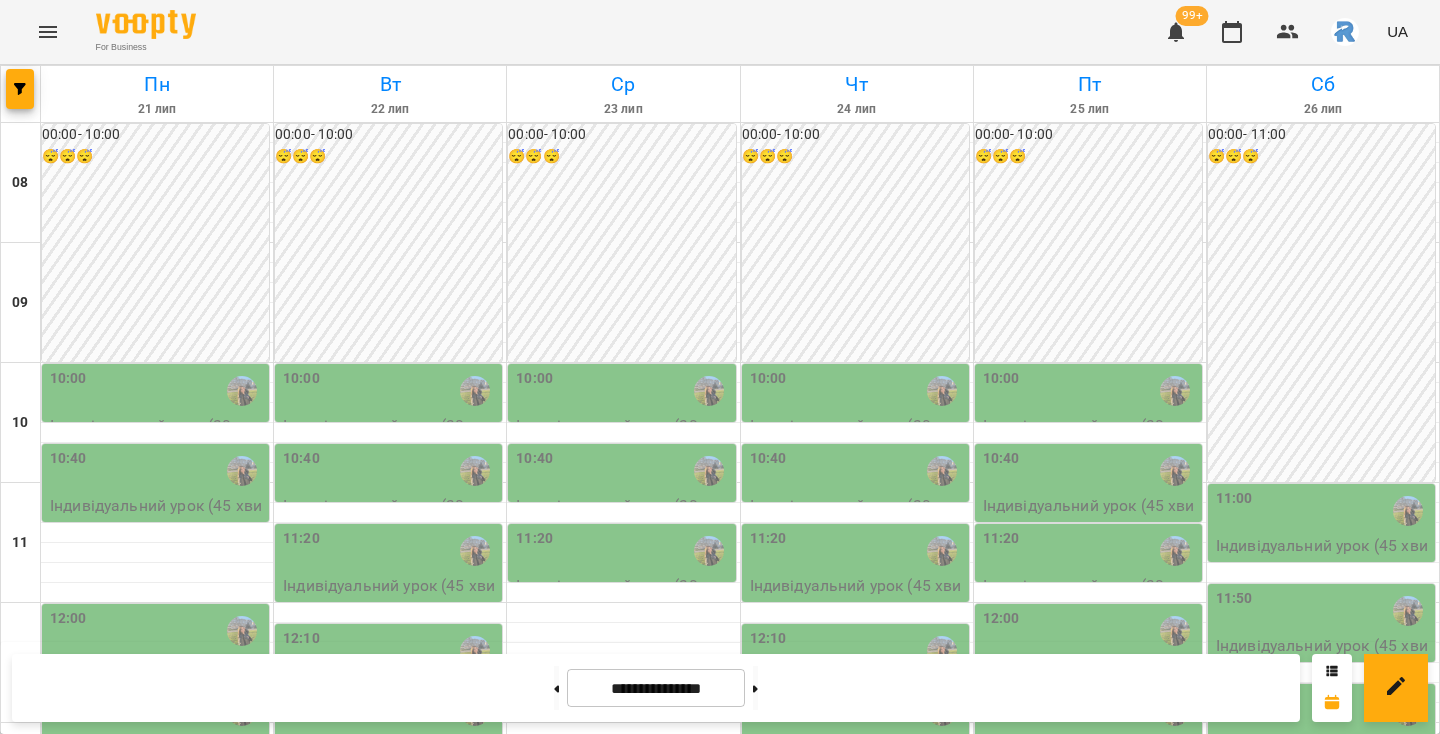 click on "11:20" at bounding box center (1090, 551) 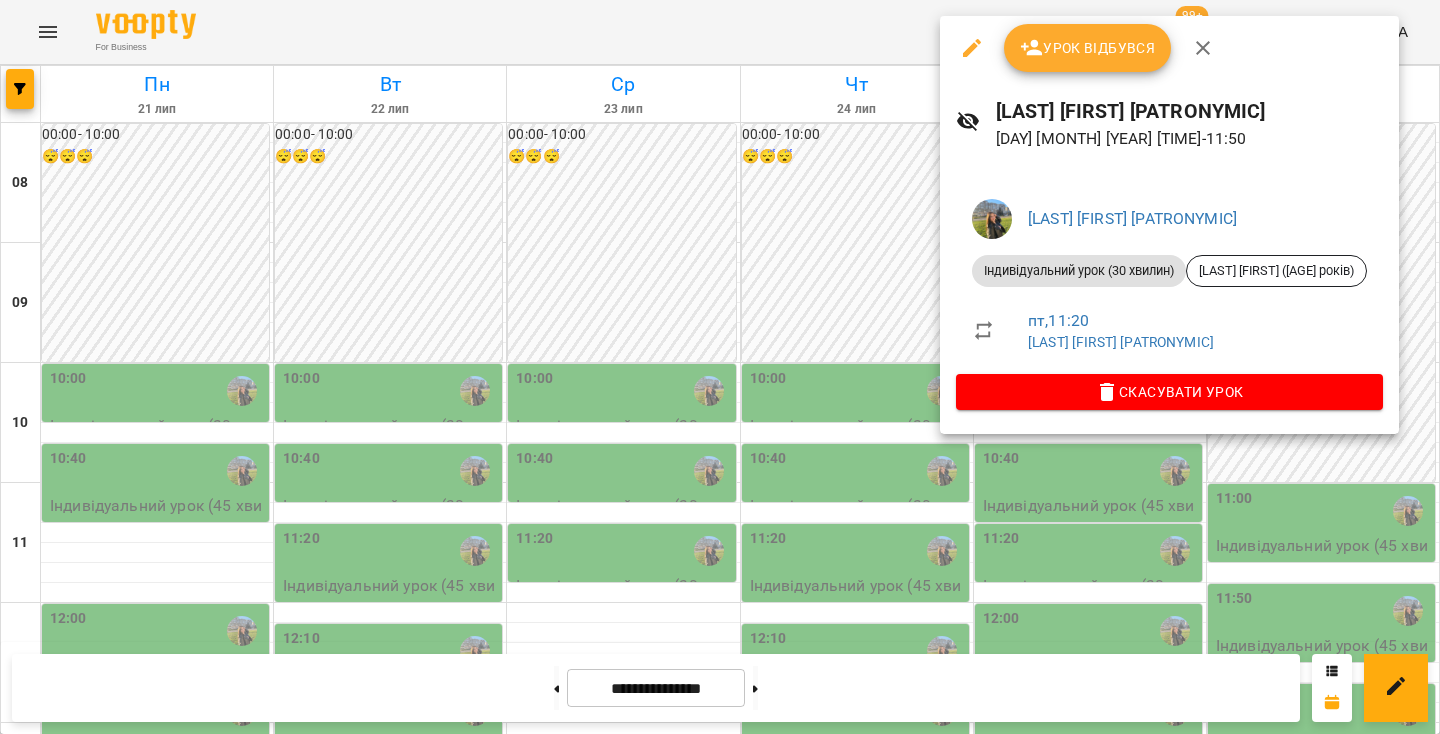 click at bounding box center (720, 367) 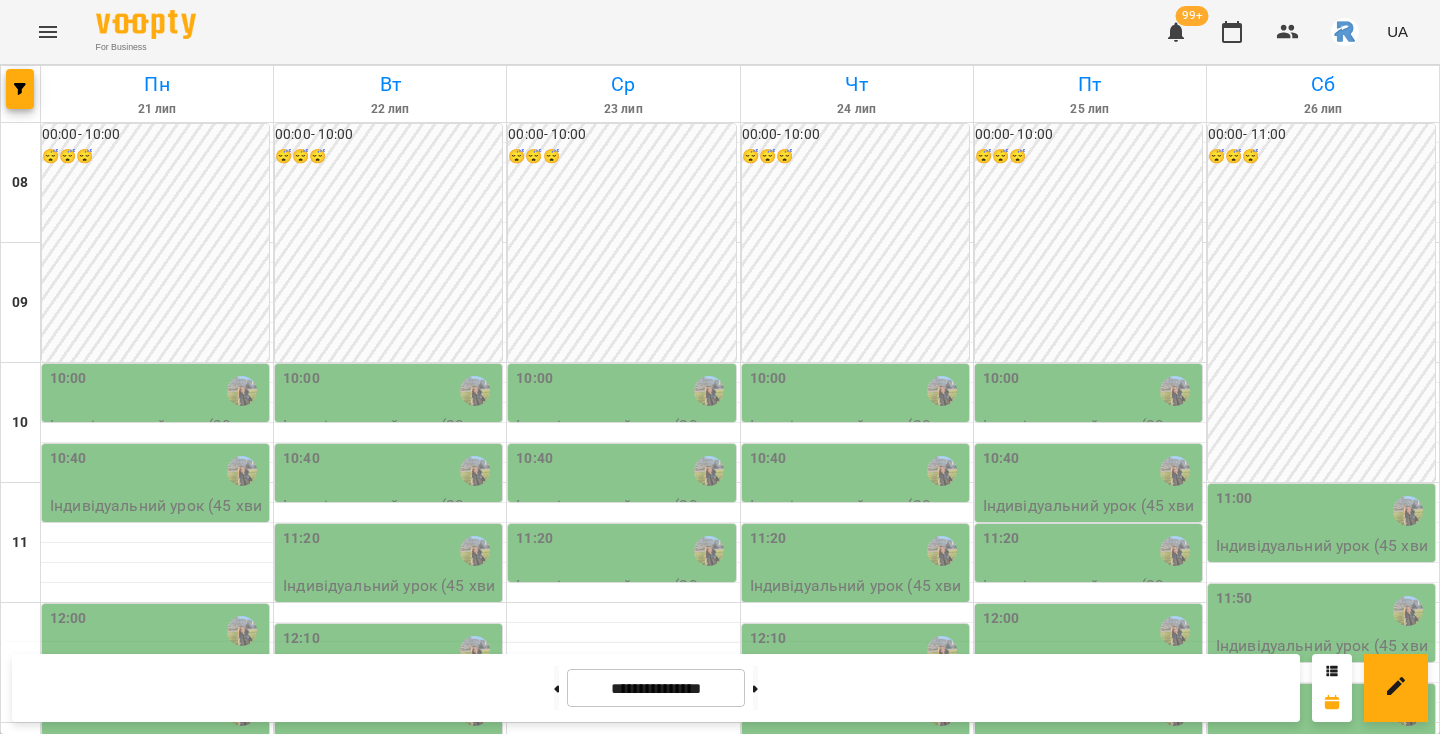 scroll, scrollTop: 202, scrollLeft: 0, axis: vertical 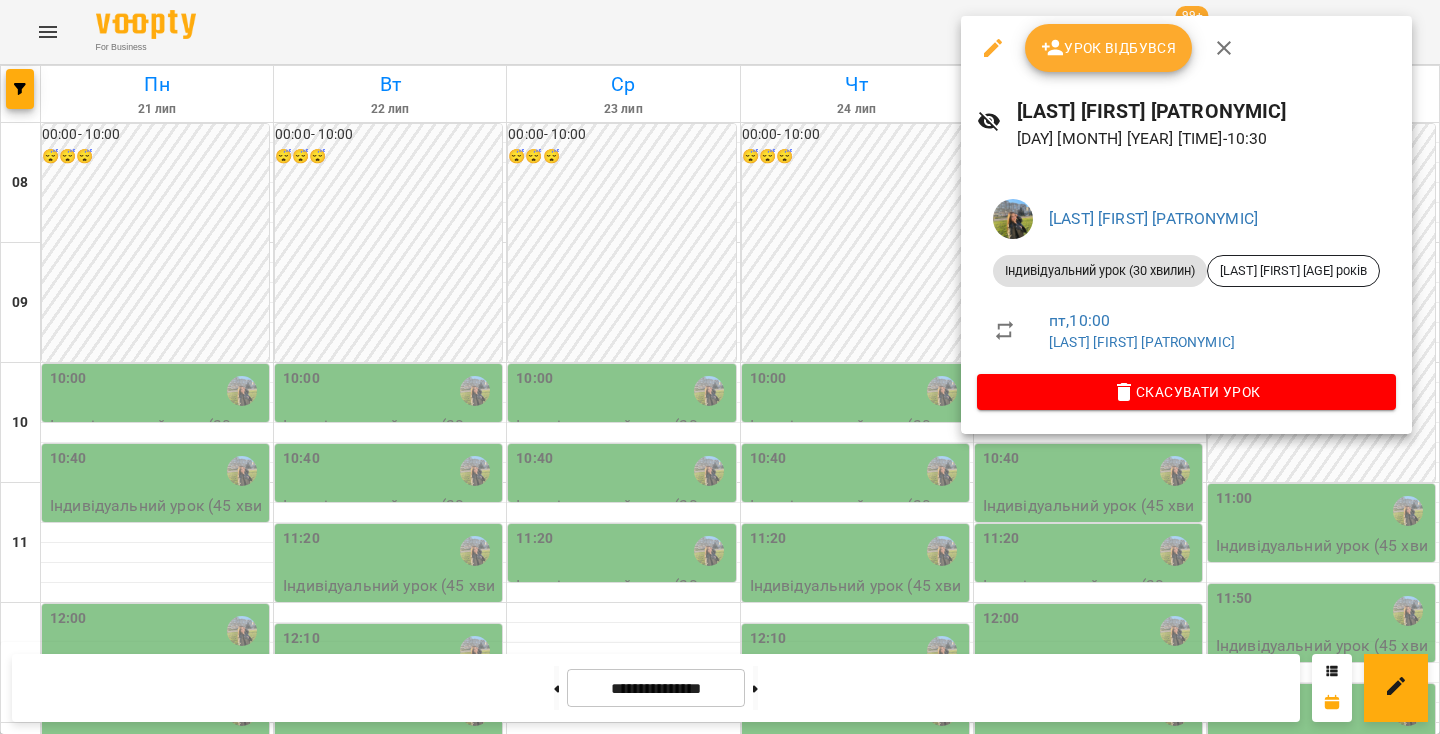 click at bounding box center [720, 367] 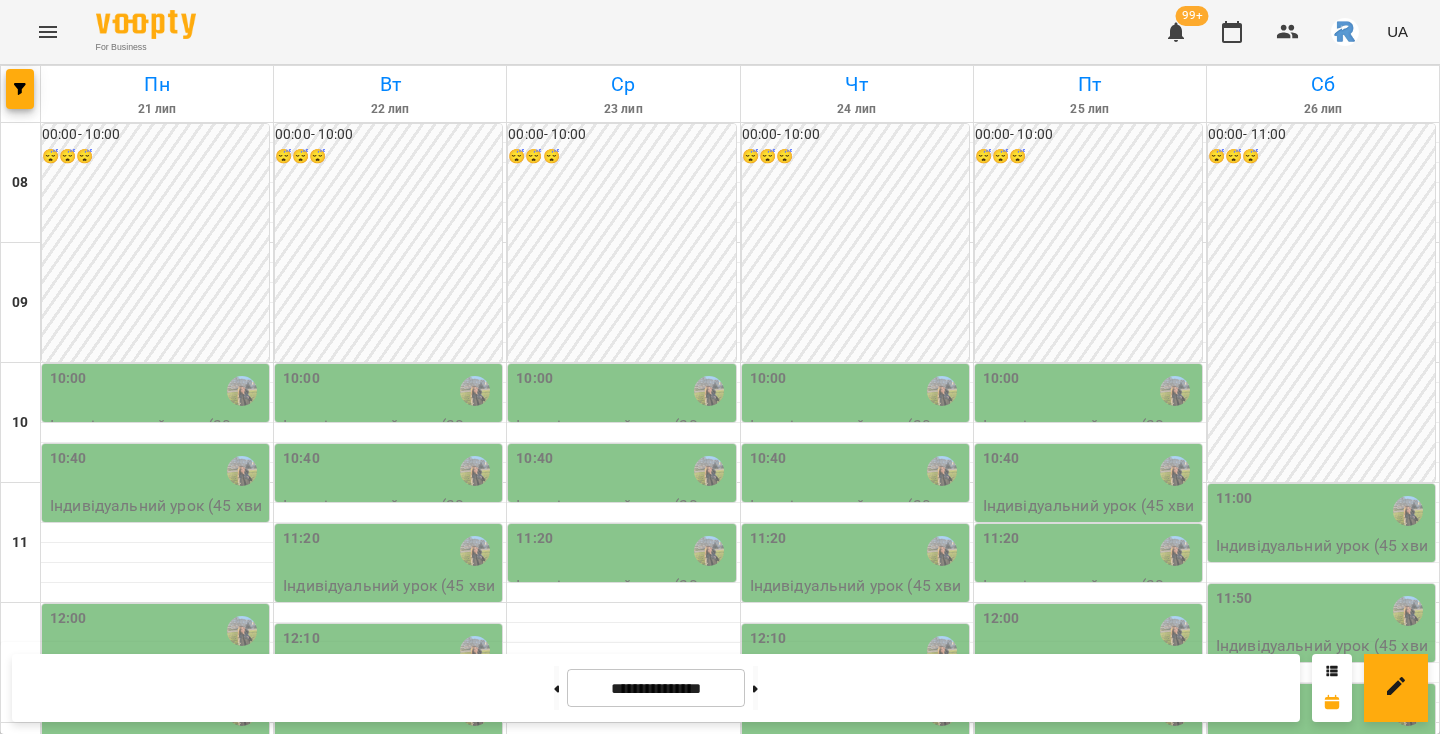 click on "10:40" at bounding box center [1001, 471] 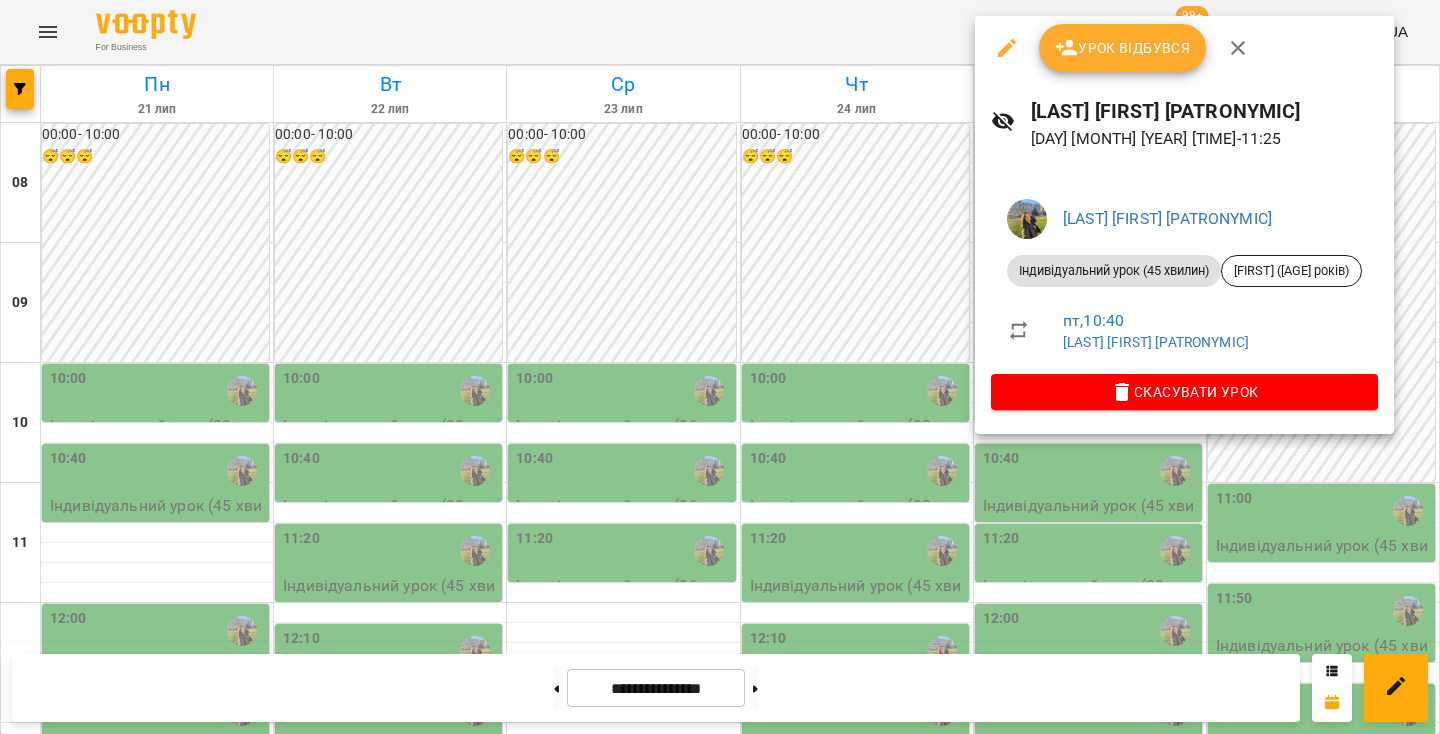 click at bounding box center (720, 367) 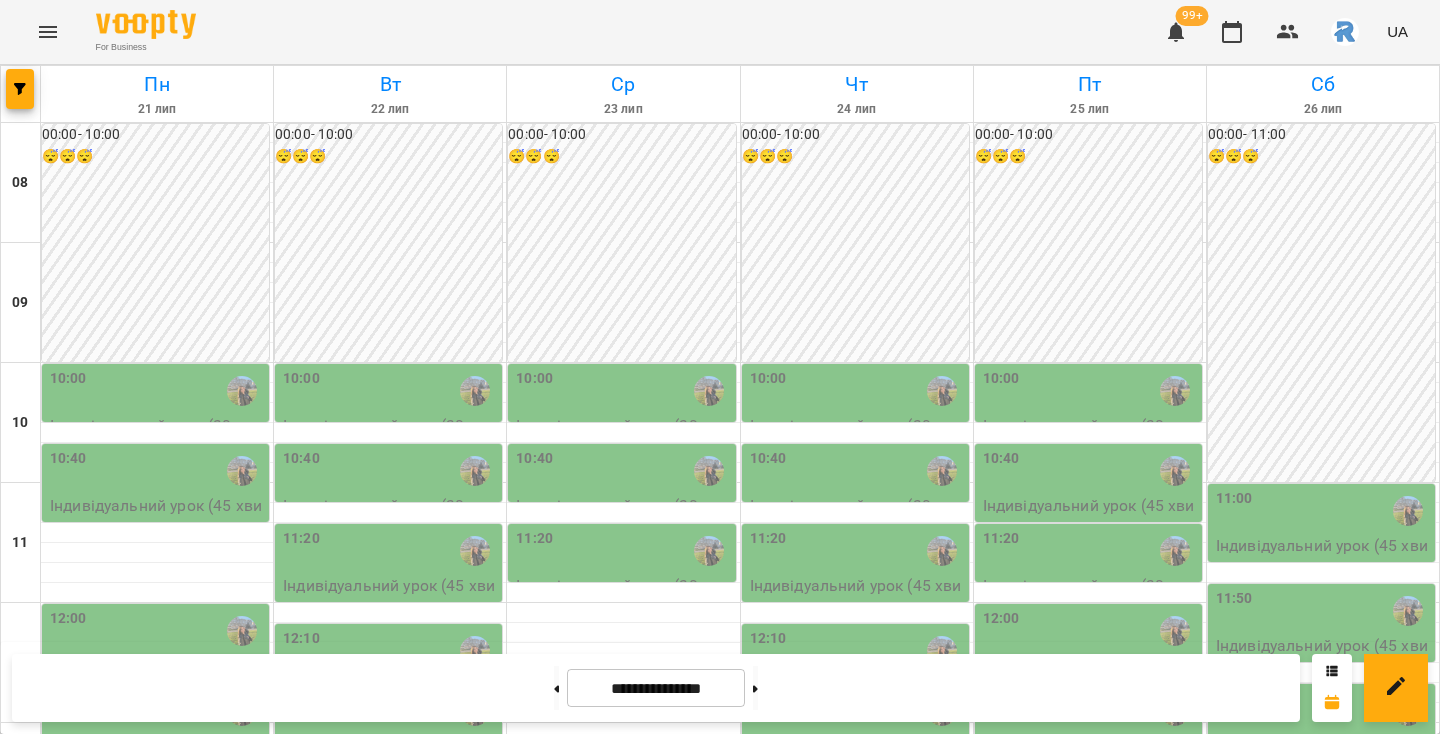 click on "10:40" at bounding box center [1001, 471] 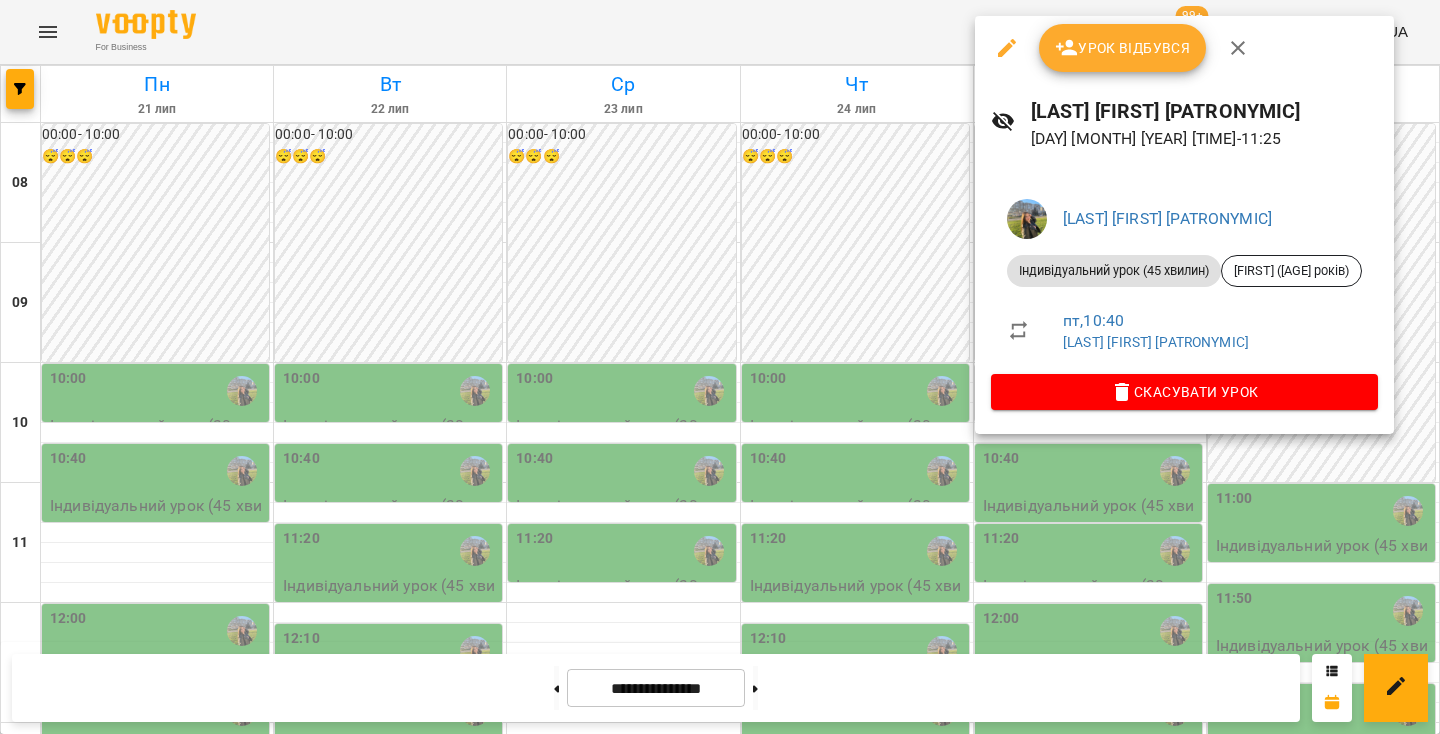 click at bounding box center [720, 367] 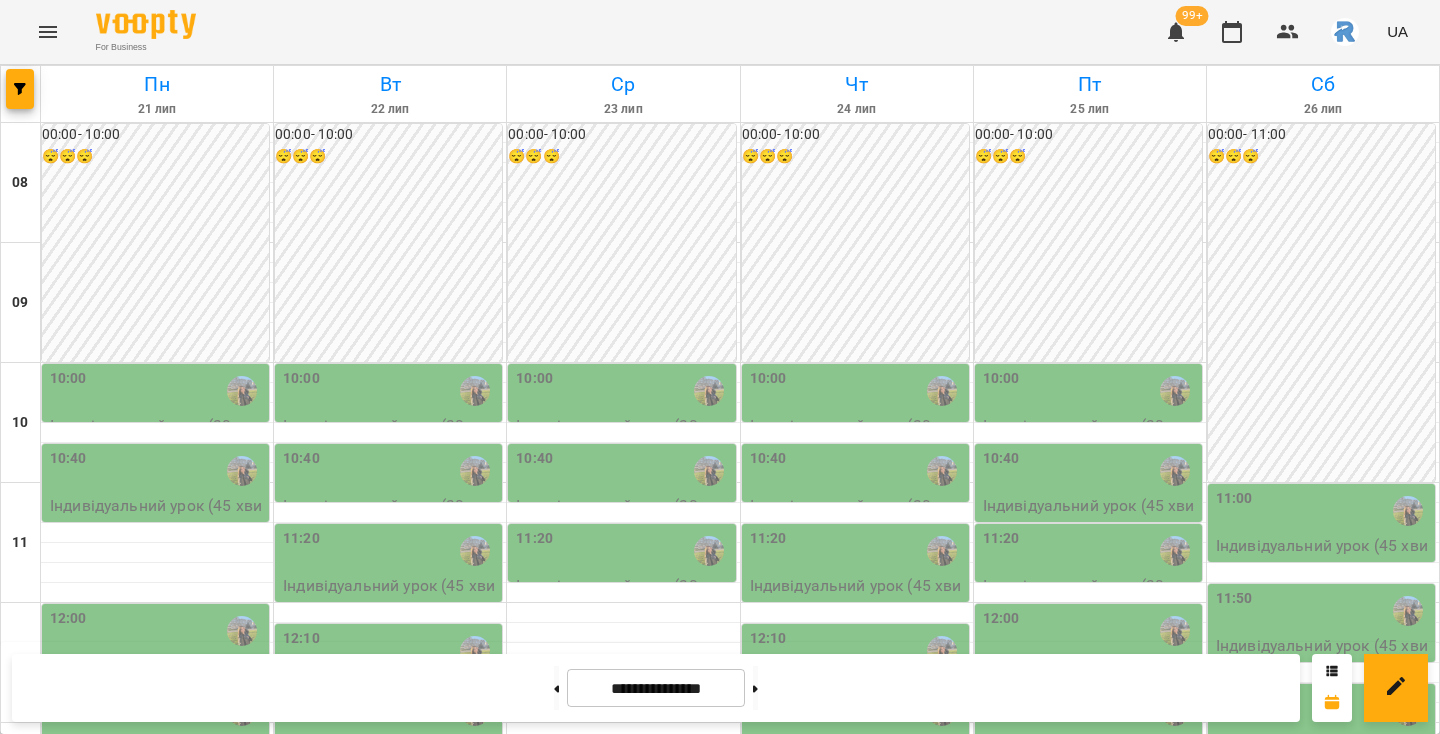 scroll, scrollTop: 812, scrollLeft: 0, axis: vertical 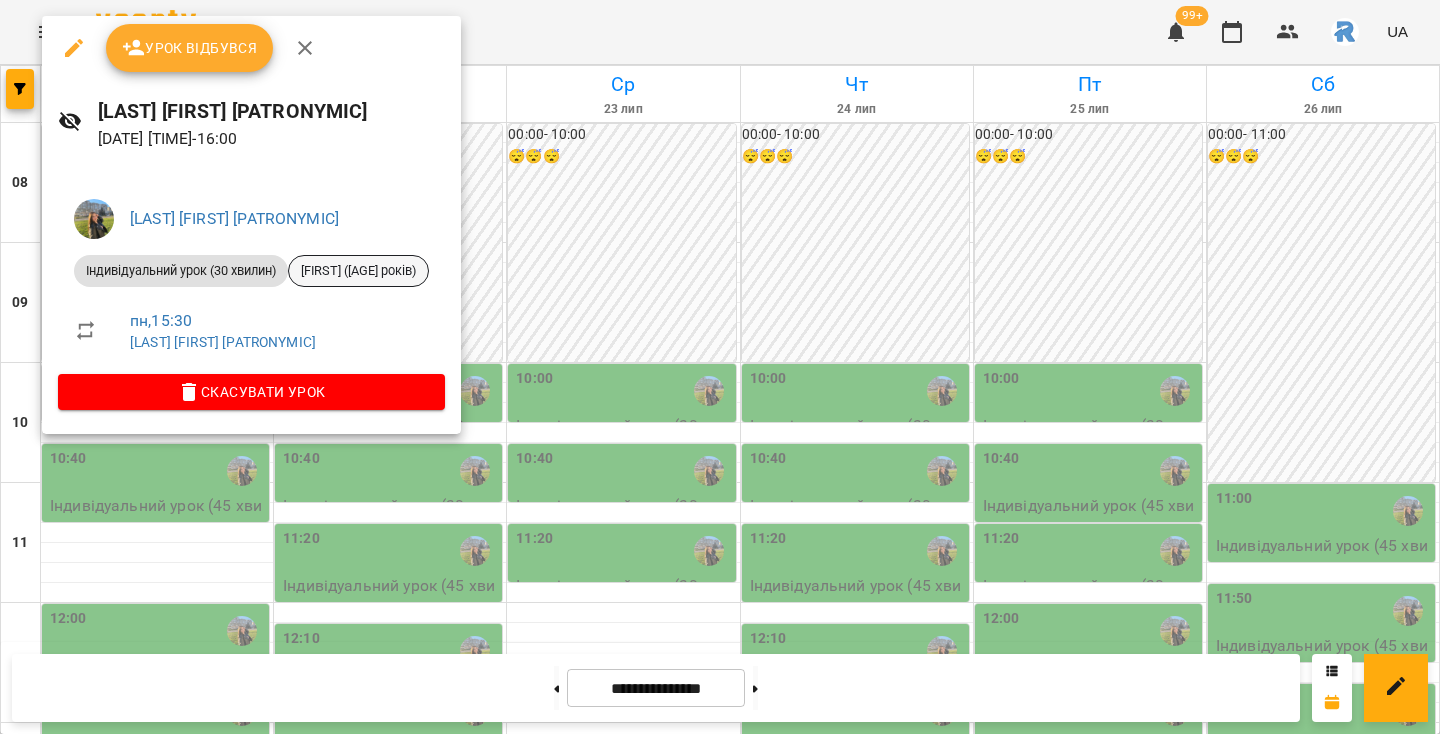 click on "[FIRST] ([AGE] років)" at bounding box center [358, 271] 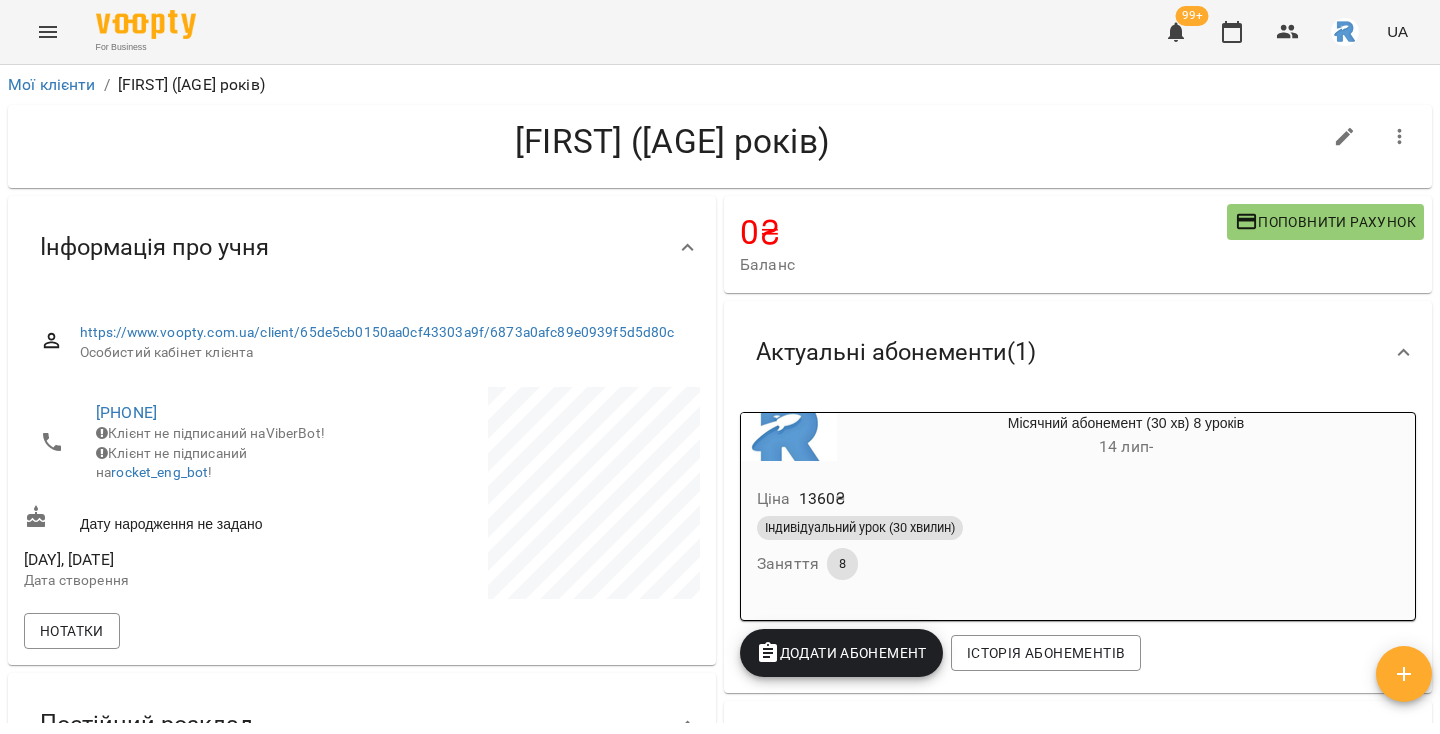 click 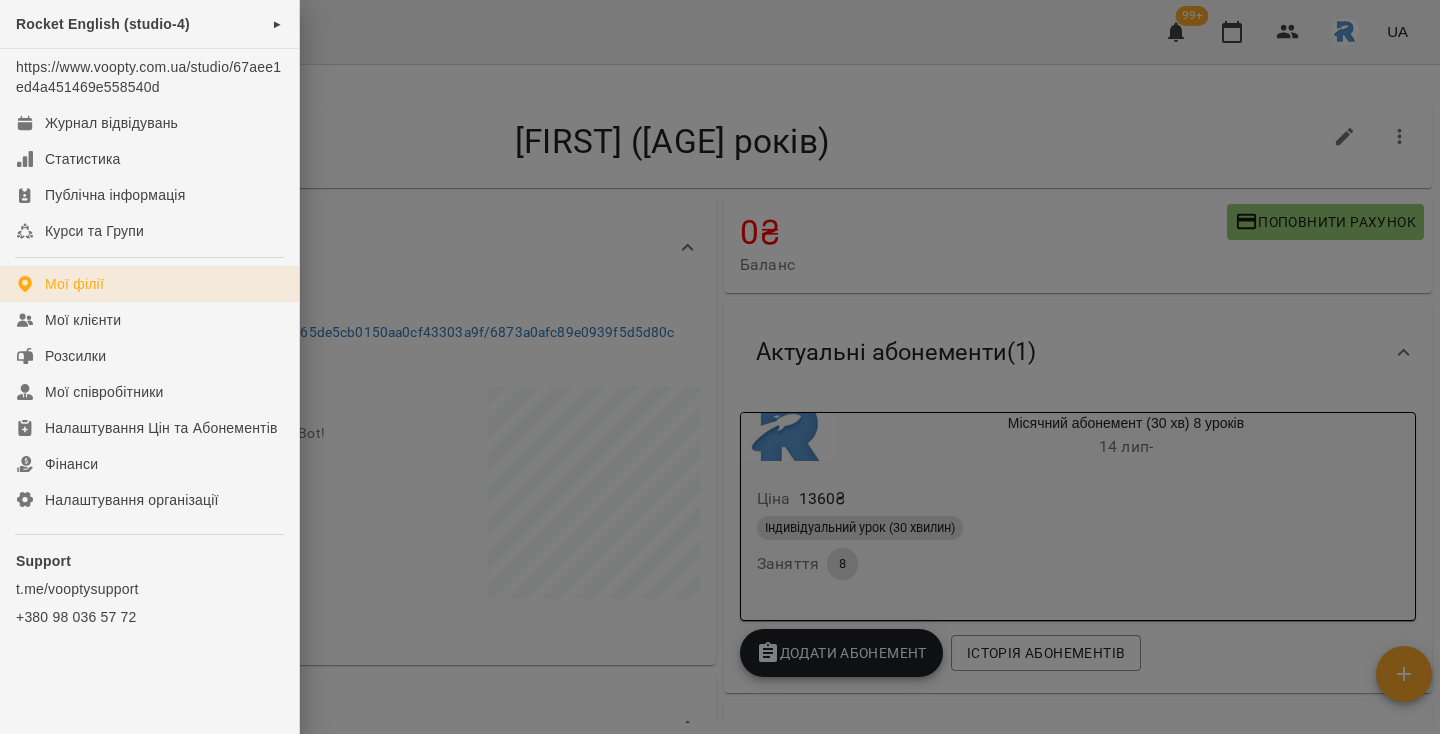 click on "Мої філії" at bounding box center [74, 284] 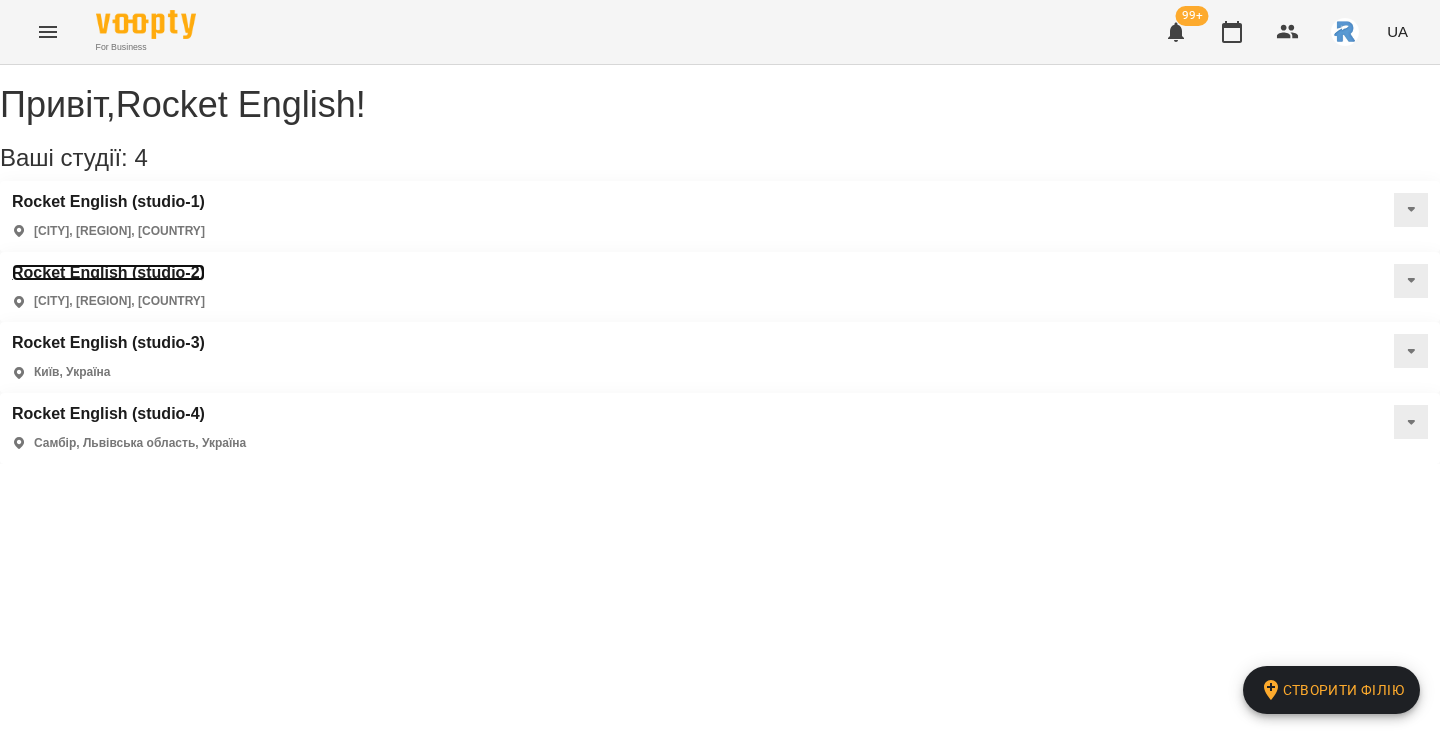 click on "Rocket English (studio-2)" at bounding box center (108, 273) 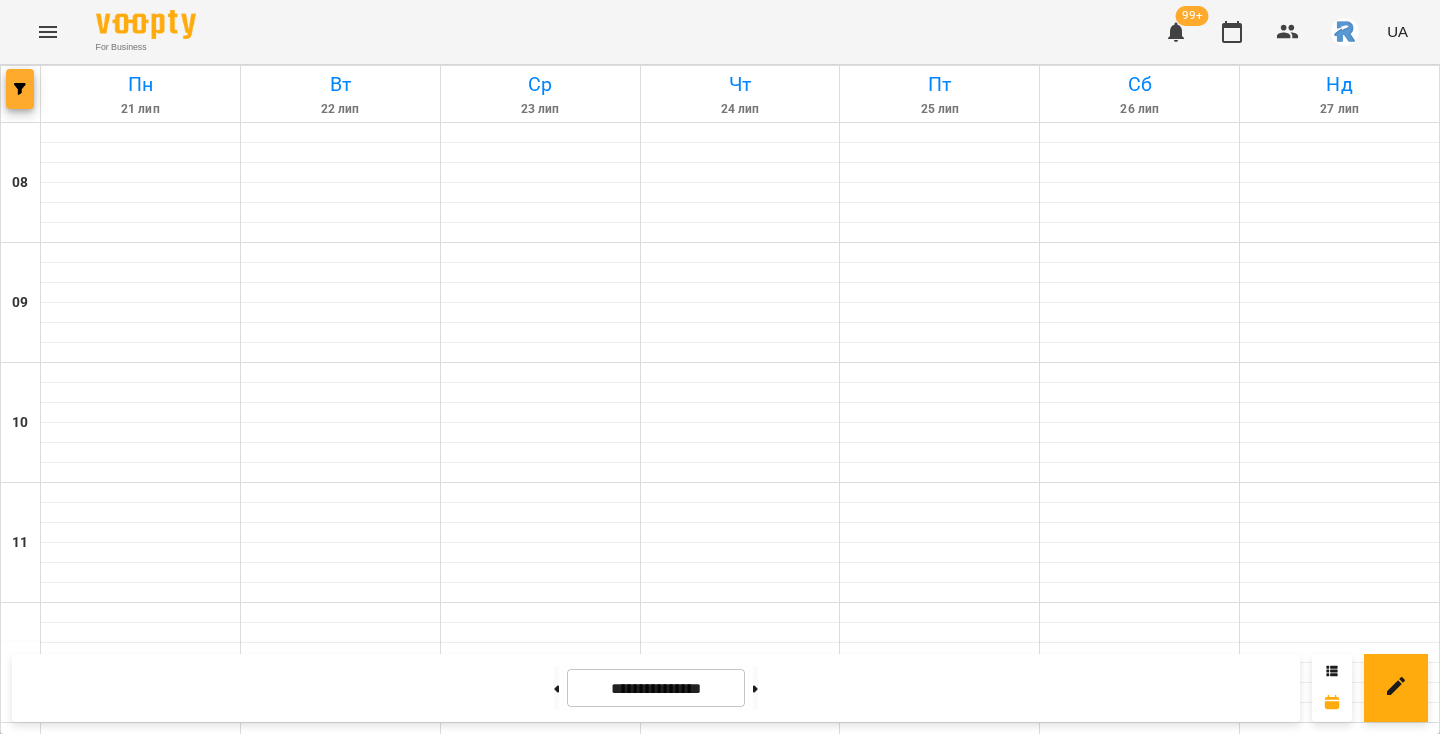 click at bounding box center (20, 89) 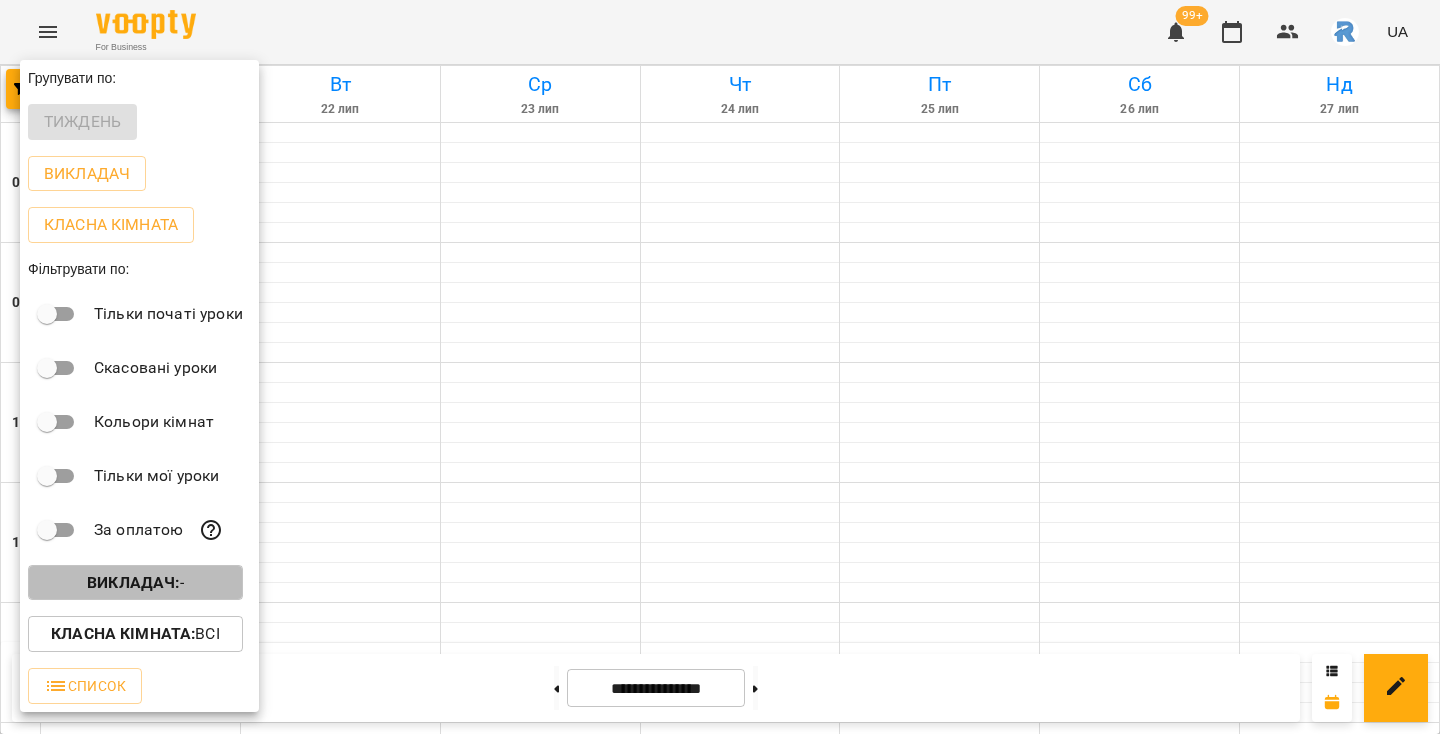 click on "Викладач :  -" at bounding box center [135, 583] 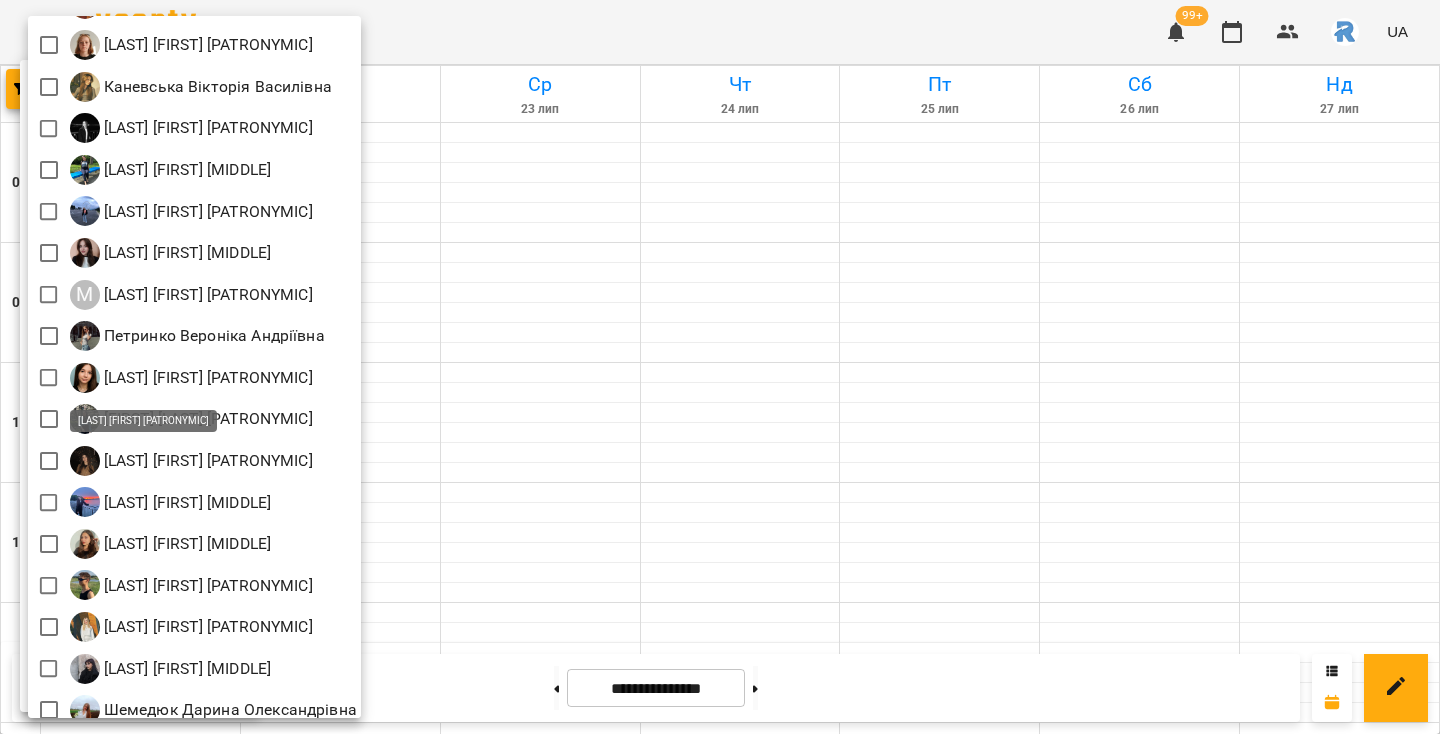 scroll, scrollTop: 258, scrollLeft: 0, axis: vertical 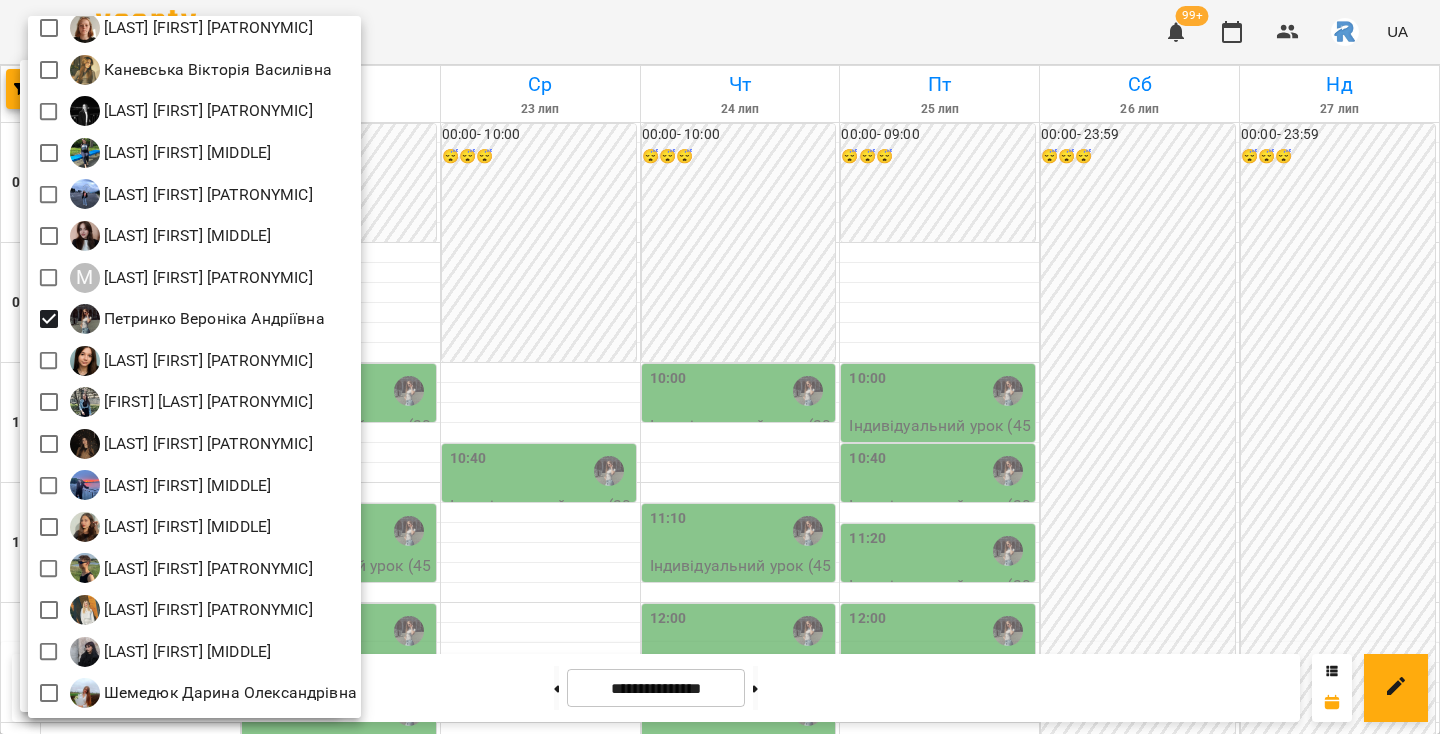 click at bounding box center [720, 367] 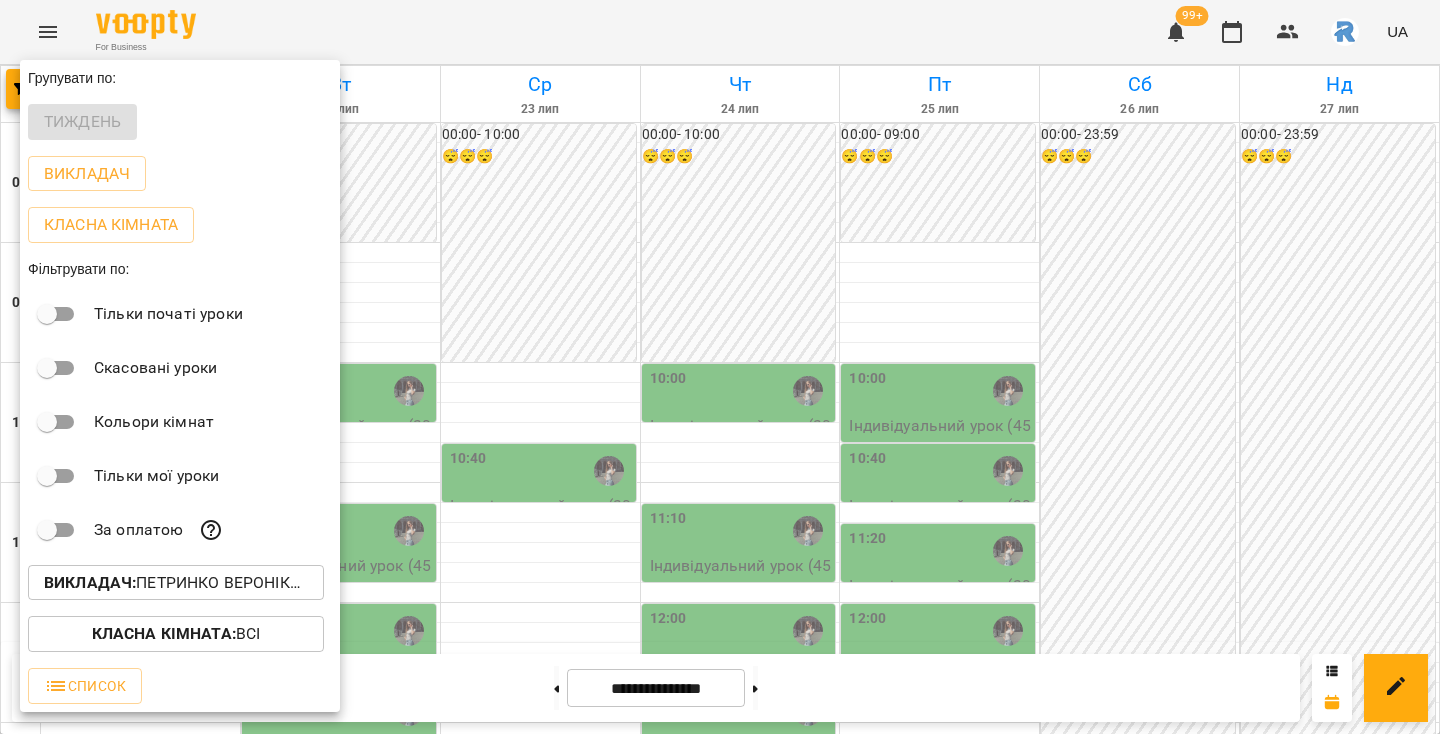 click at bounding box center [720, 367] 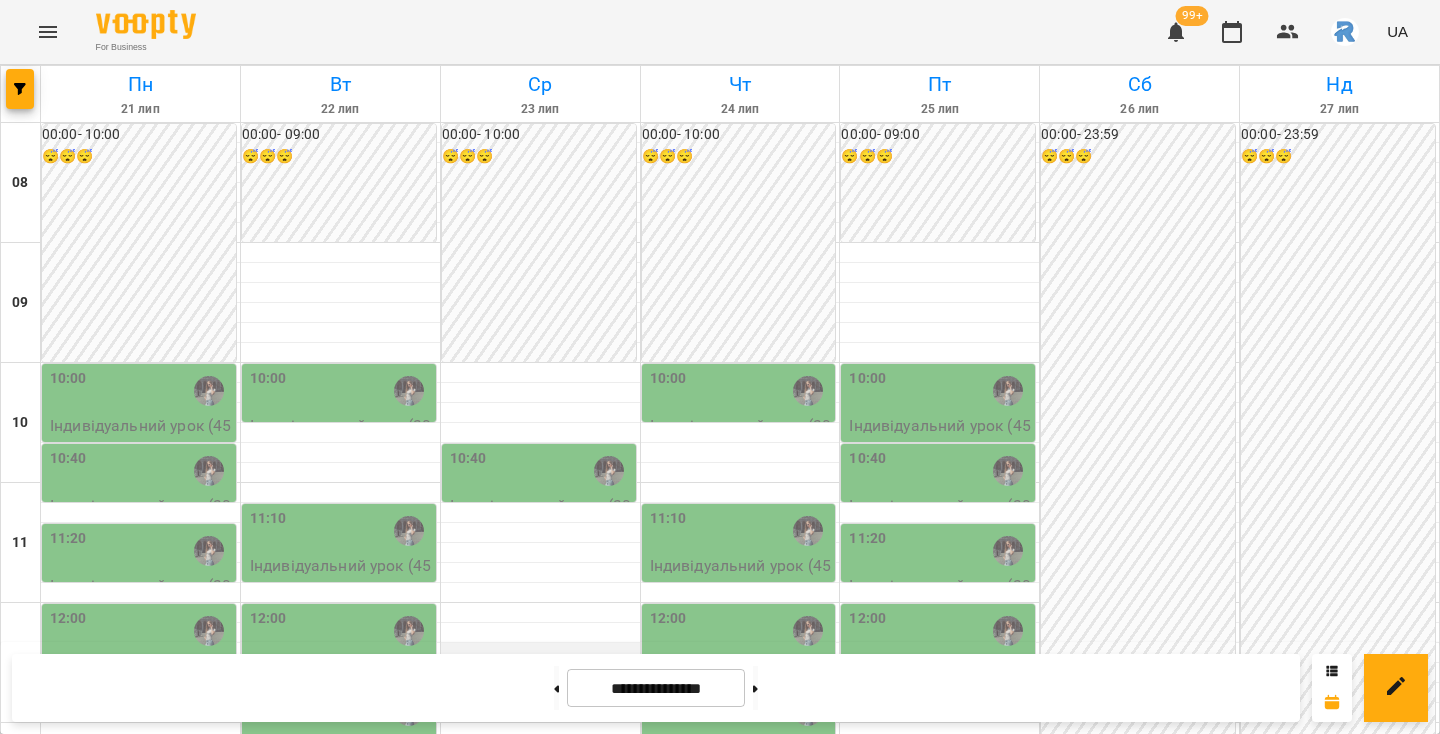 scroll, scrollTop: 790, scrollLeft: 0, axis: vertical 